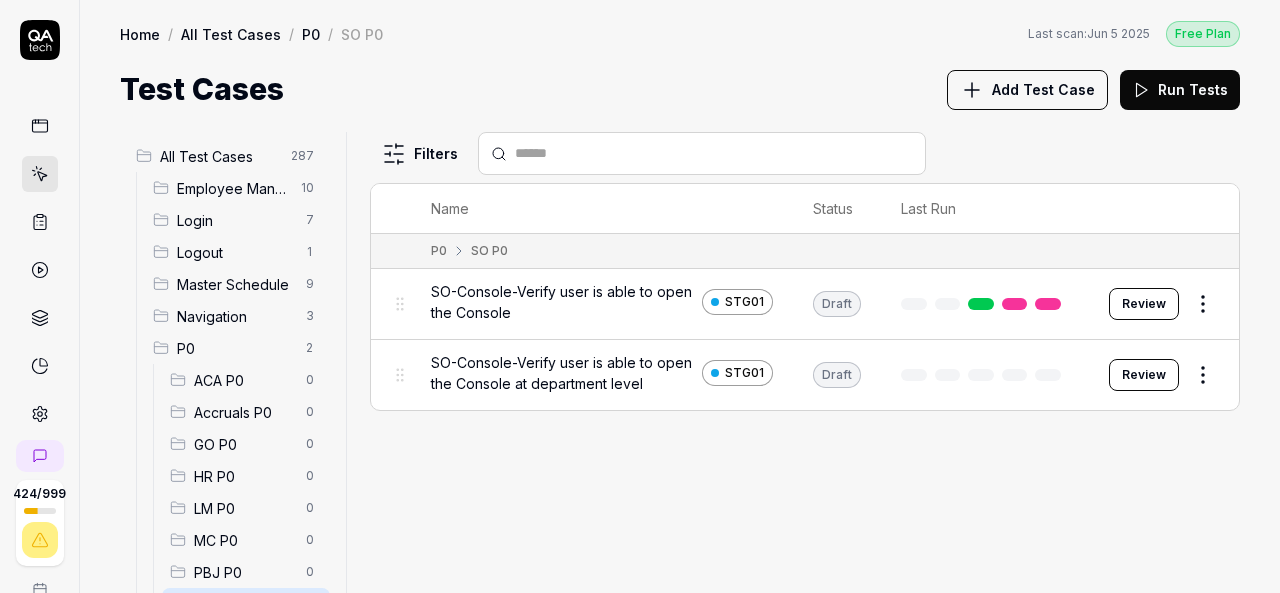 scroll, scrollTop: 0, scrollLeft: 0, axis: both 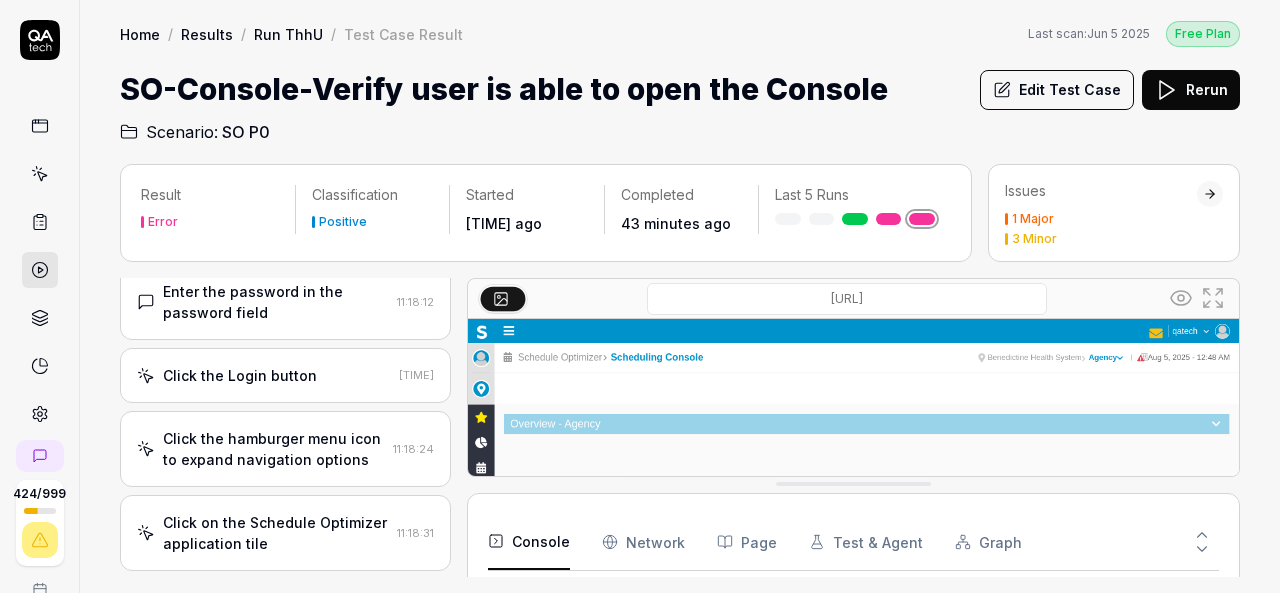 click on "Click the hamburger menu icon to expand navigation options [TIME]" at bounding box center [285, 449] 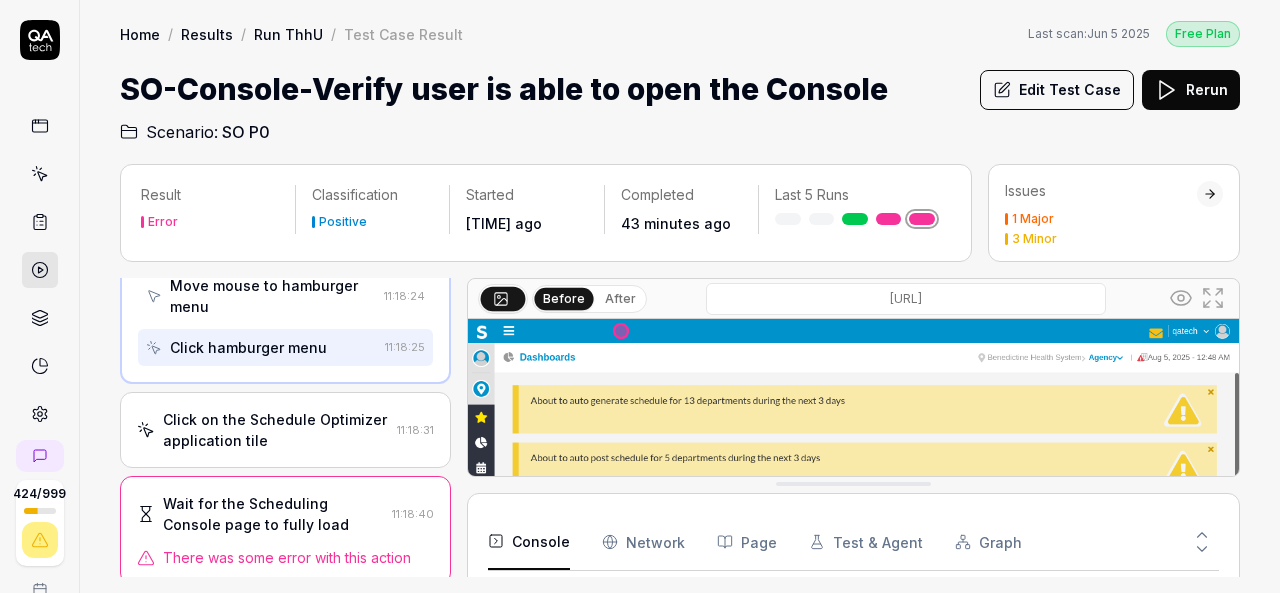 scroll, scrollTop: 604, scrollLeft: 0, axis: vertical 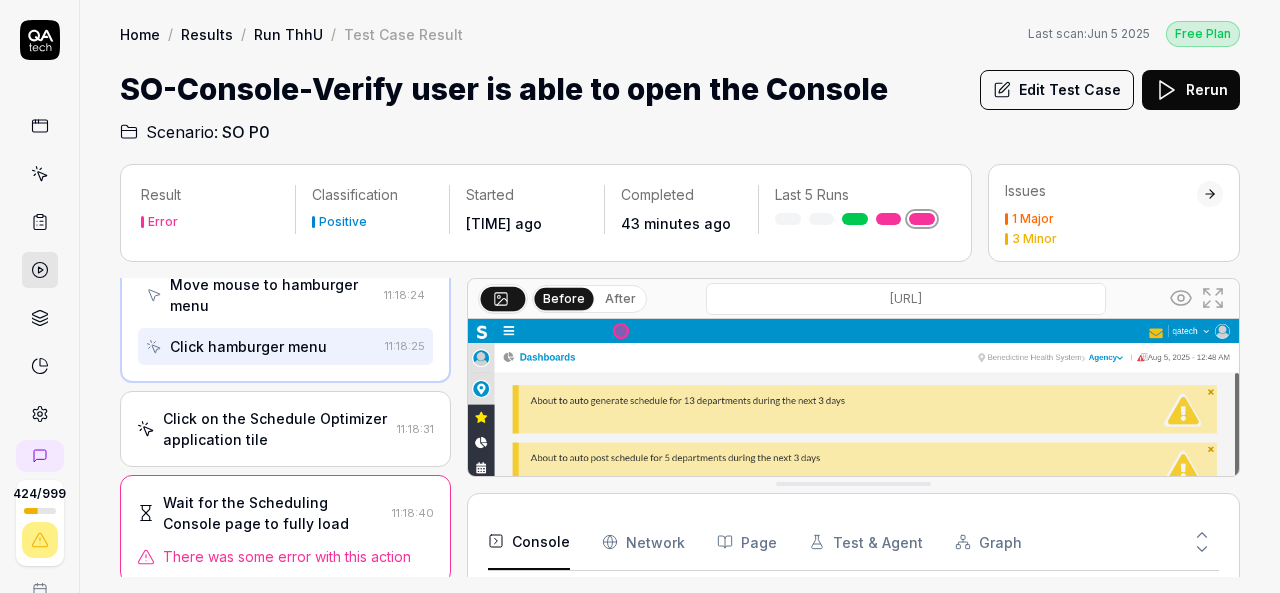 click on "Click on the Schedule Optimizer application tile" at bounding box center (276, 429) 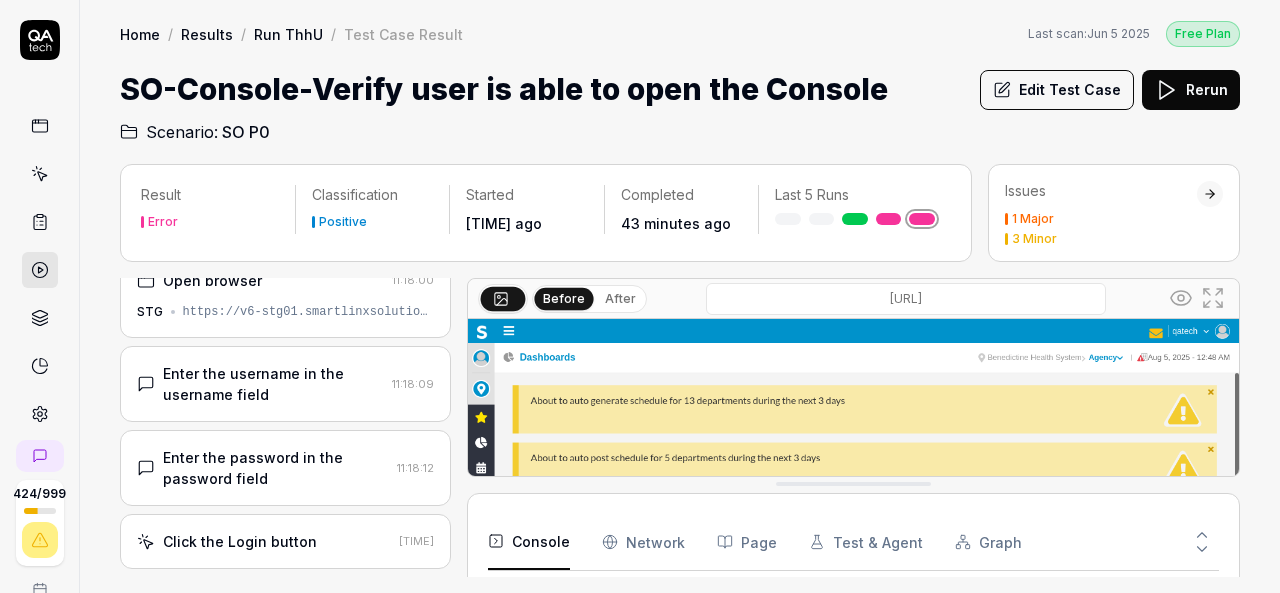 scroll, scrollTop: 26, scrollLeft: 0, axis: vertical 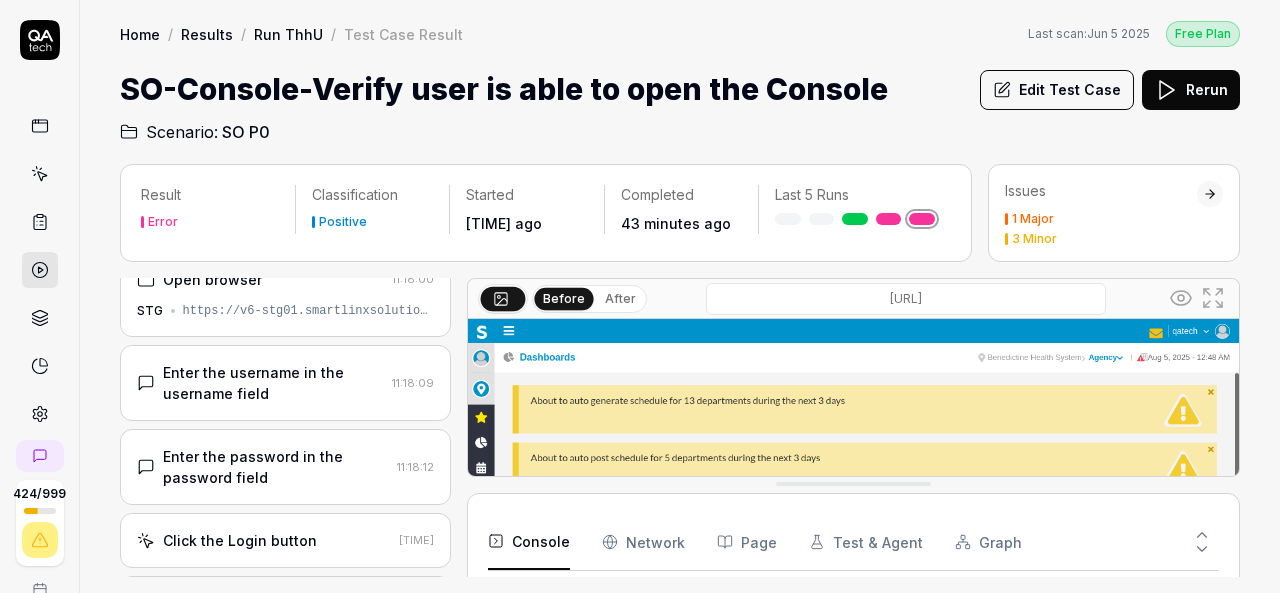 click on "Click the Login button [TIME]" at bounding box center (285, 540) 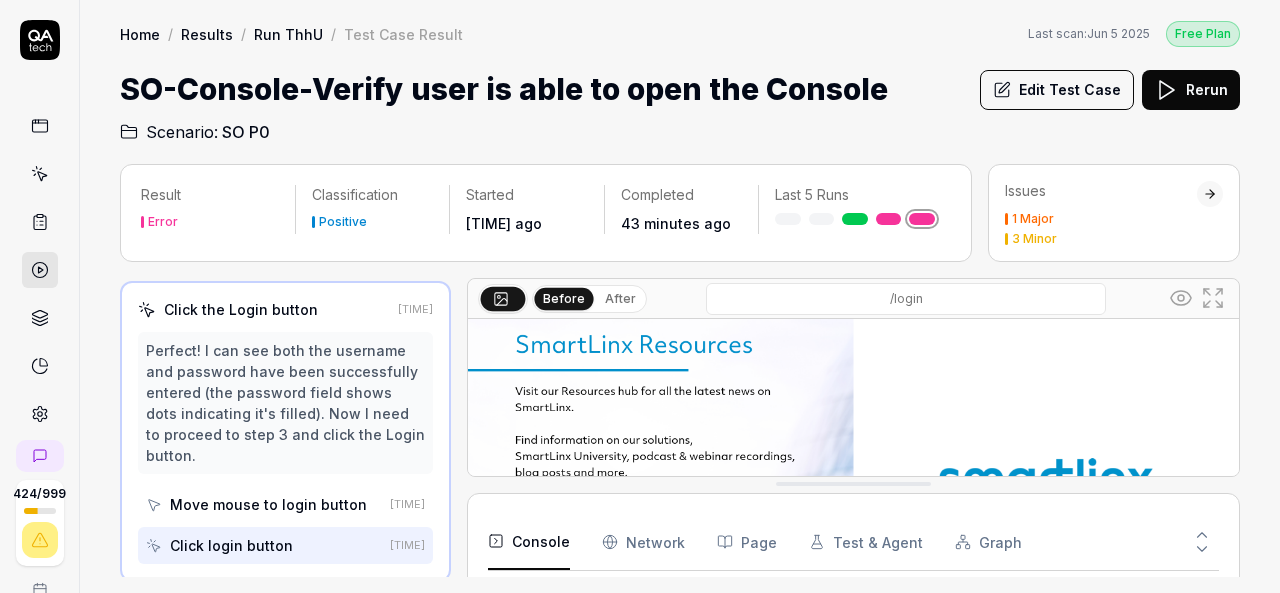 scroll, scrollTop: 0, scrollLeft: 0, axis: both 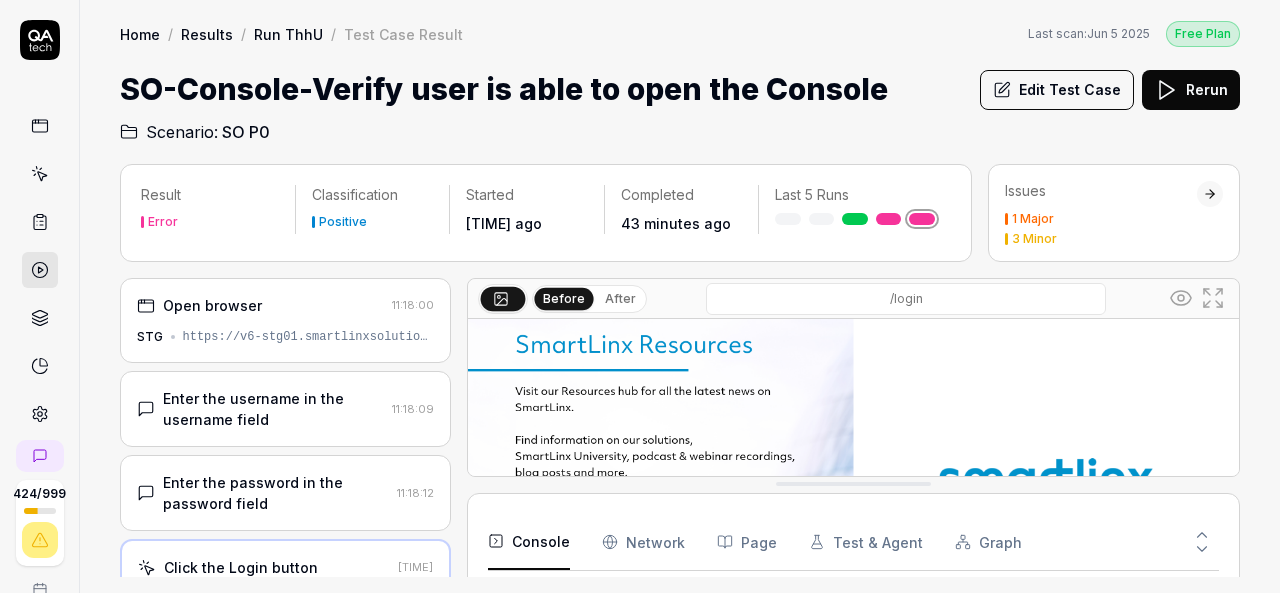 click on "Home / Results / Run ThhU / Test Case Result Free Plan Home / Results / Run ThhU / Test Case Result Last scan:  [DATE] Free Plan SO-Console-Verify user is able to open the Console Edit Test Case Rerun Scenario: SO P0" at bounding box center [680, 72] 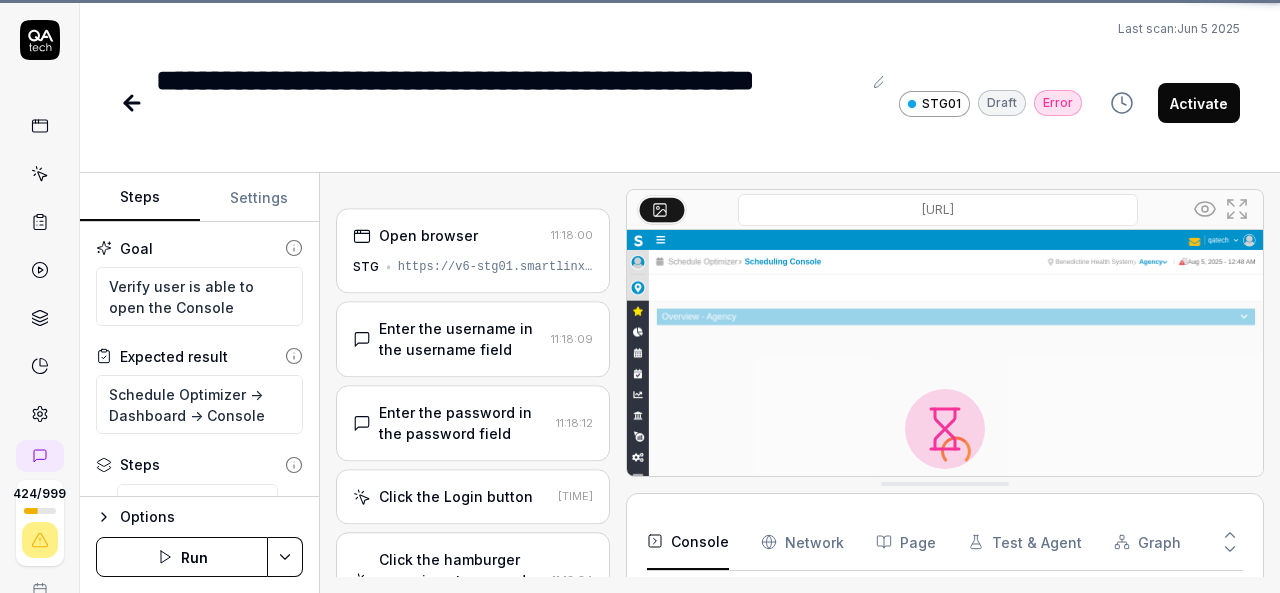 scroll, scrollTop: 428, scrollLeft: 0, axis: vertical 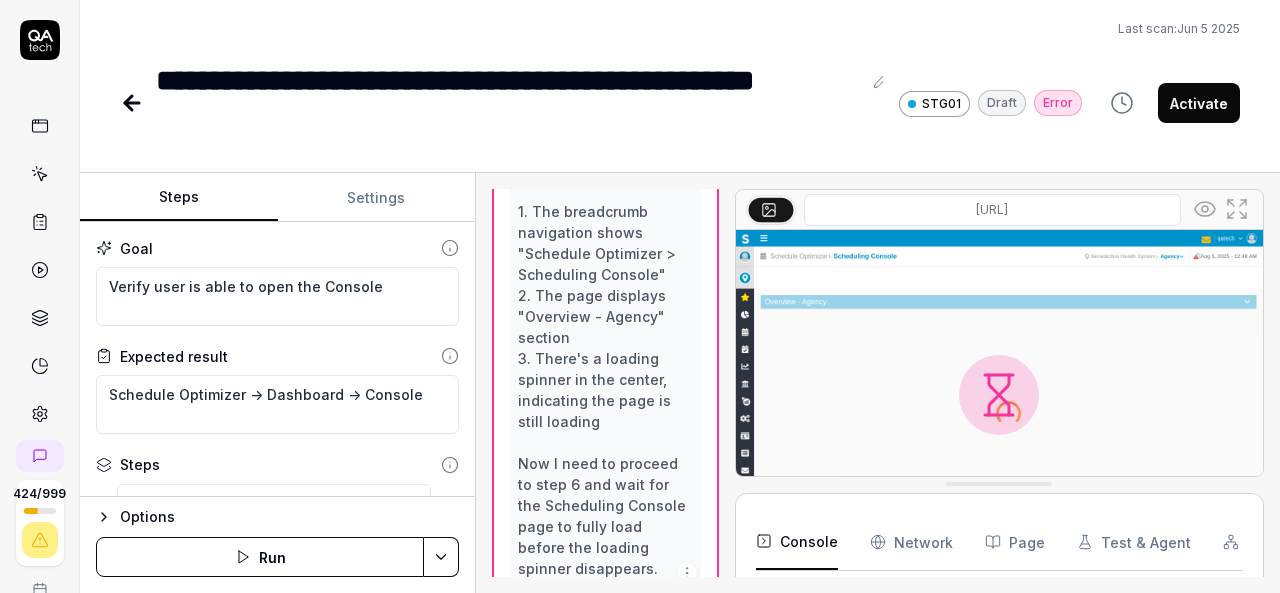 click on "Steps Settings Goal Verify user is able to open the Console Expected result Schedule Optimizer -> Dashboard -> Console Steps Enter the username in the username field Enter the password in the password field Click the Login button Click the hamburger menu icon to expand navigation options Click on the Schedule Optimizer application tile Wait for the Scheduling Console page to fully load
To pick up a draggable item, press the space bar.
While dragging, use the arrow keys to move the item.
Press space again to drop the item in its new position, or press escape to cancel.
Options Run Open browser 11:18:00 STG [URL] Enter the username in the username field 11:18:09 Enter the password in the password field 11:18:12 Click the Login button 11:18:15 Click the hamburger menu icon to expand navigation options 11:18:24 Click on the Schedule Optimizer application tile 11:18:31 Wait for the Scheduling Console page to fully load 11:18:40 Wait 3 seconds   Console Network 9" at bounding box center (680, 383) 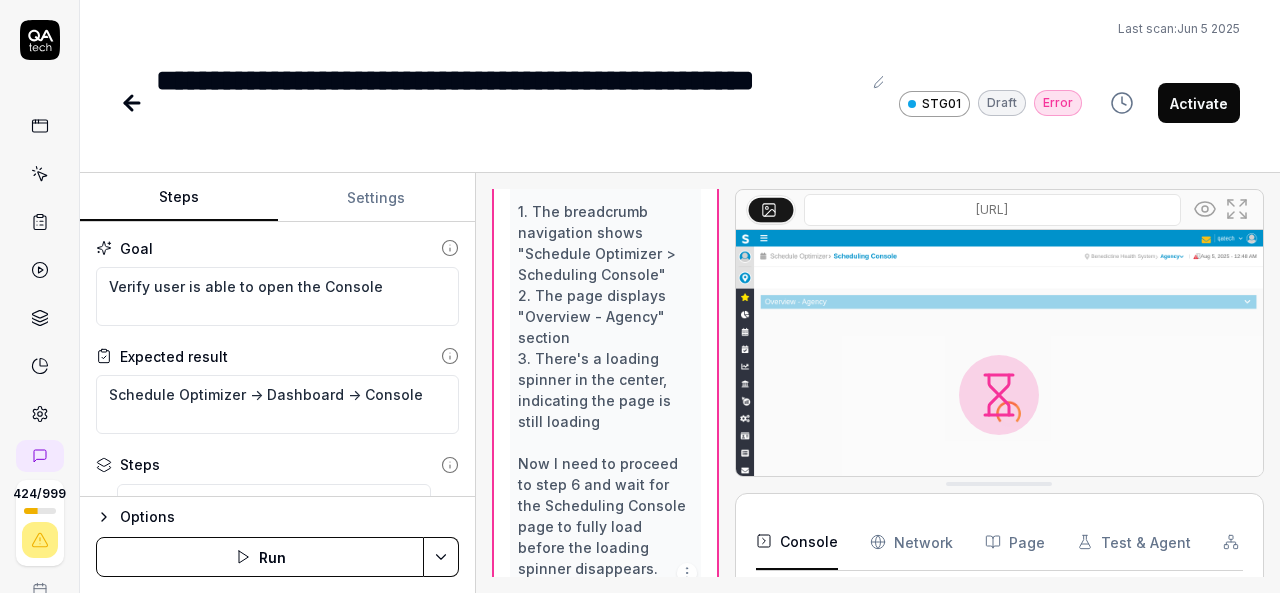 scroll, scrollTop: 980, scrollLeft: 0, axis: vertical 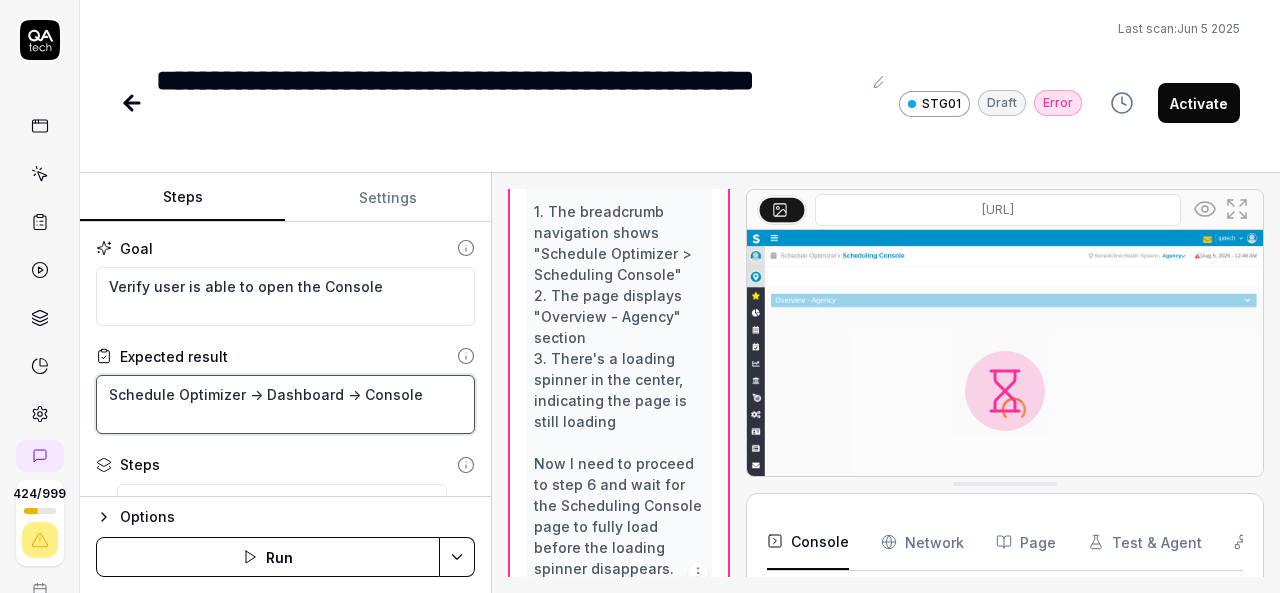 click on "Schedule Optimizer -> Dashboard -> Console" at bounding box center (285, 404) 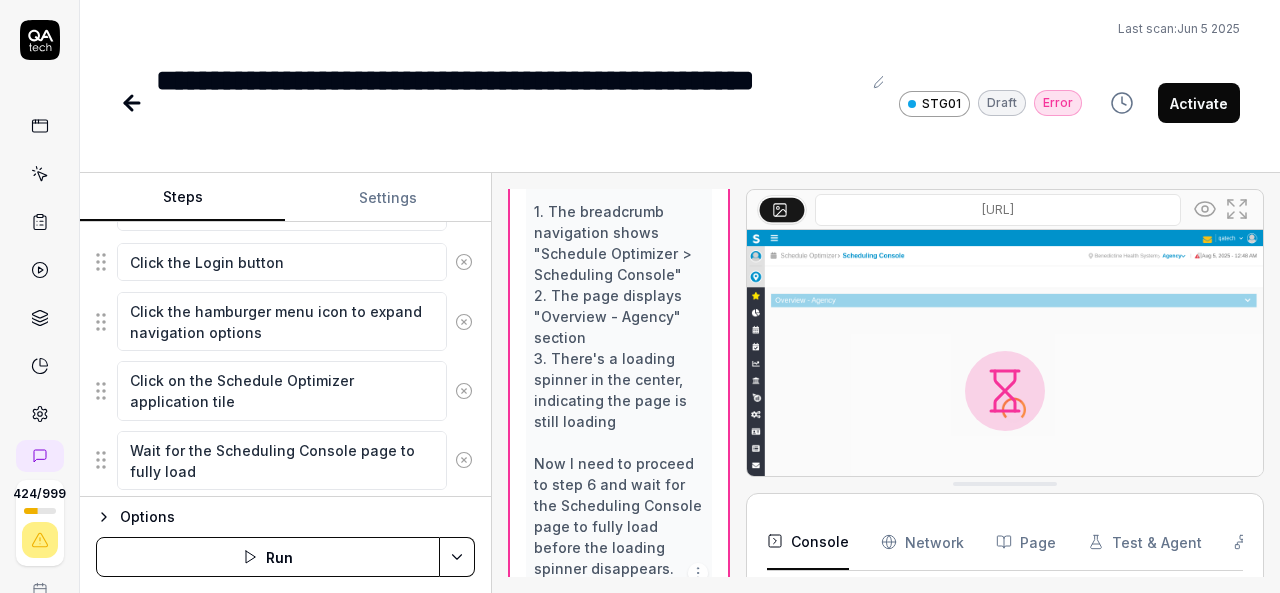 scroll, scrollTop: 339, scrollLeft: 0, axis: vertical 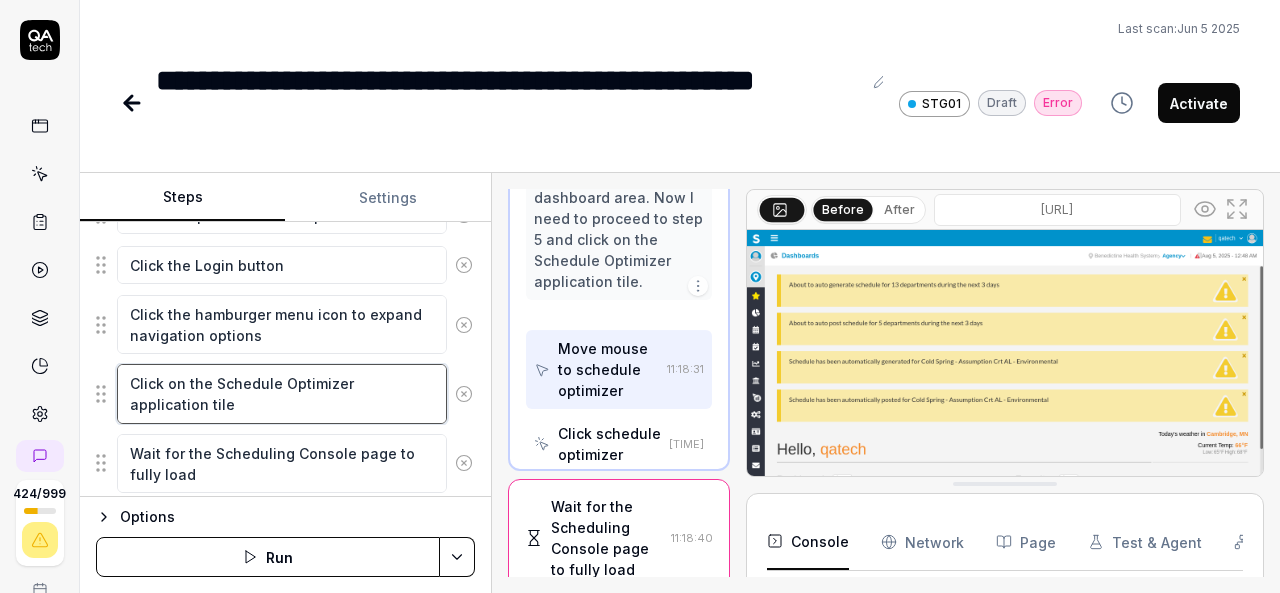 click on "Click on the Schedule Optimizer application tile" at bounding box center (282, 393) 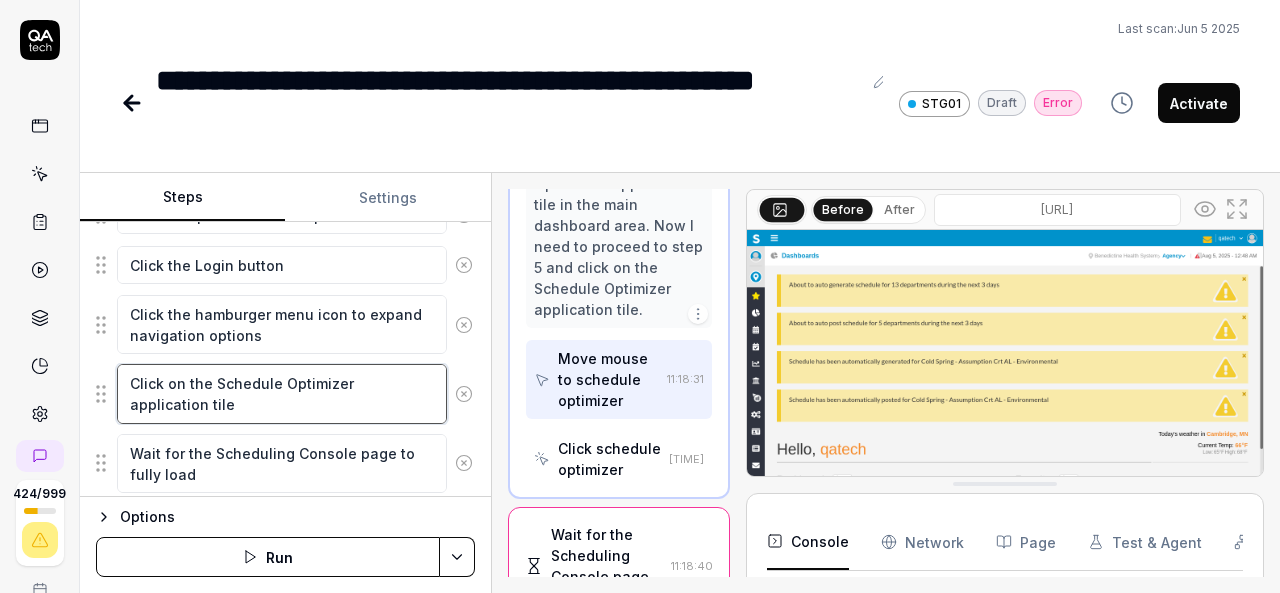 scroll, scrollTop: 946, scrollLeft: 0, axis: vertical 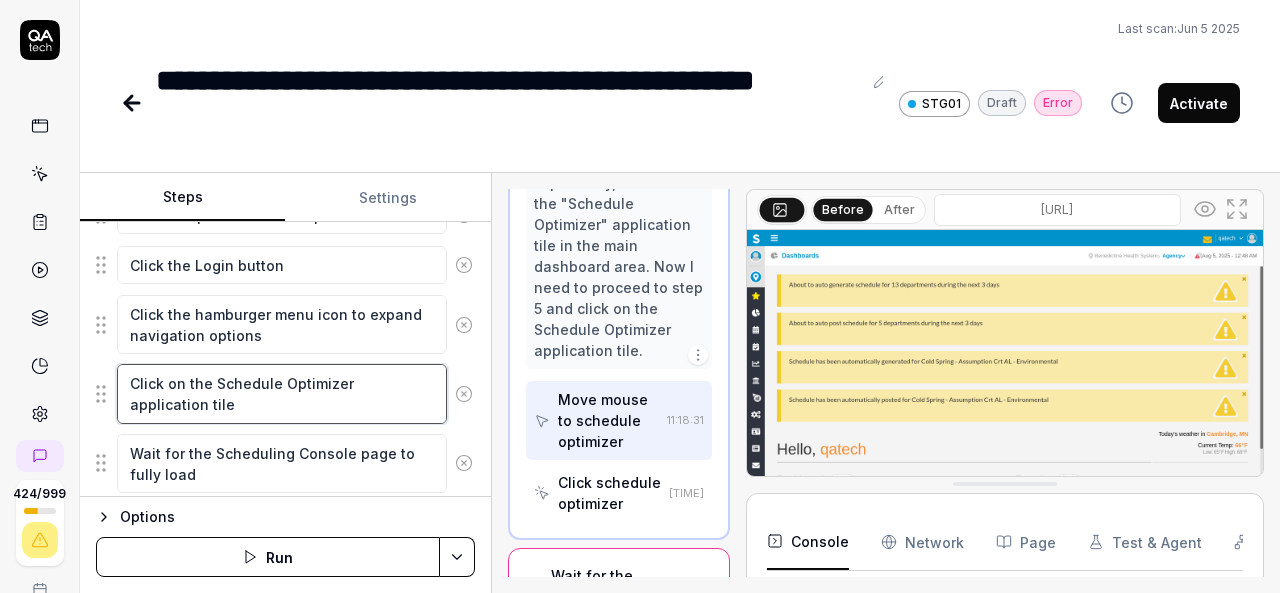click on "Click on the Schedule Optimizer application tile" at bounding box center [282, 393] 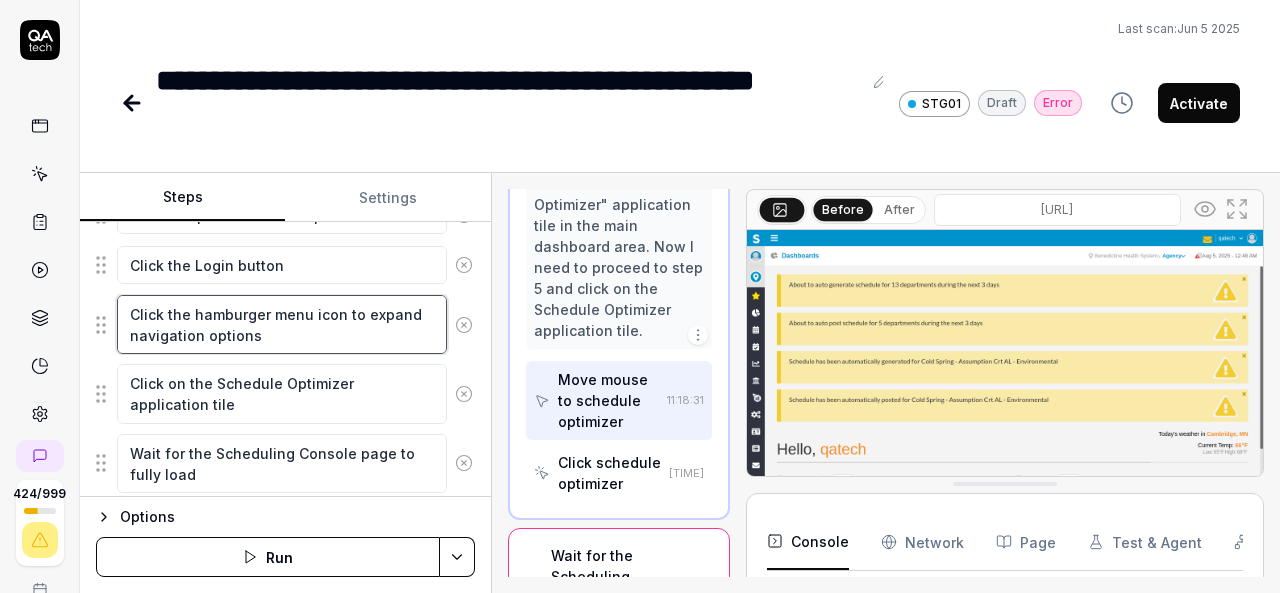 click on "Click the hamburger menu icon to expand navigation options" at bounding box center (282, 324) 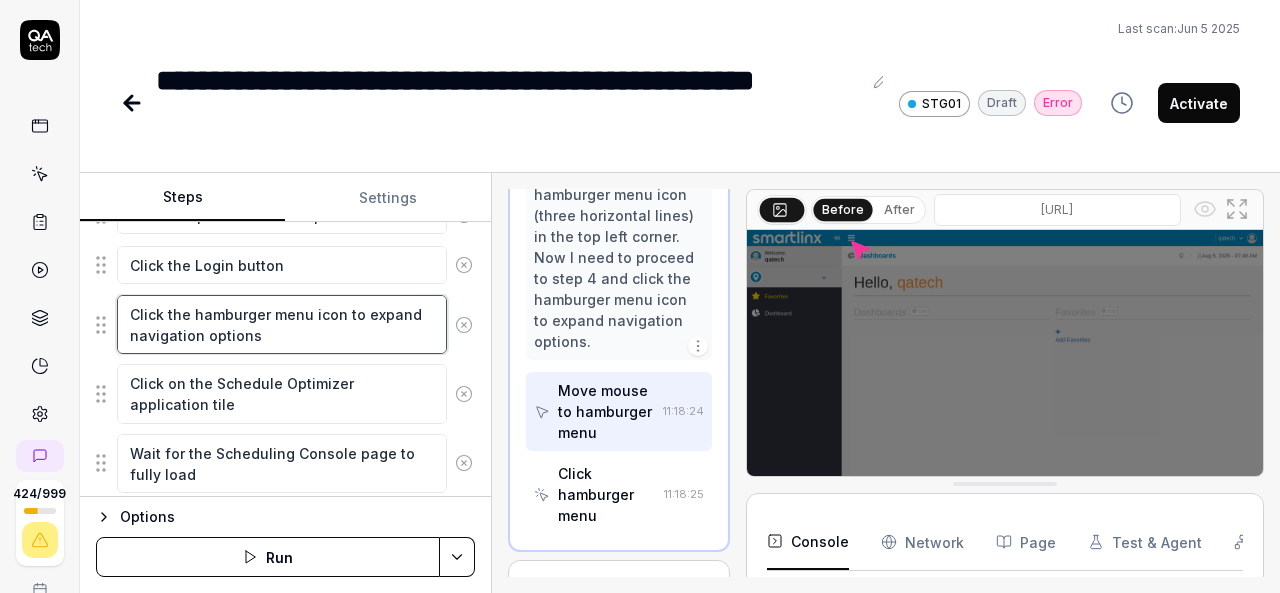 scroll, scrollTop: 696, scrollLeft: 0, axis: vertical 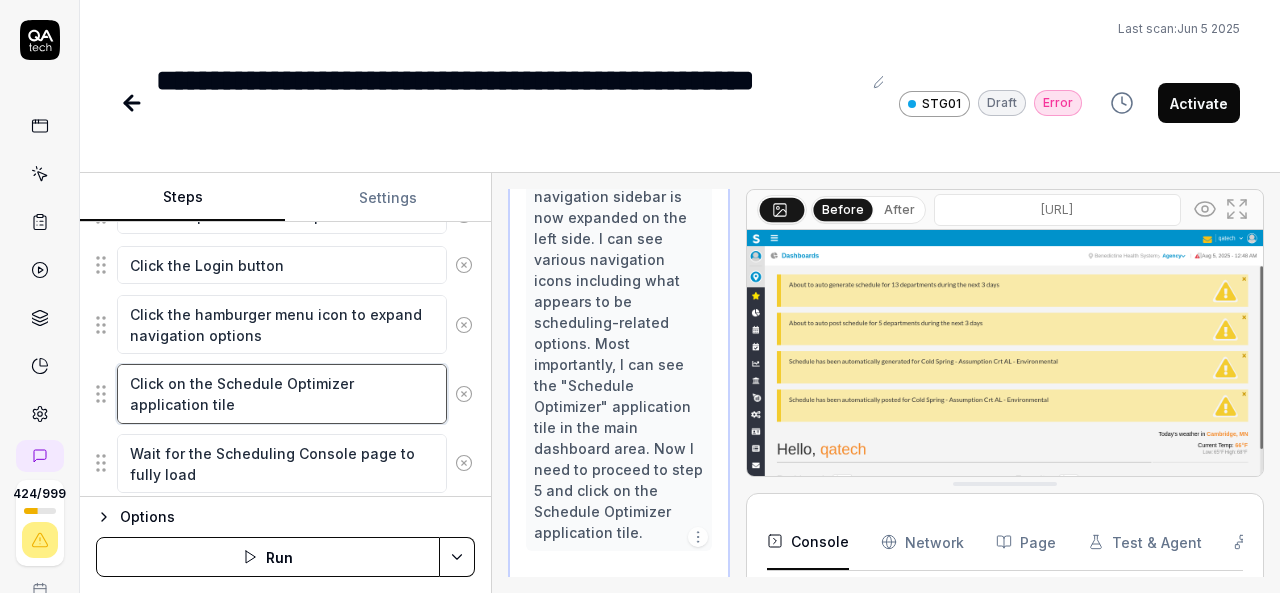 click on "Click on the Schedule Optimizer application tile" at bounding box center (282, 393) 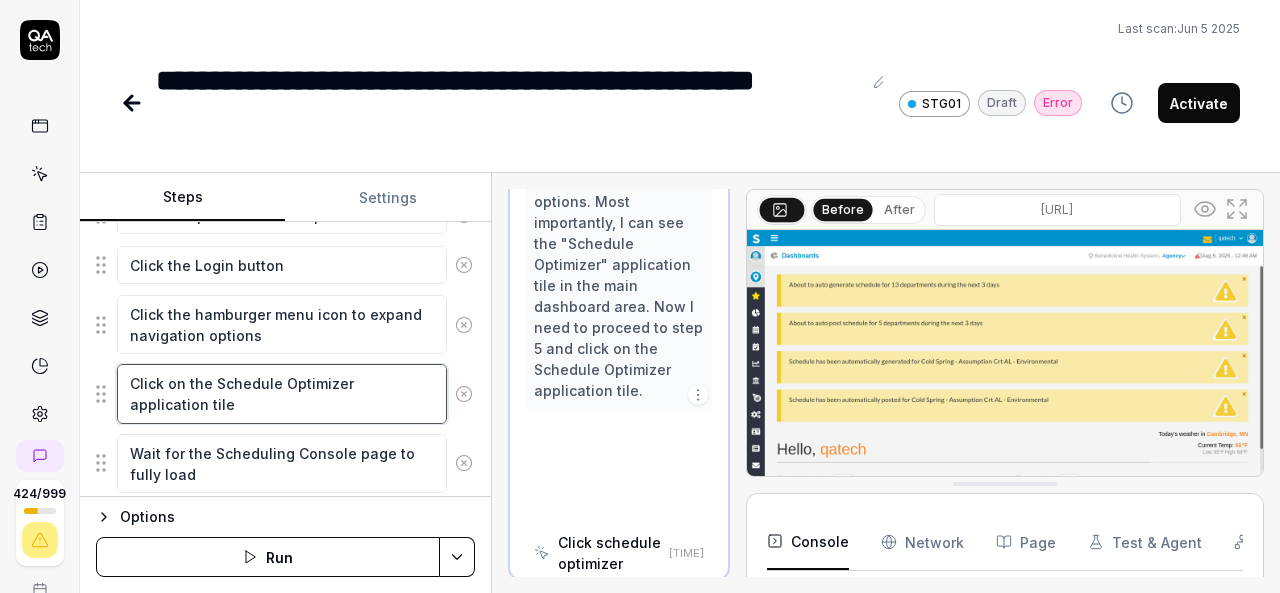 scroll, scrollTop: 947, scrollLeft: 0, axis: vertical 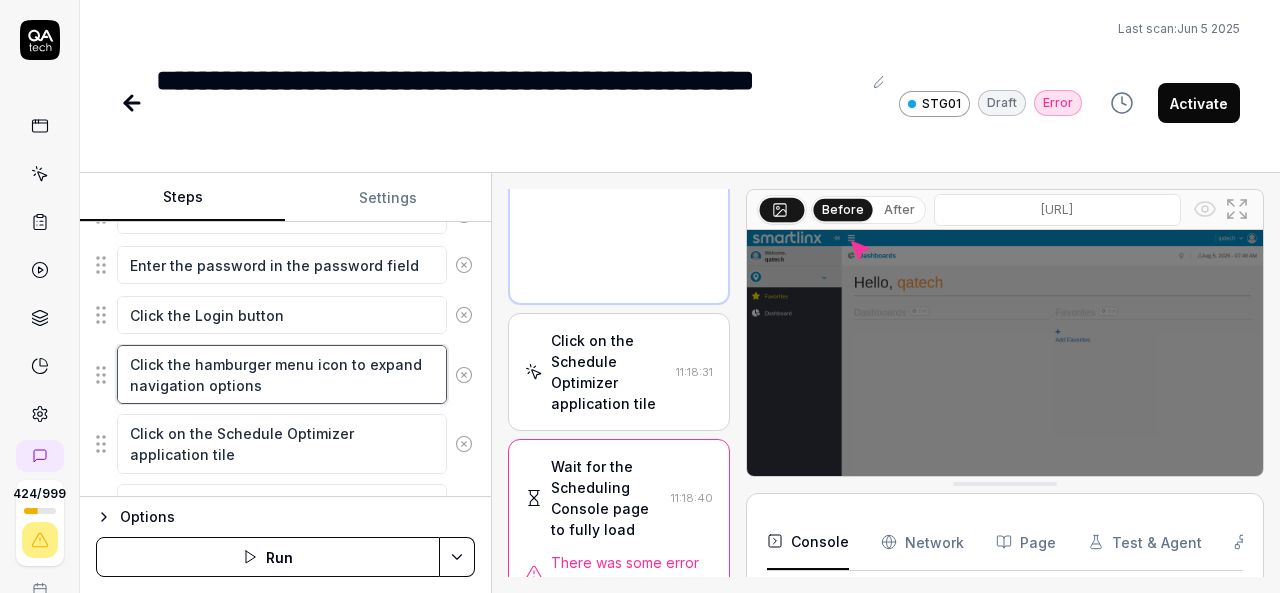 click on "Click the hamburger menu icon to expand navigation options" at bounding box center [282, 374] 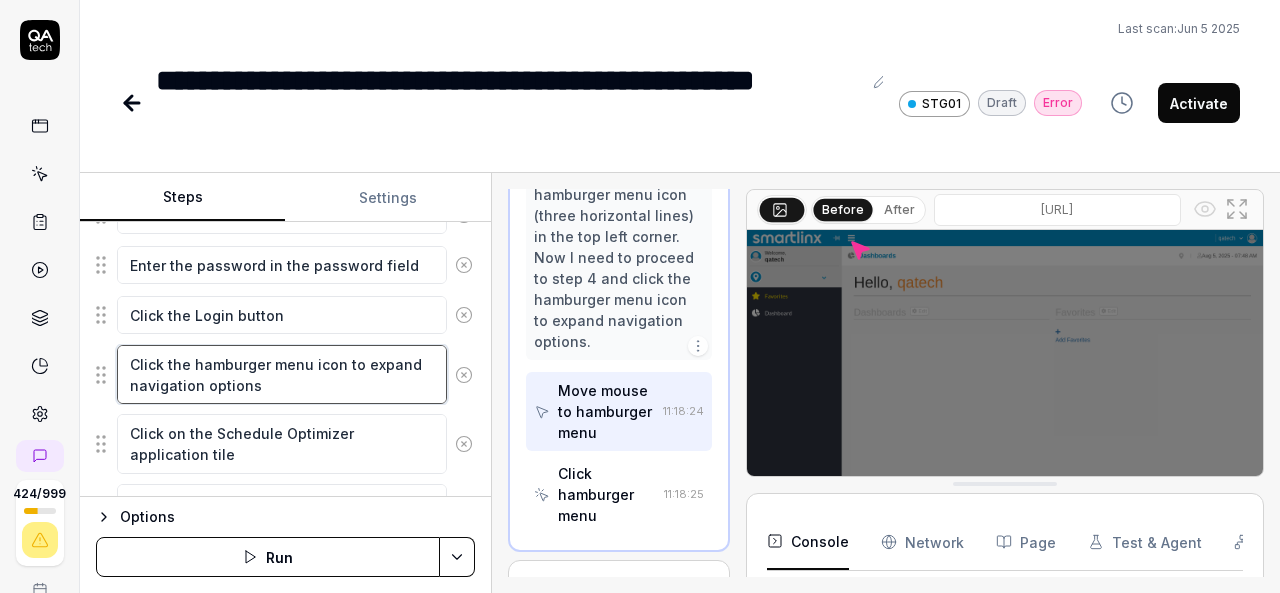scroll, scrollTop: 696, scrollLeft: 0, axis: vertical 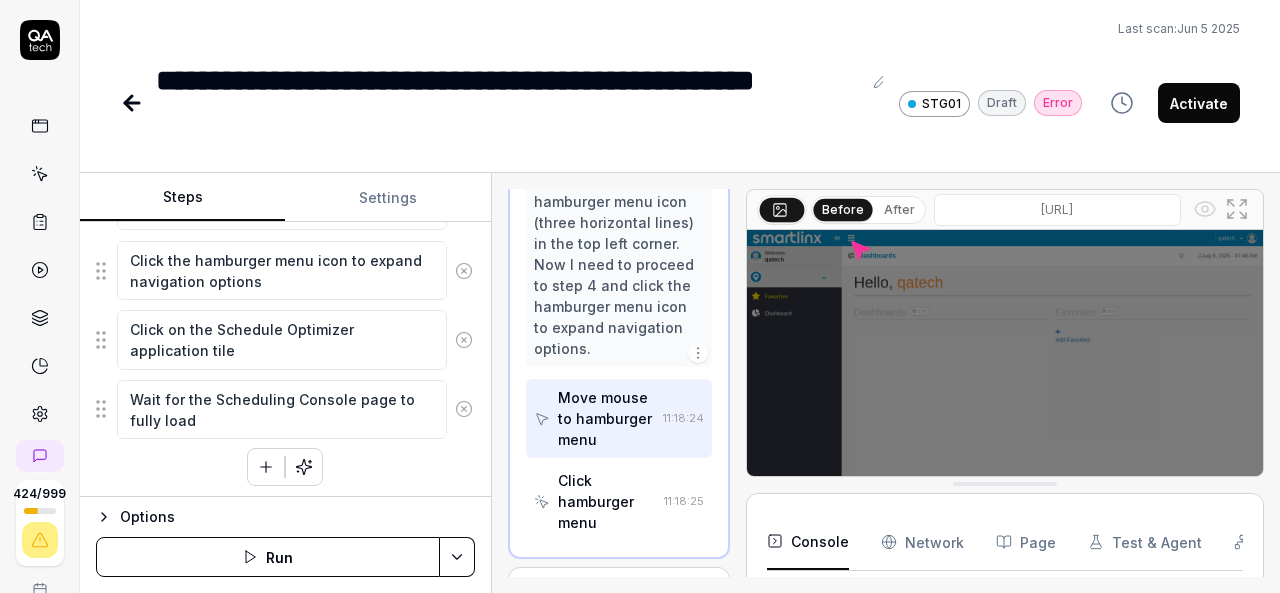 click on "Goal Verify user is able to open the Console Expected result Schedule Optimizer -> Dashboard -> Console Steps Enter the username in the username field Enter the password in the password field Click the Login button Click the hamburger menu icon to expand navigation options Click on the Schedule Optimizer application tile Wait for the Scheduling Console page to fully load
To pick up a draggable item, press the space bar.
While dragging, use the arrow keys to move the item.
Press space again to drop the item in its new position, or press escape to cancel." at bounding box center (285, 359) 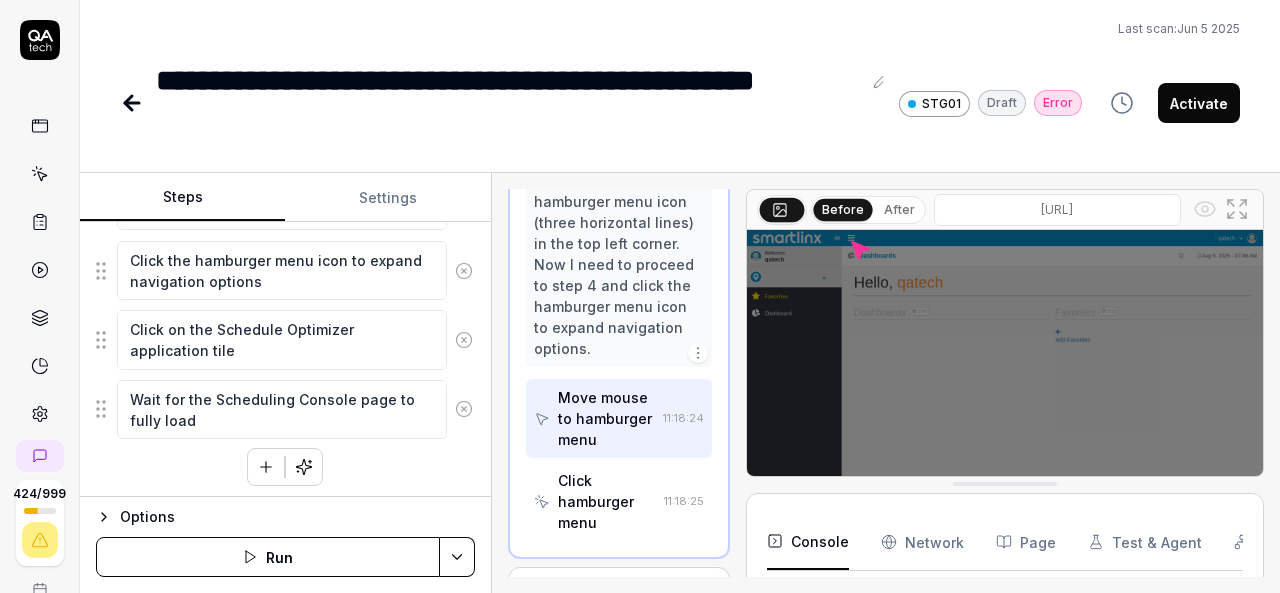 click 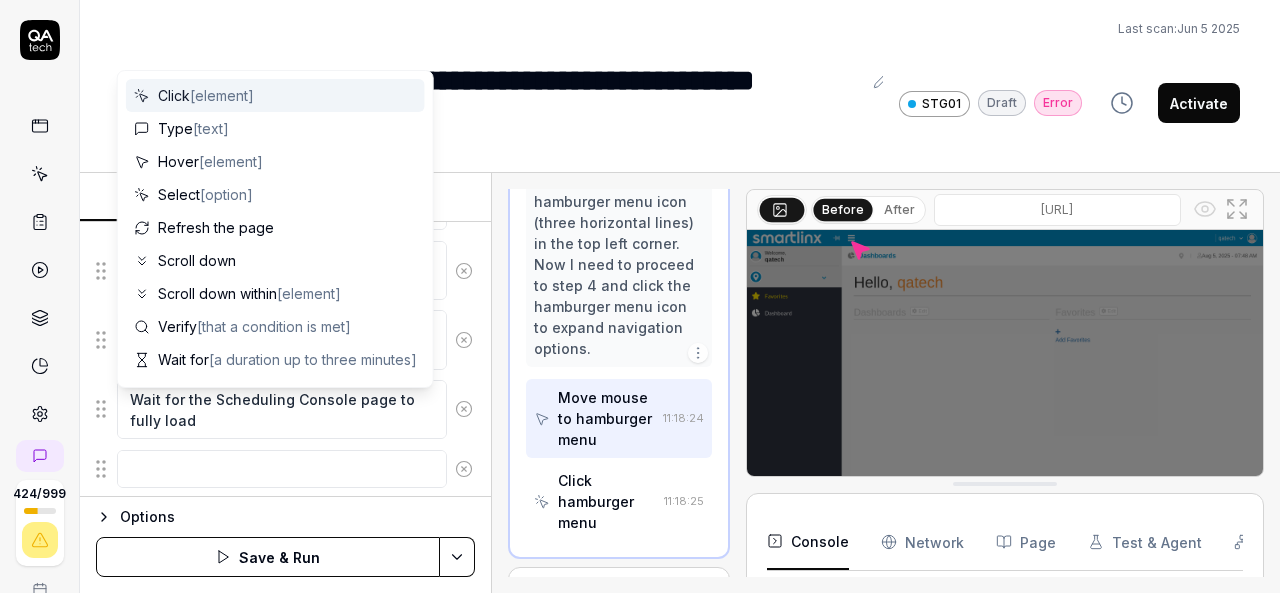 scroll, scrollTop: 442, scrollLeft: 0, axis: vertical 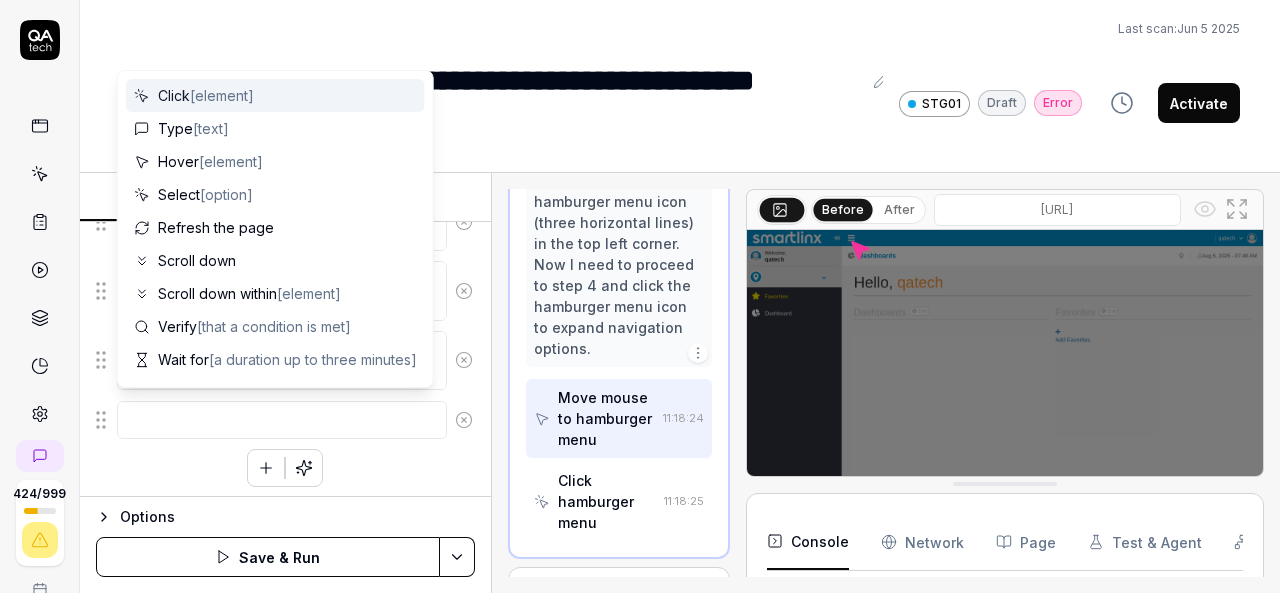 click at bounding box center (282, 420) 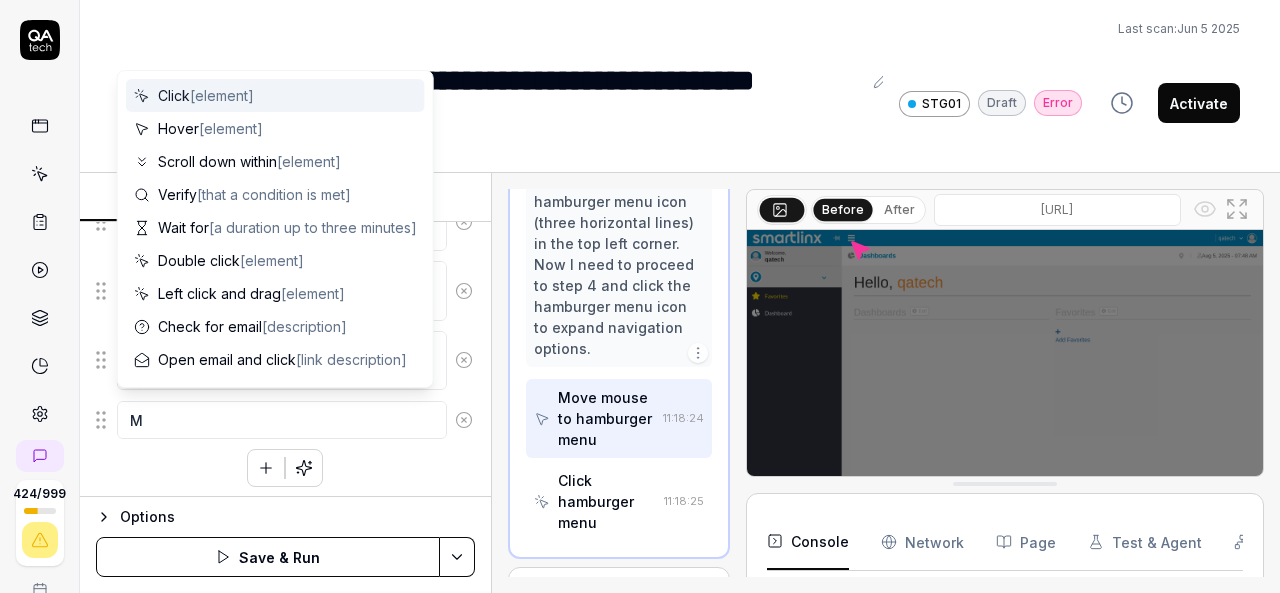 type on "*" 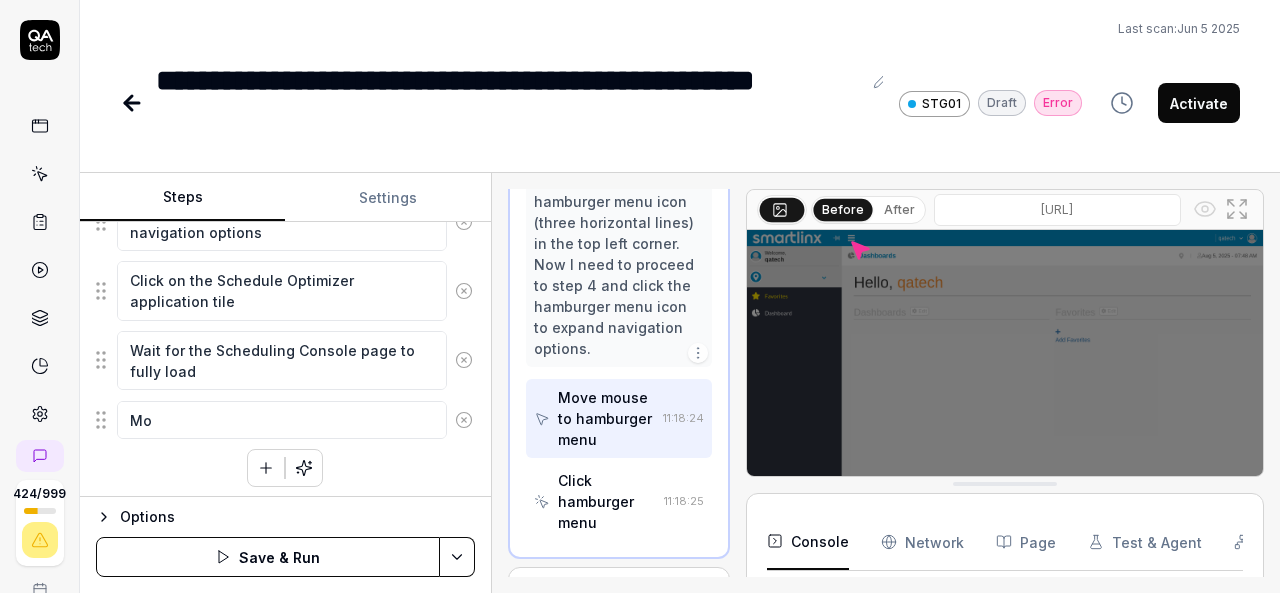 type on "*" 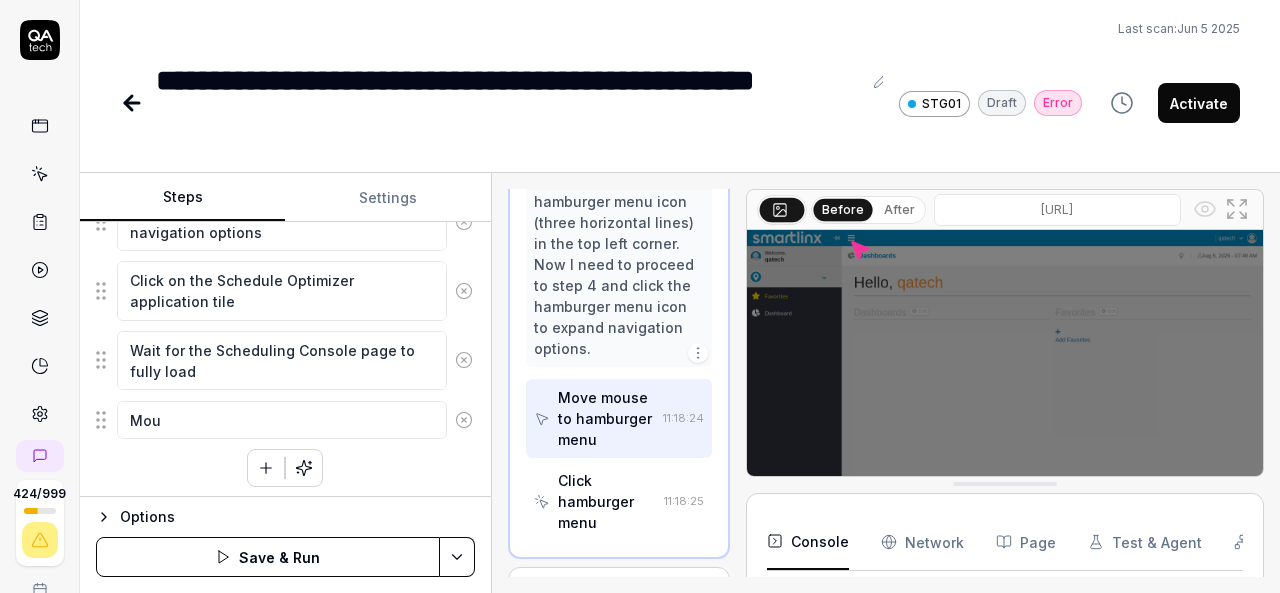 type on "*" 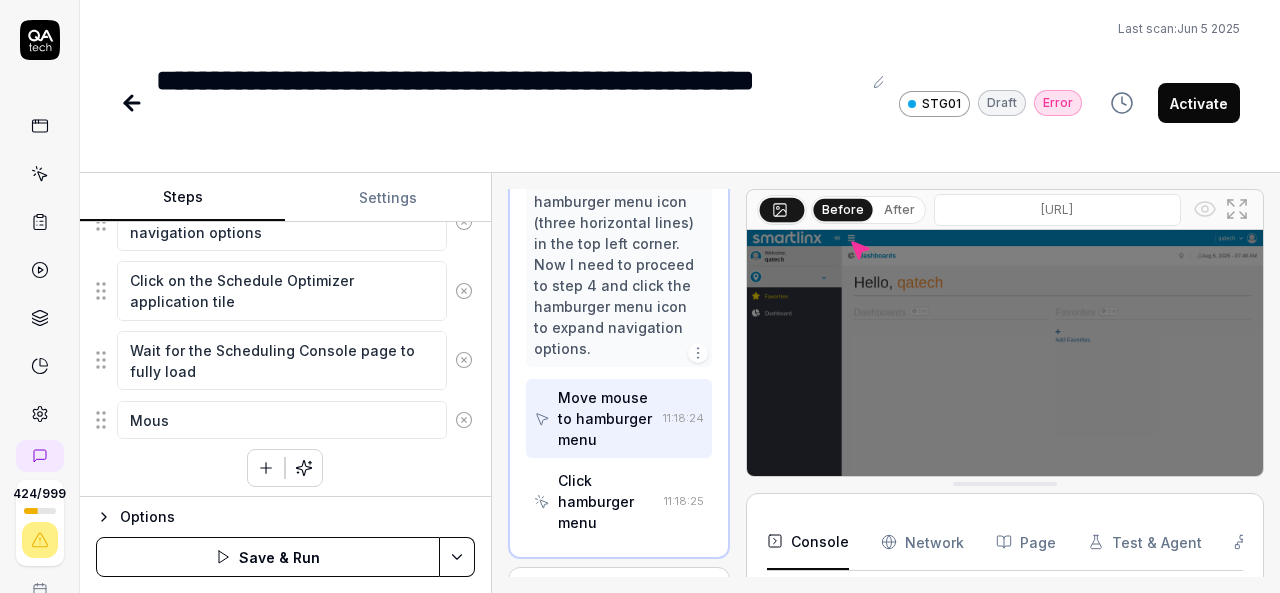 type on "*" 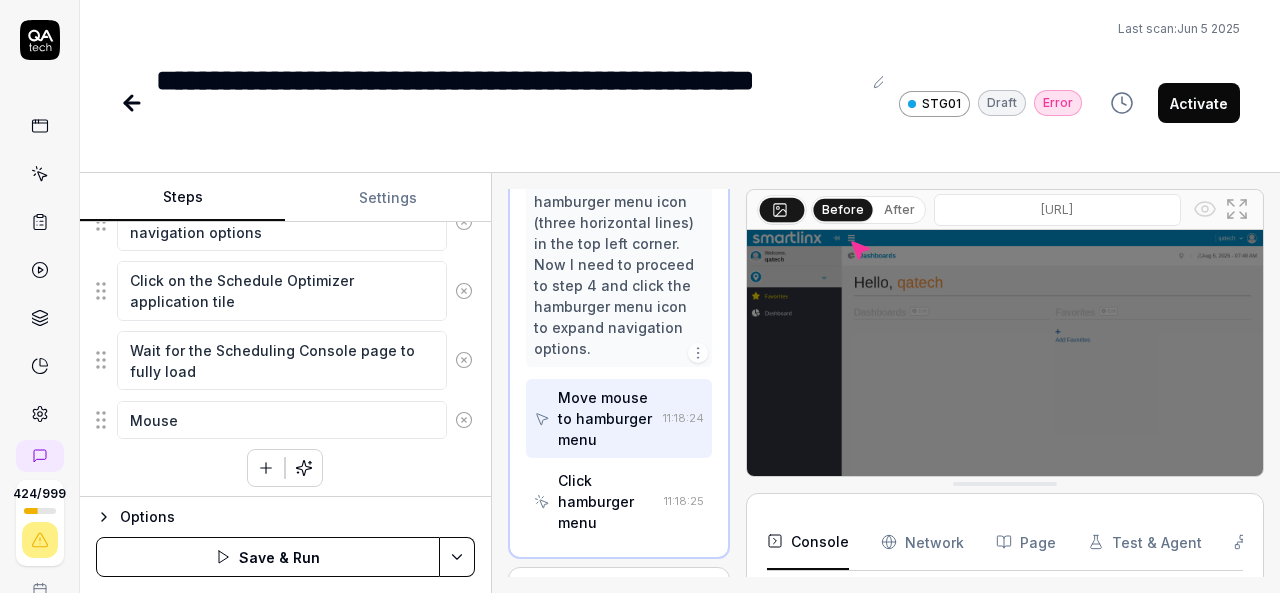 type on "*" 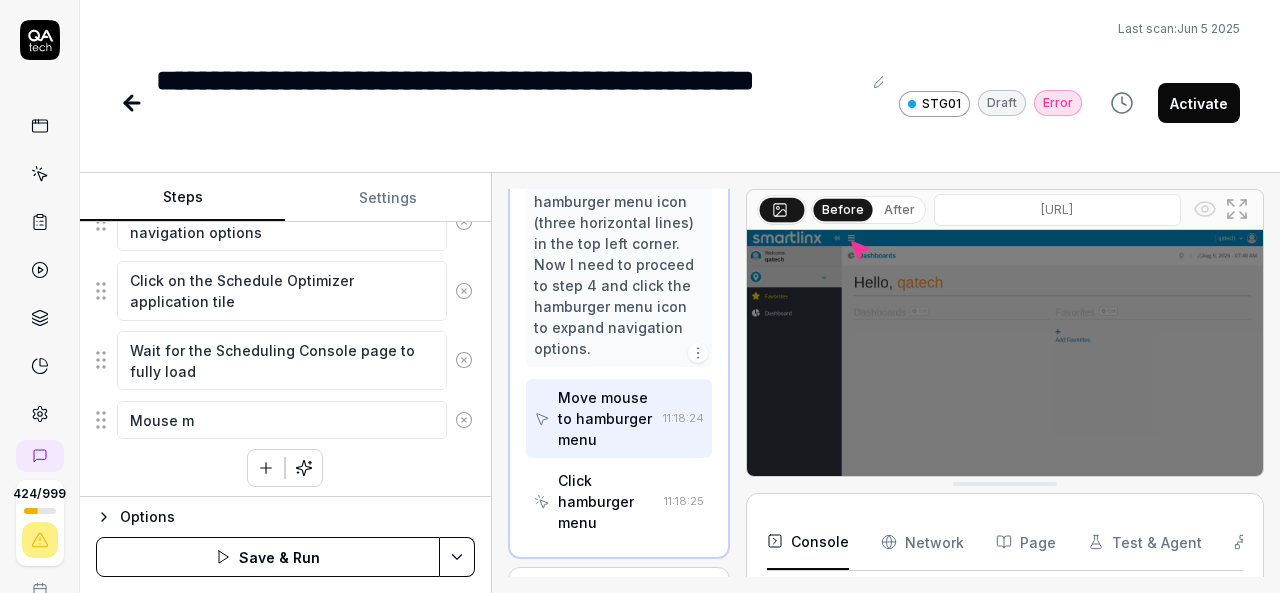 type on "*" 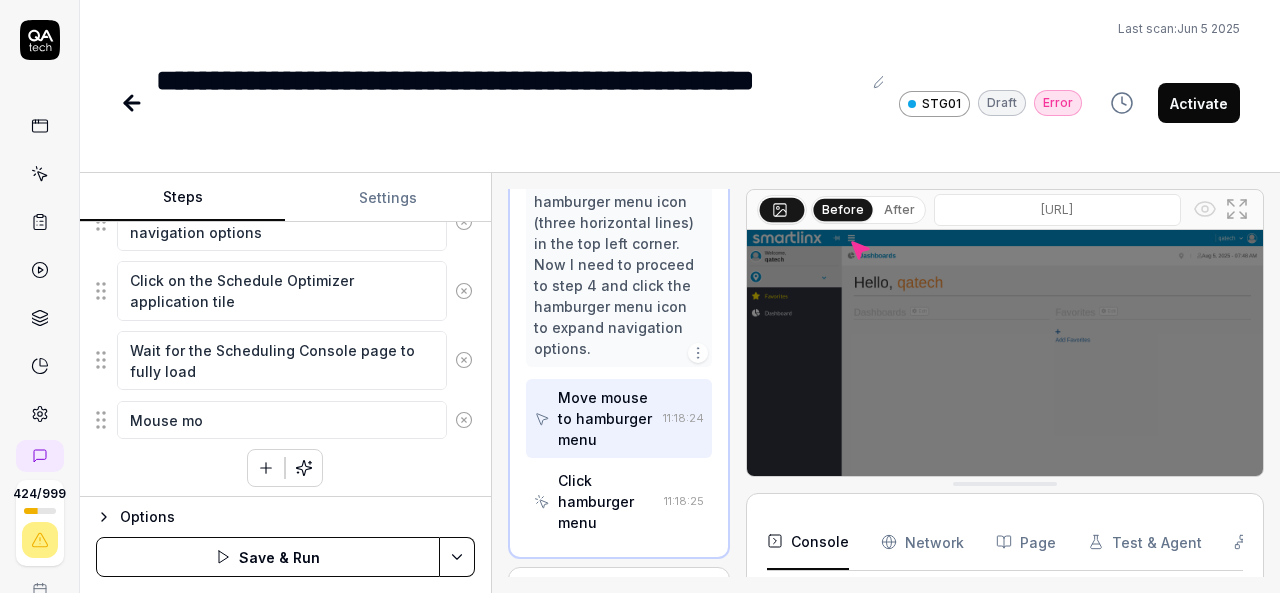 type on "*" 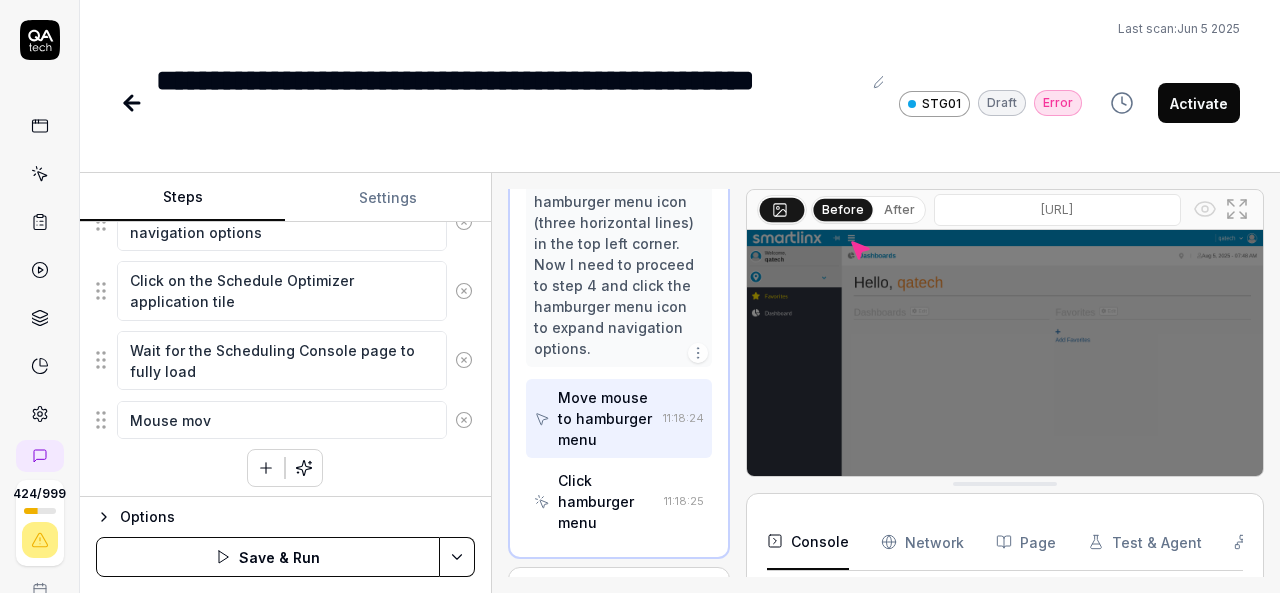 type on "*" 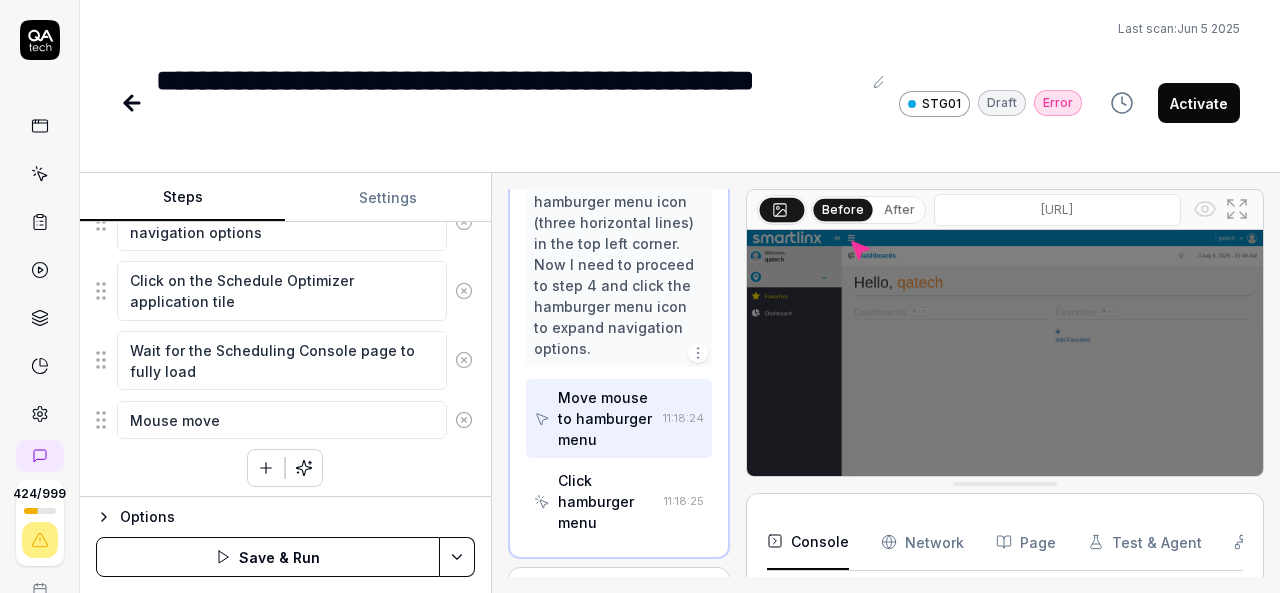 type on "*" 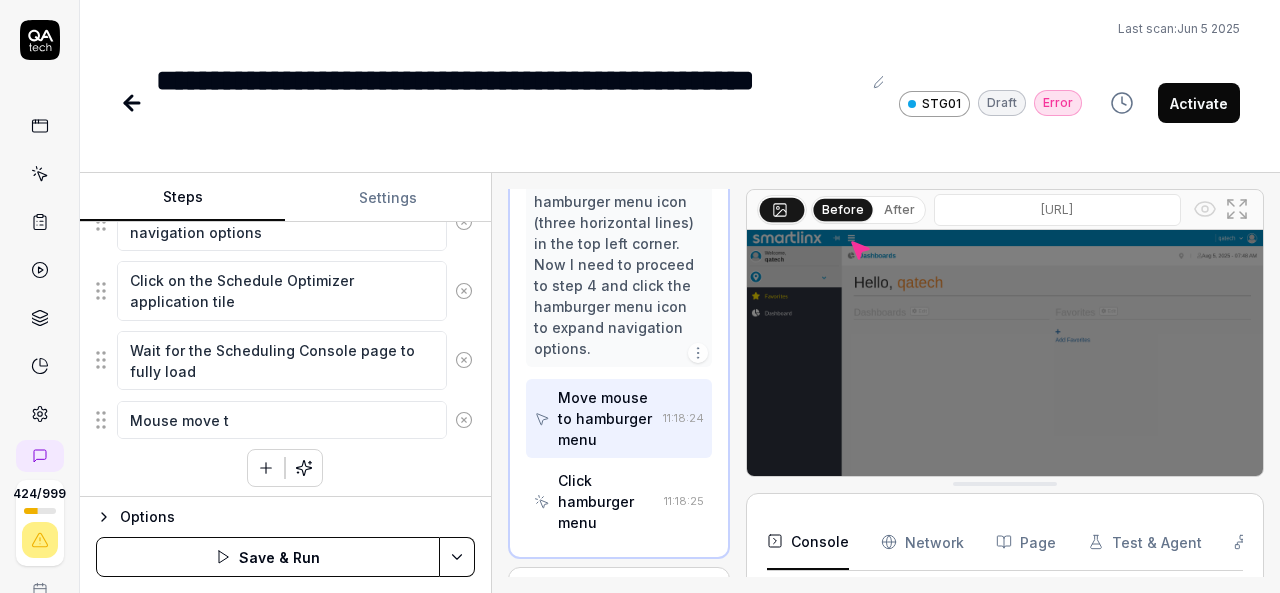 type on "*" 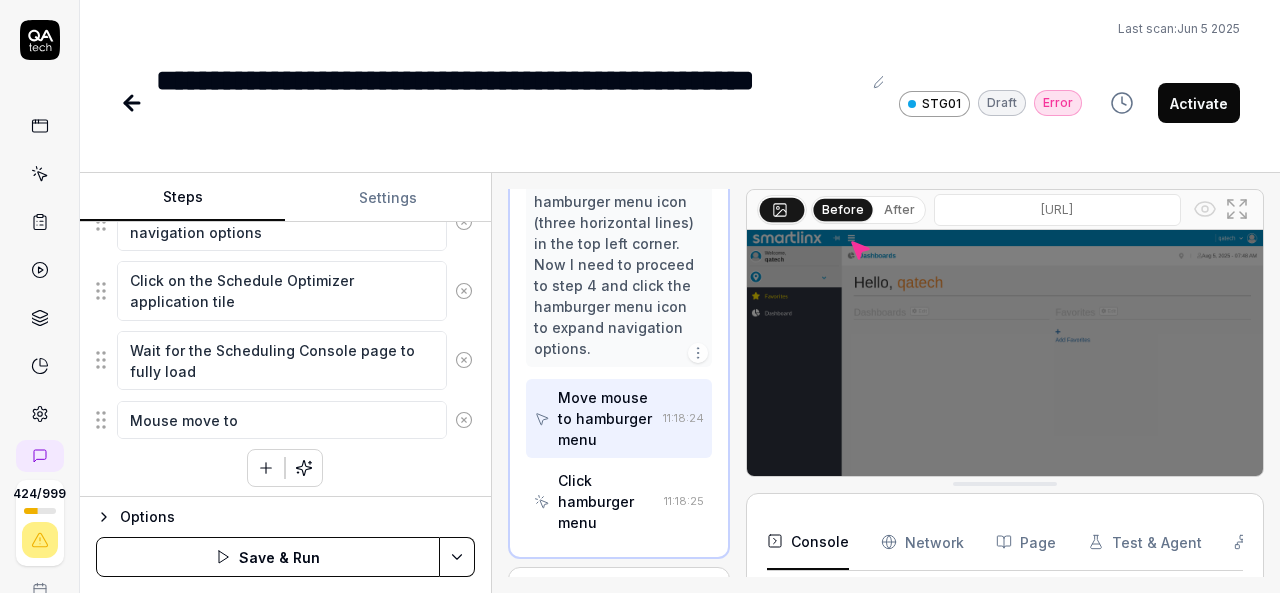 type on "*" 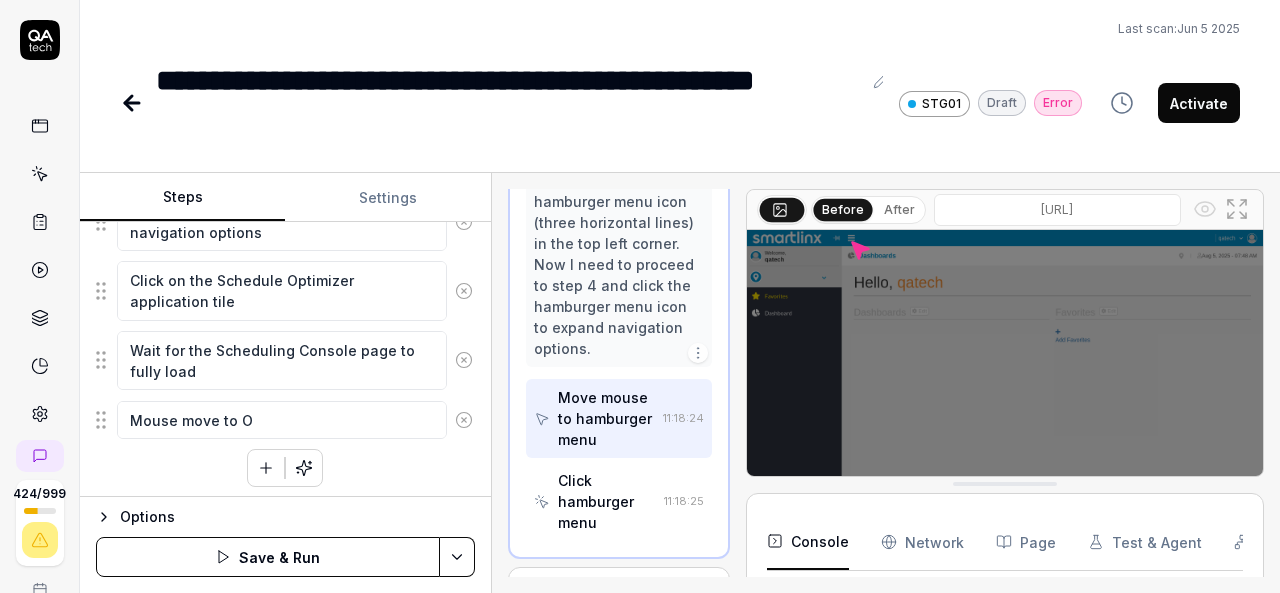 type on "*" 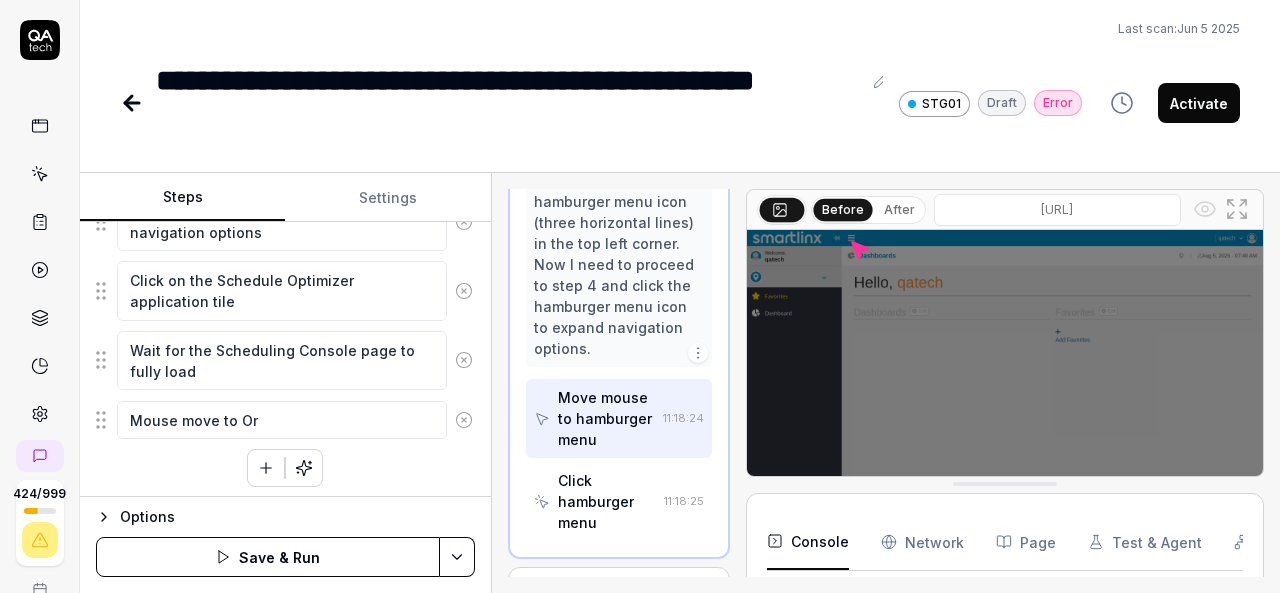 type on "*" 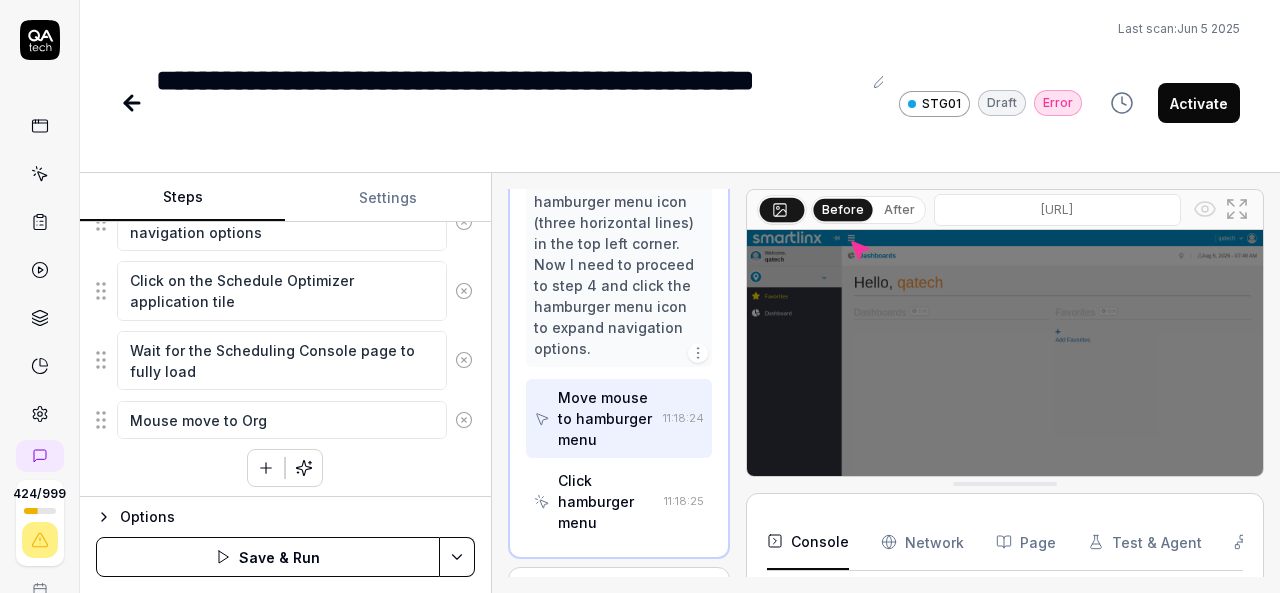 type on "*" 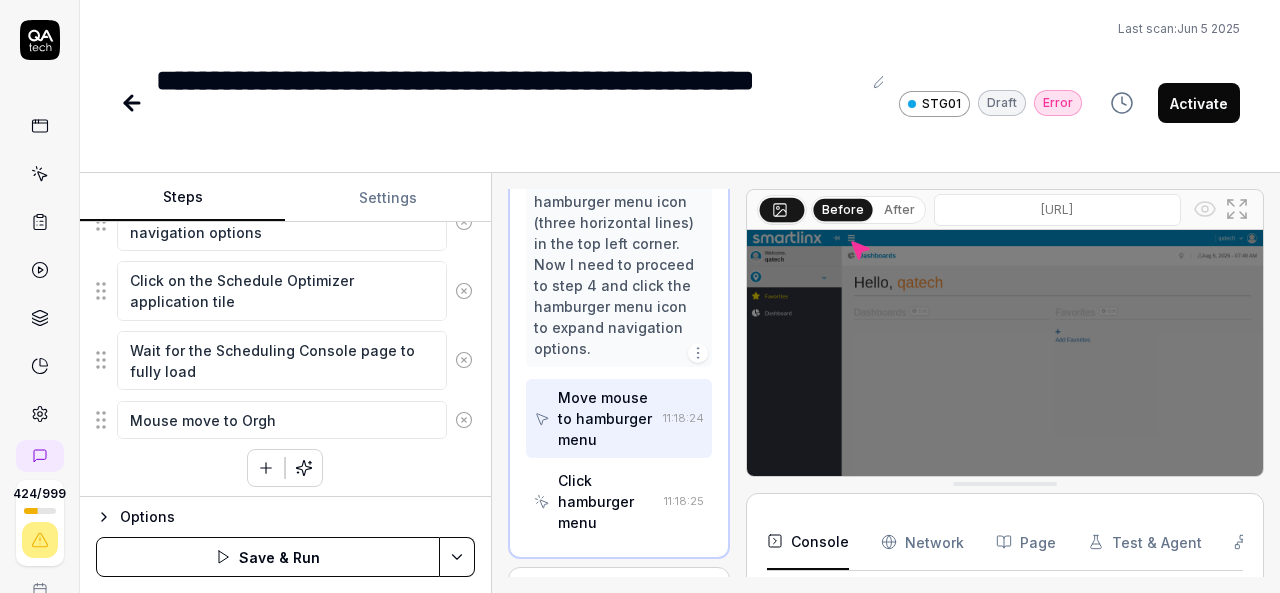 type on "*" 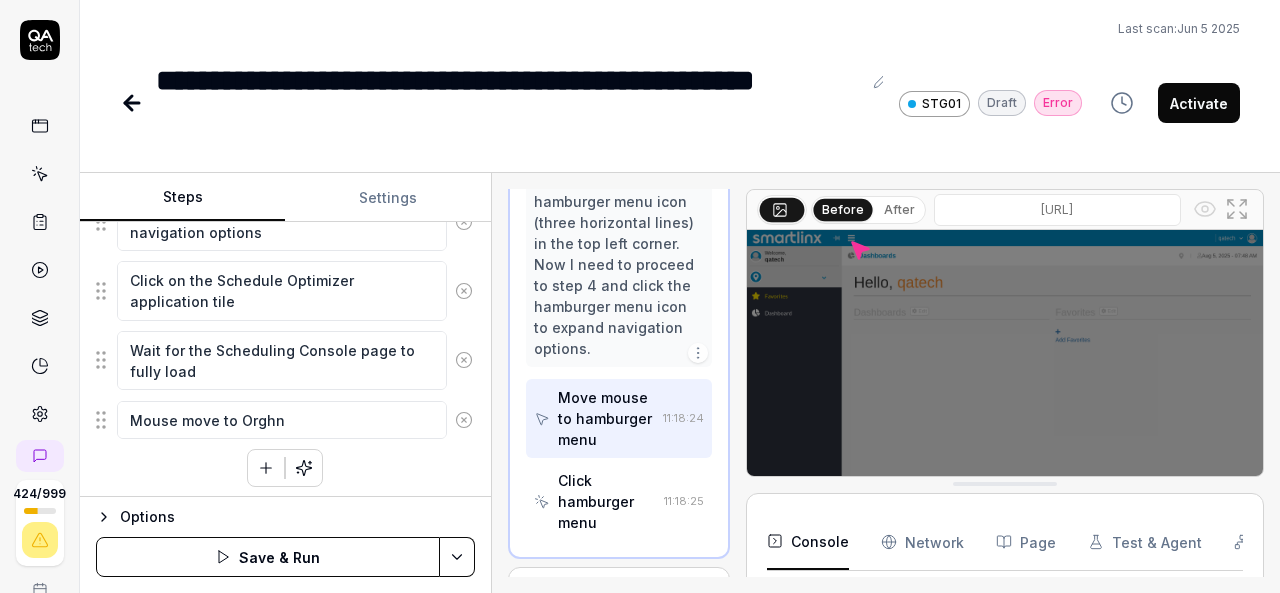 type on "*" 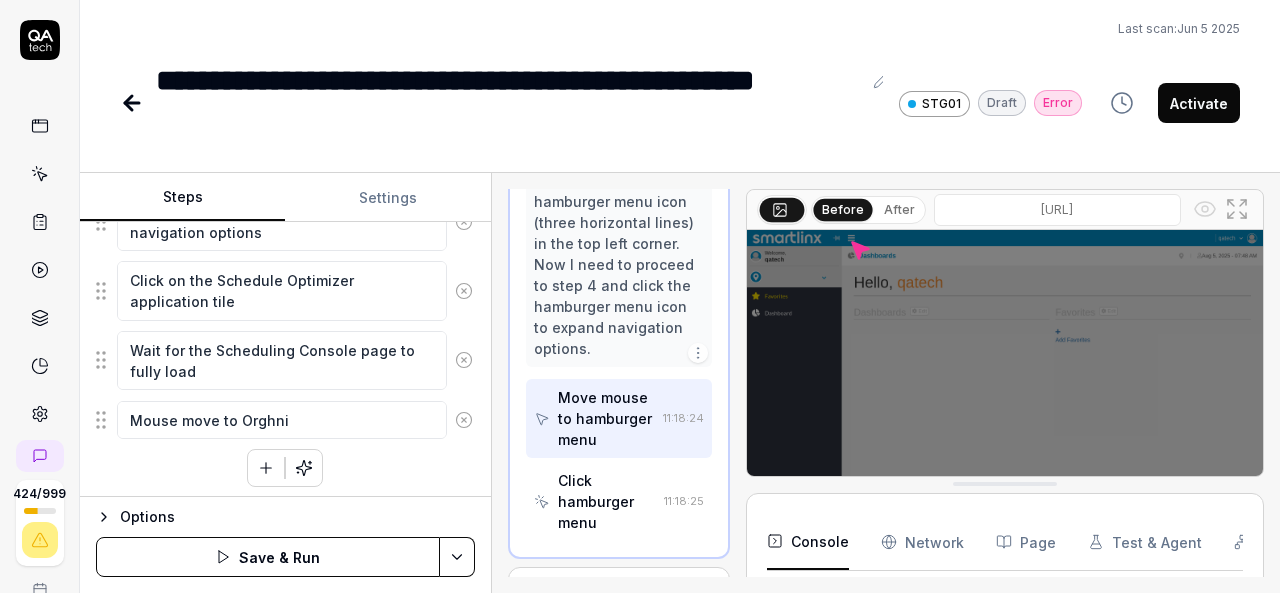 type on "*" 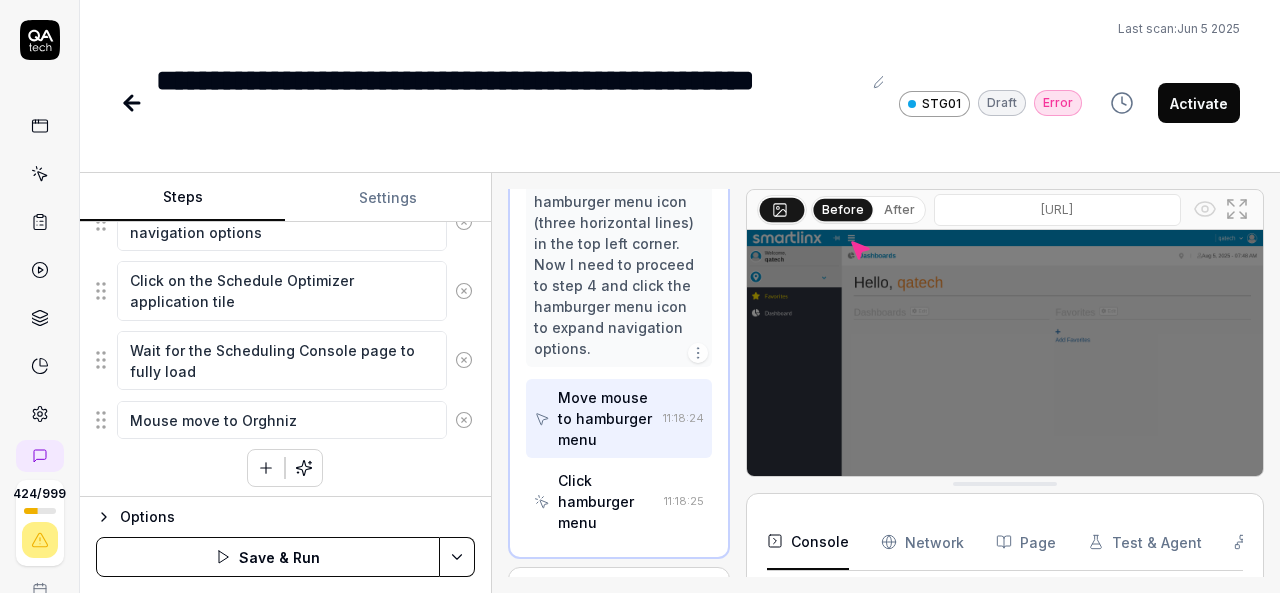 type on "*" 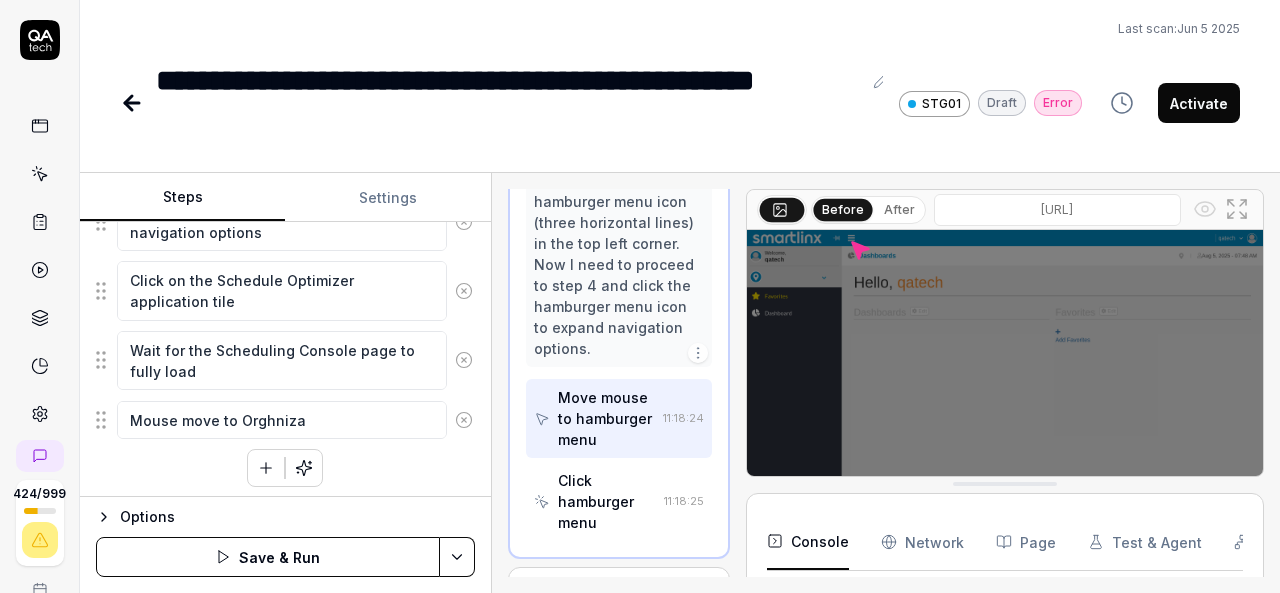 type on "*" 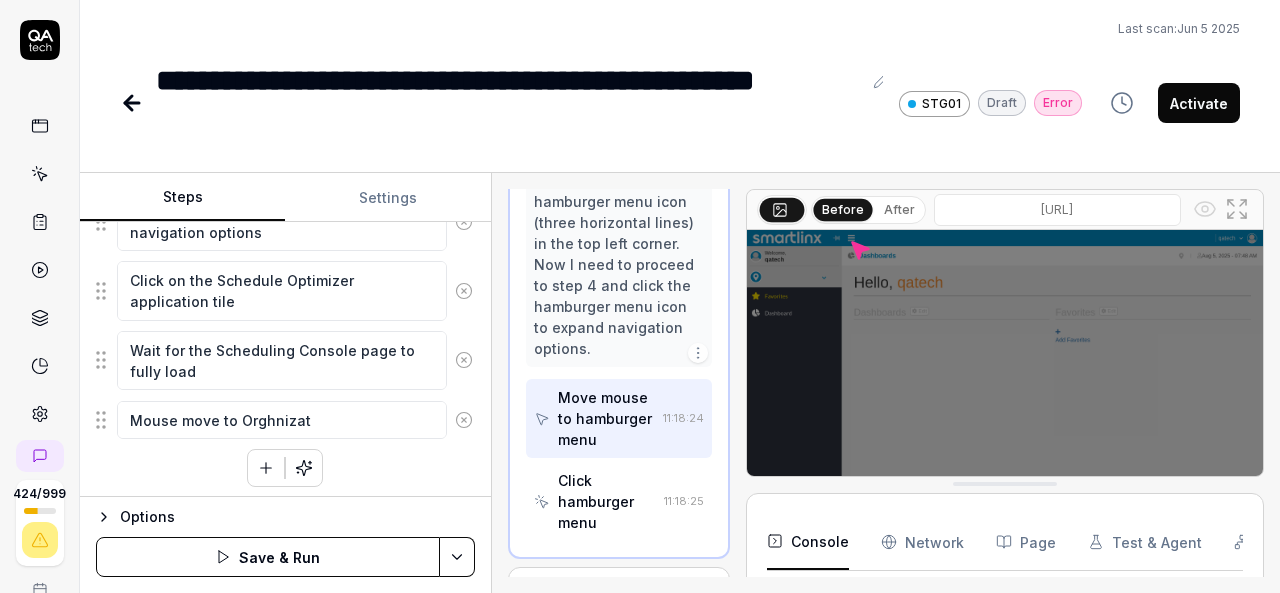 type on "*" 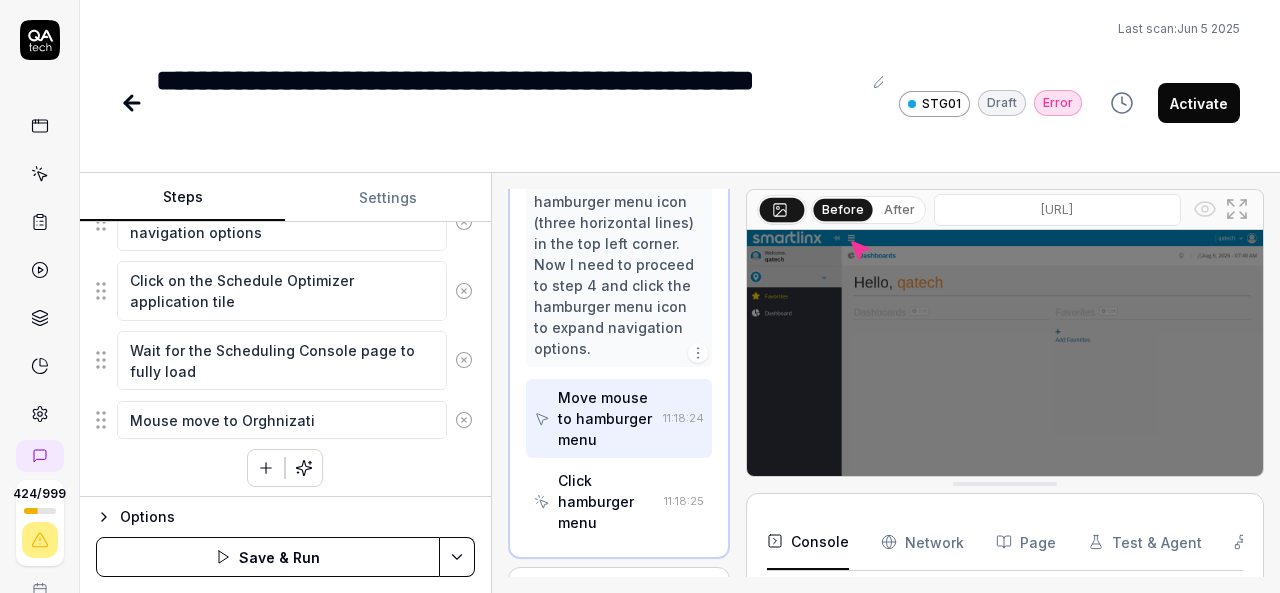 type on "*" 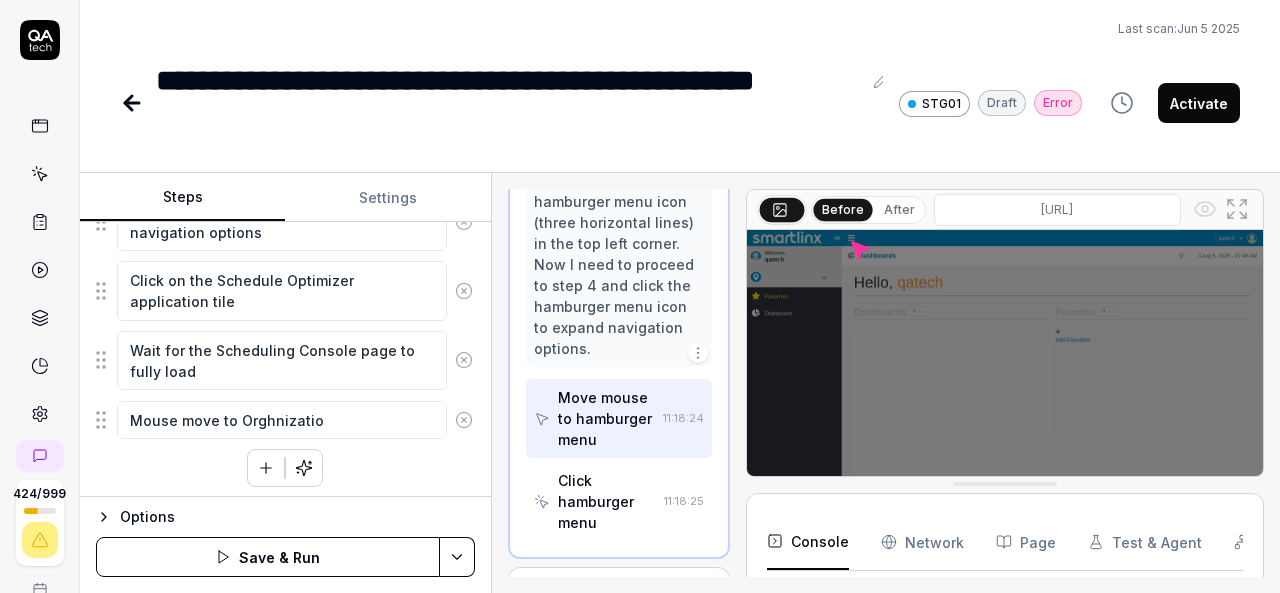 type on "*" 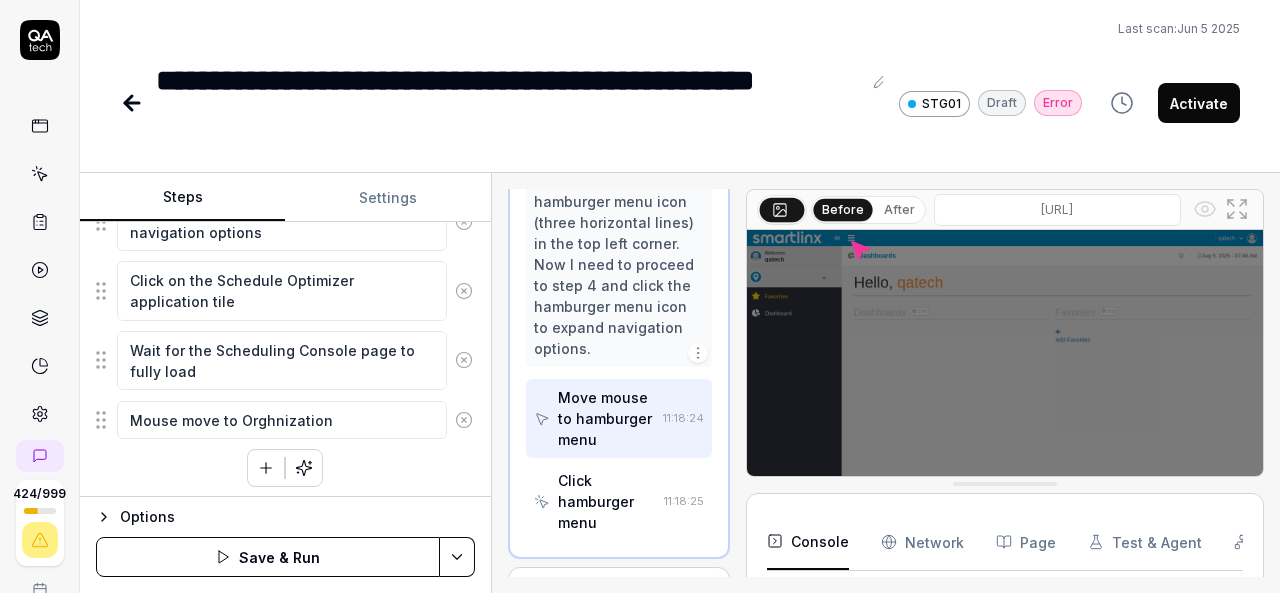 type on "*" 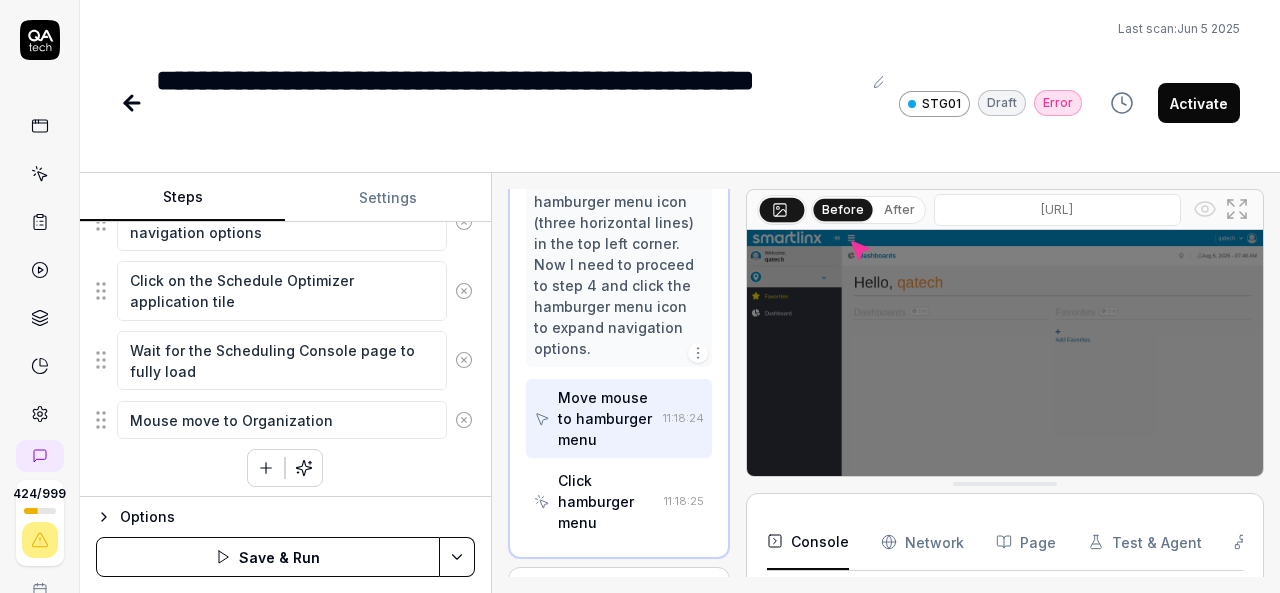type on "*" 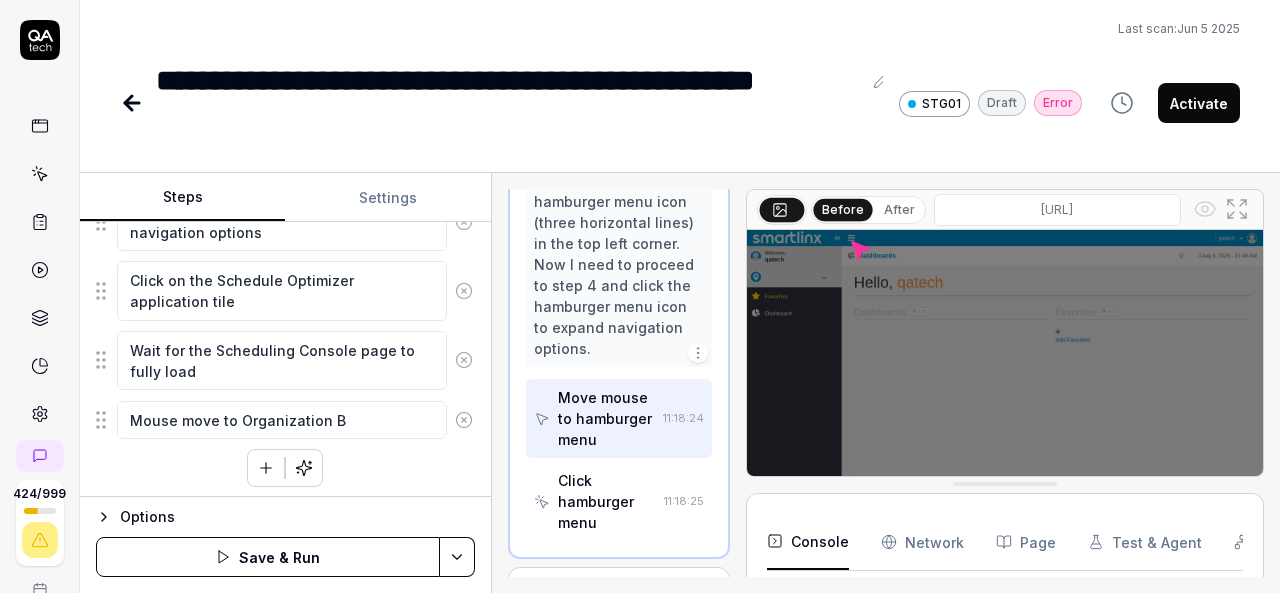 type on "*" 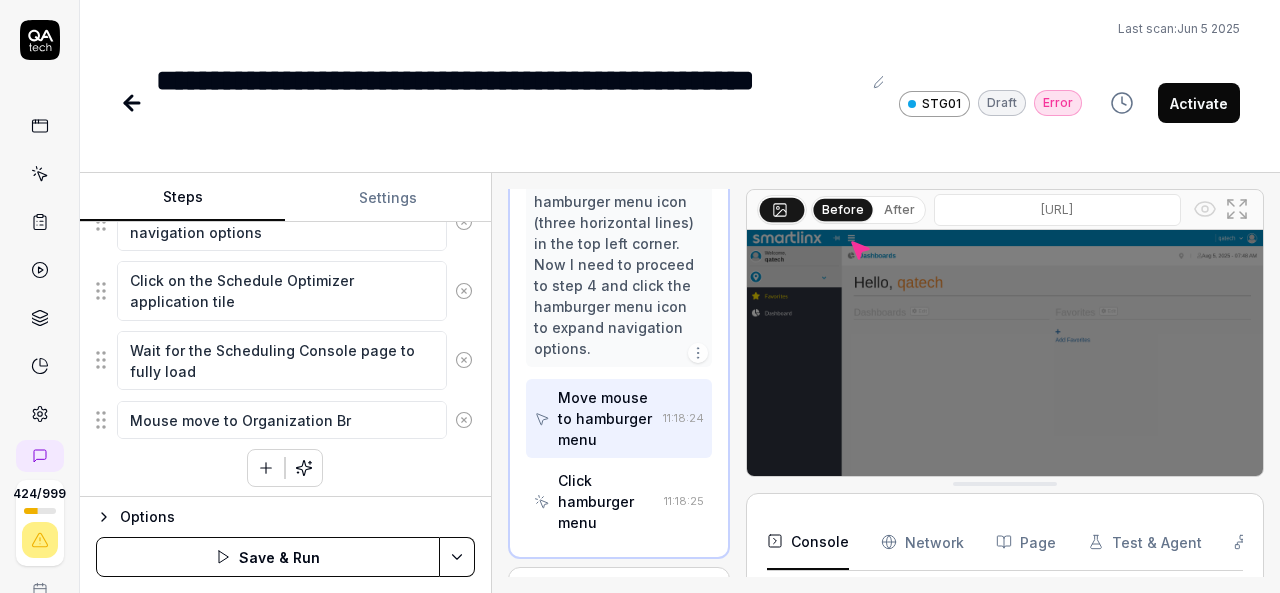 type on "*" 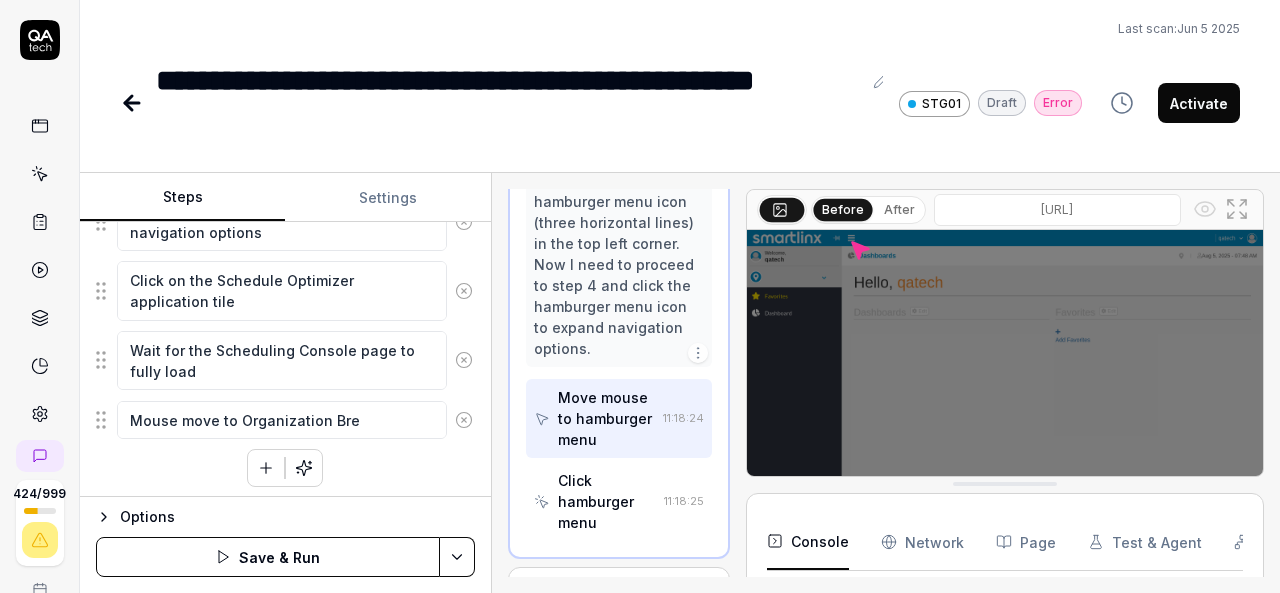 type on "*" 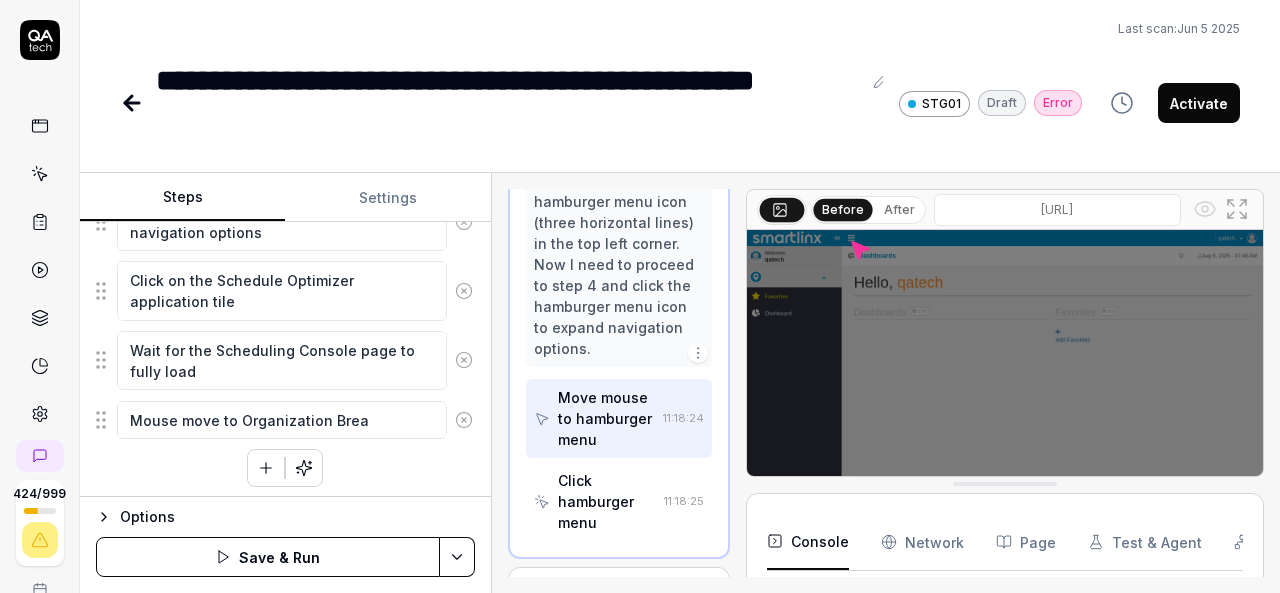 type on "*" 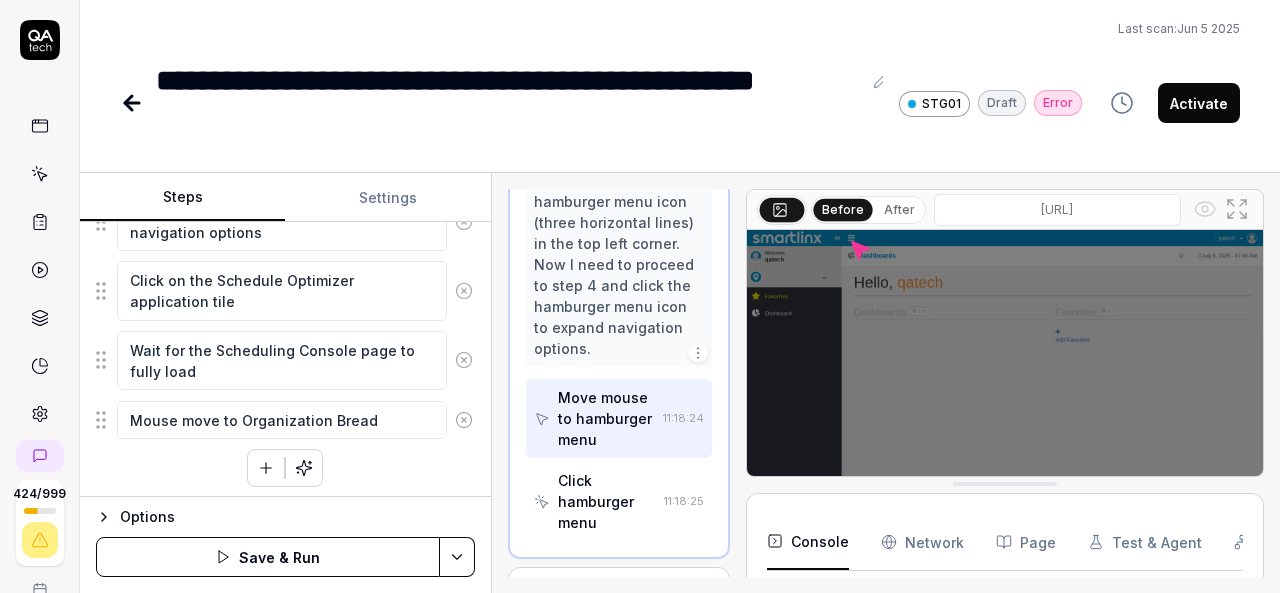 type on "*" 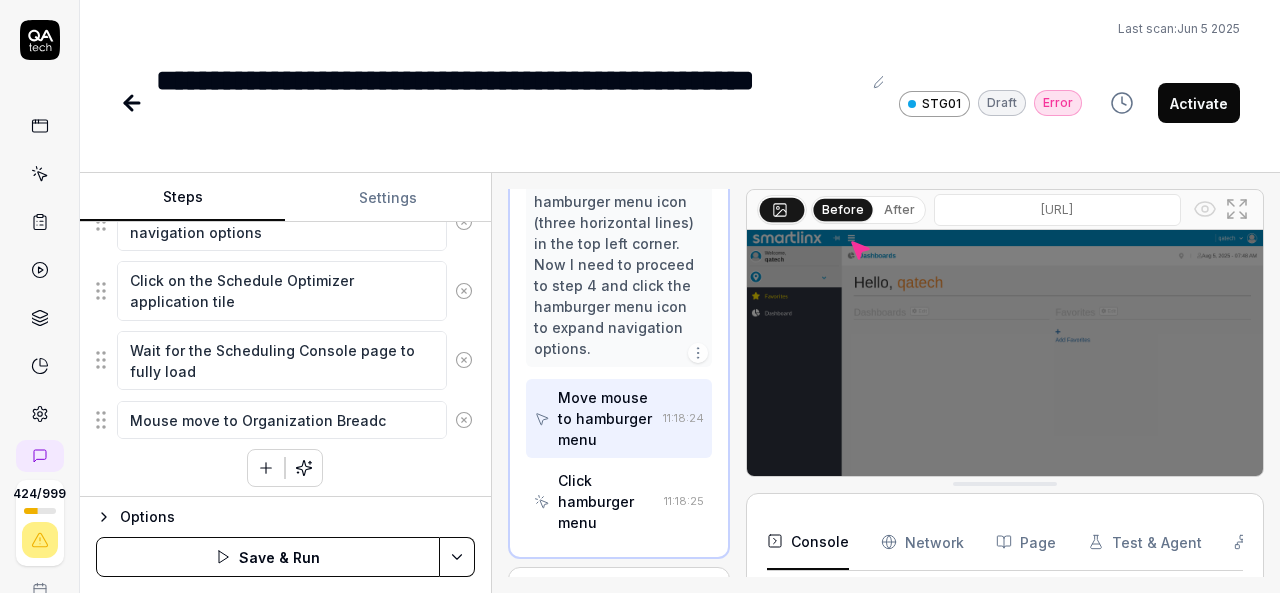 type on "*" 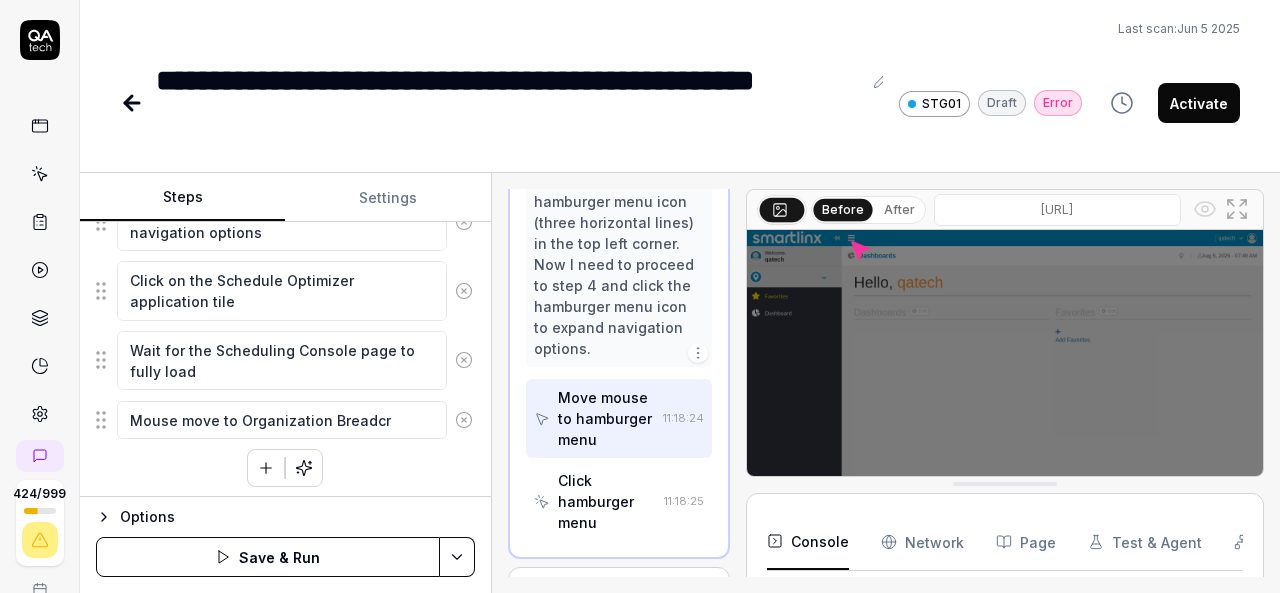 type on "*" 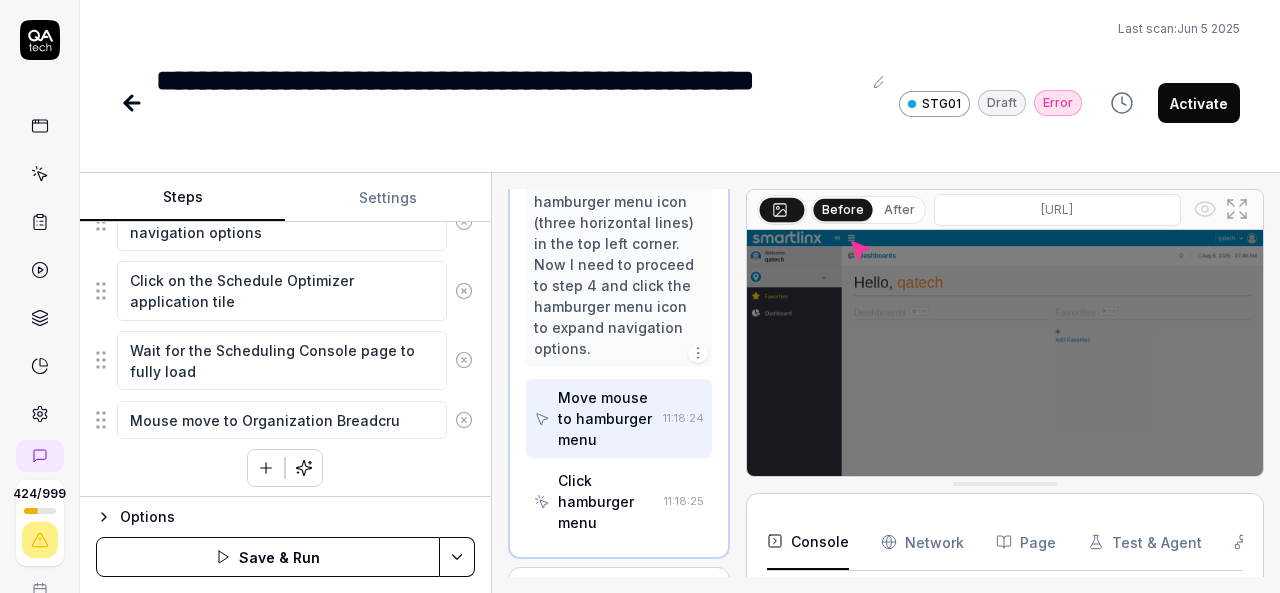 type on "*" 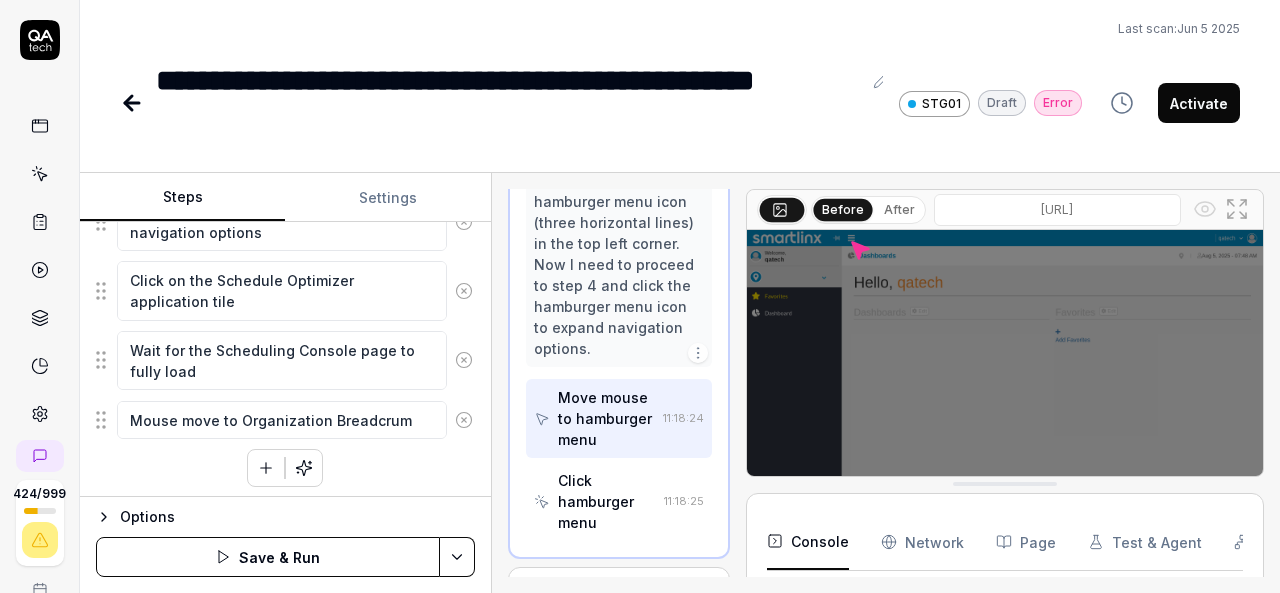 type on "*" 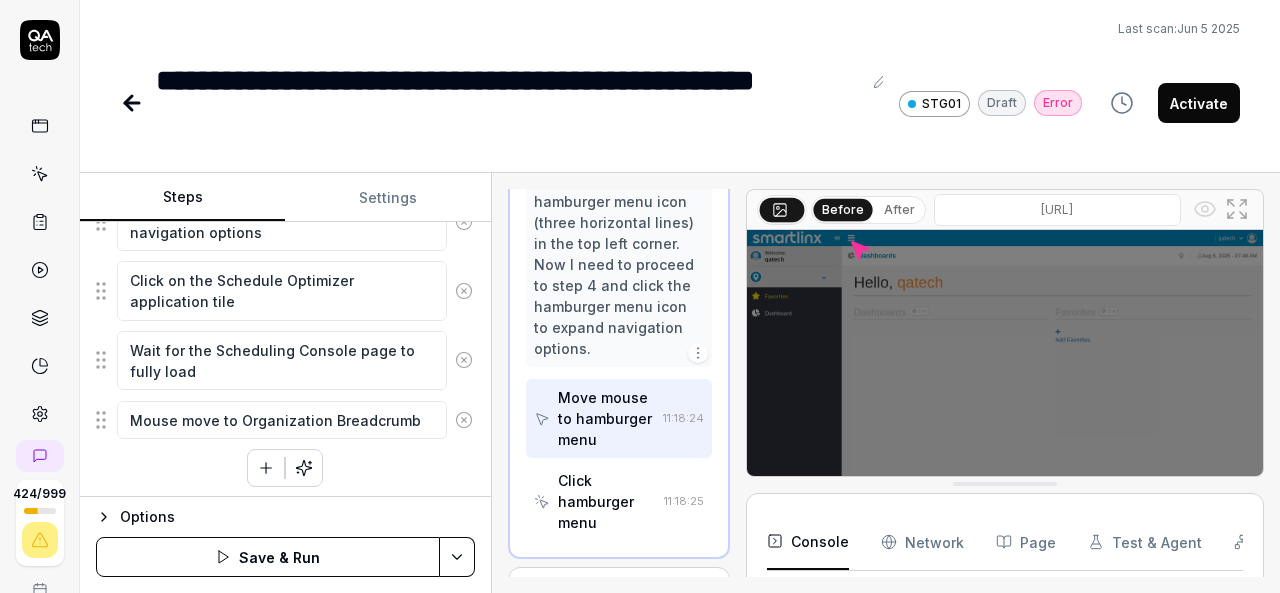 type on "*" 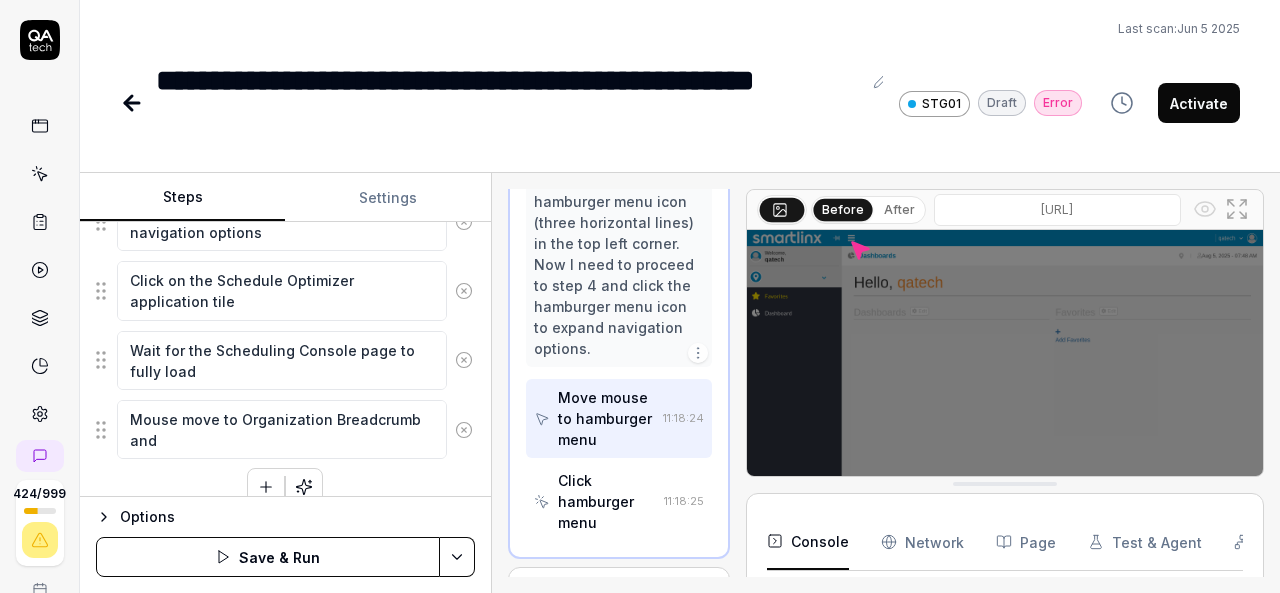 type on "*" 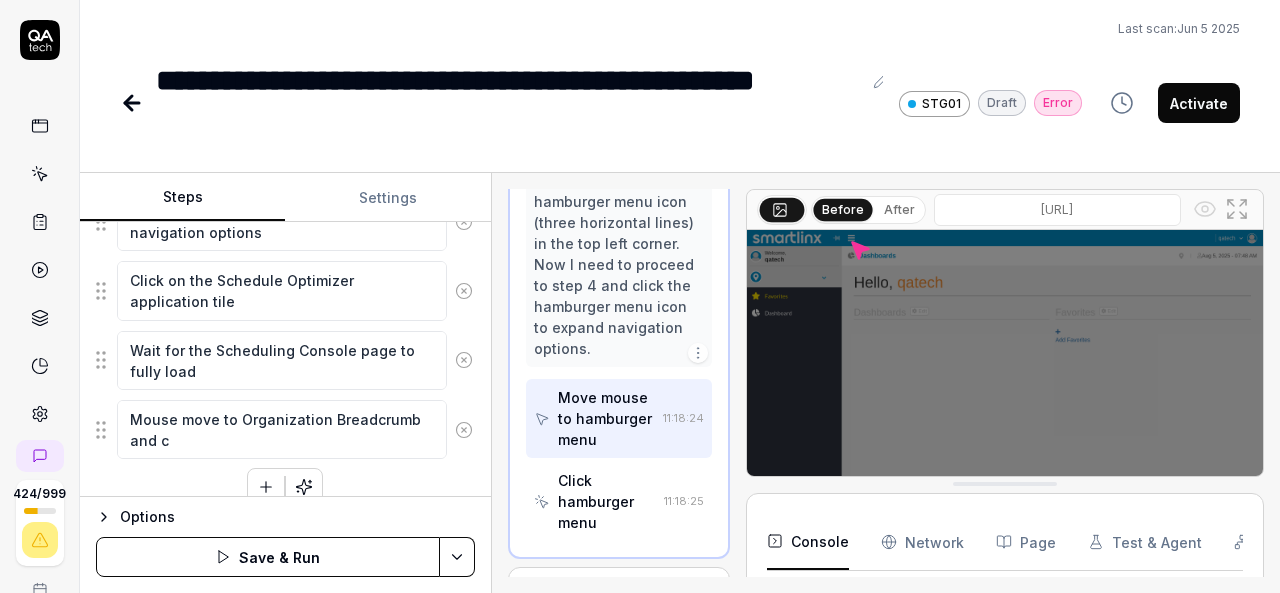 type on "*" 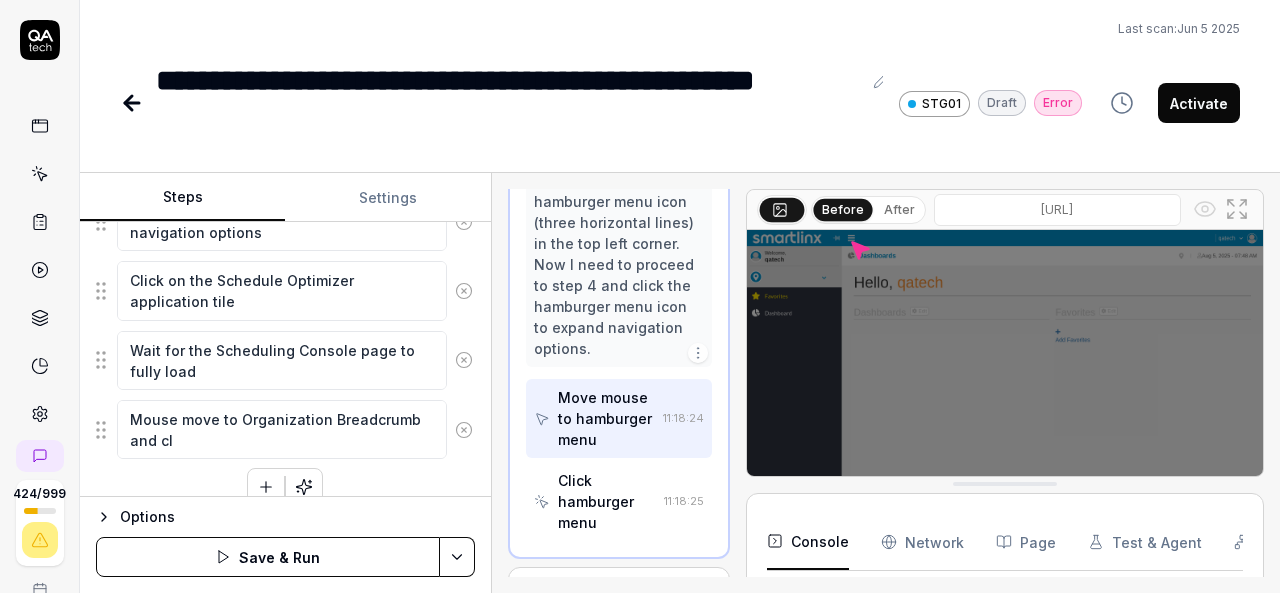 type on "*" 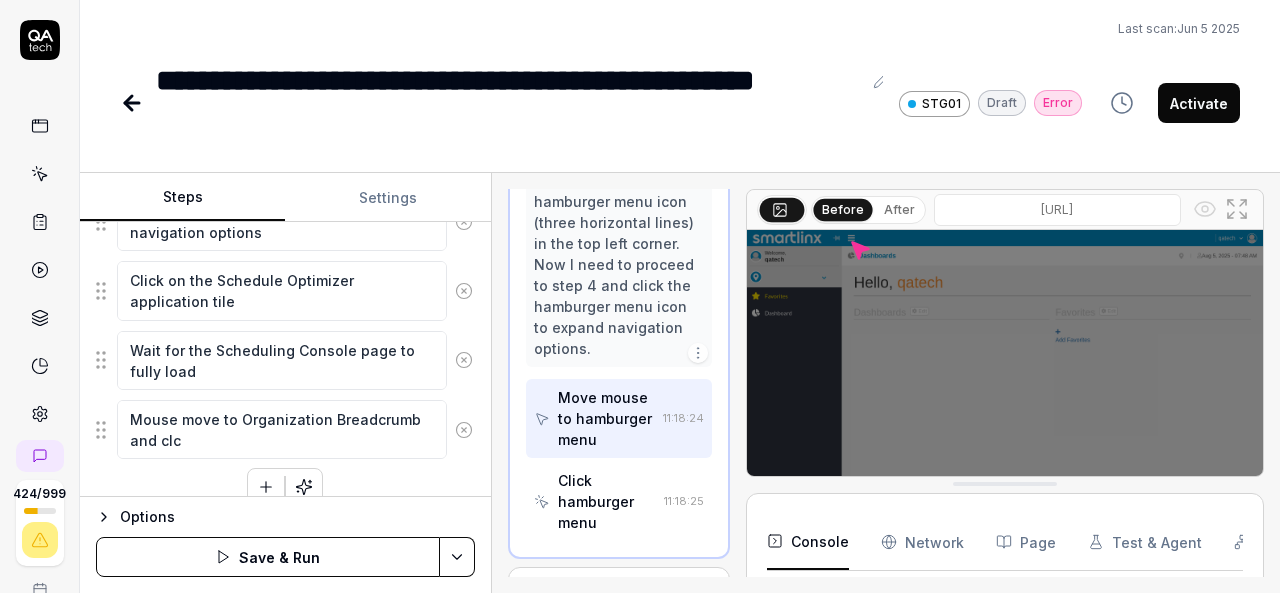 type on "*" 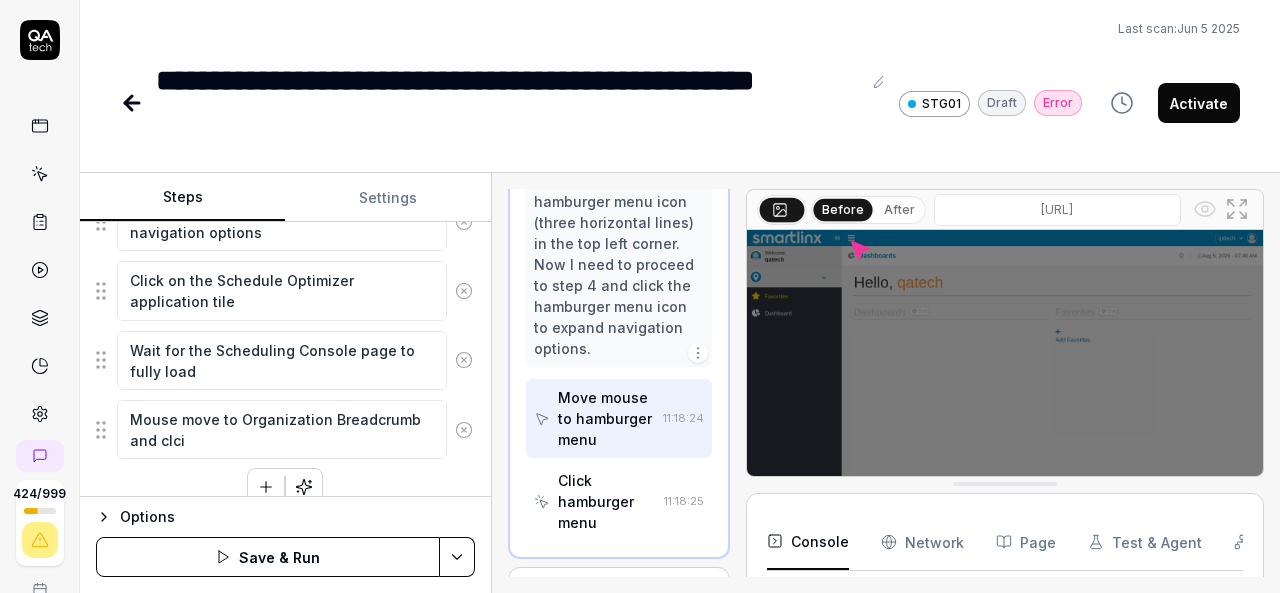 type on "*" 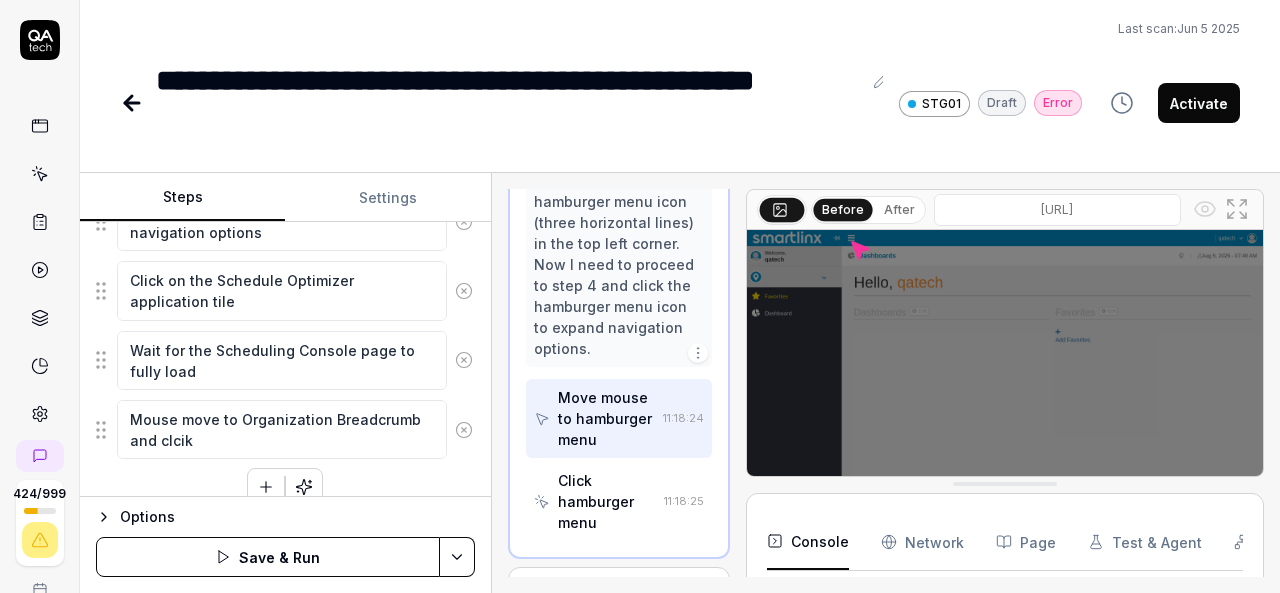 type on "*" 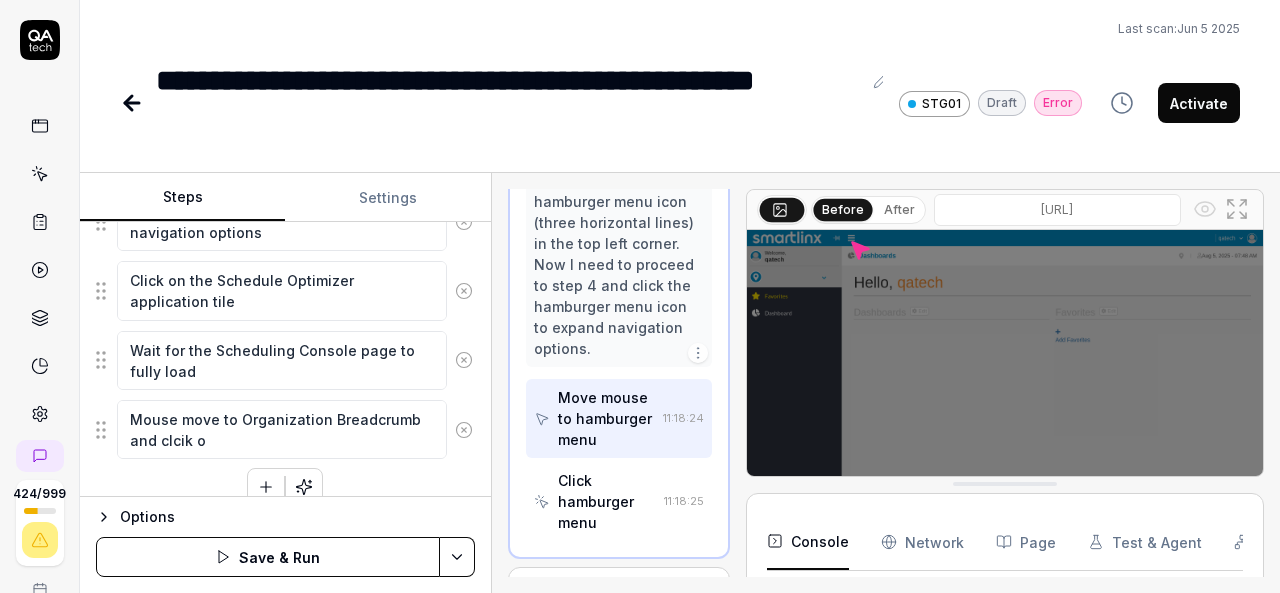 type on "*" 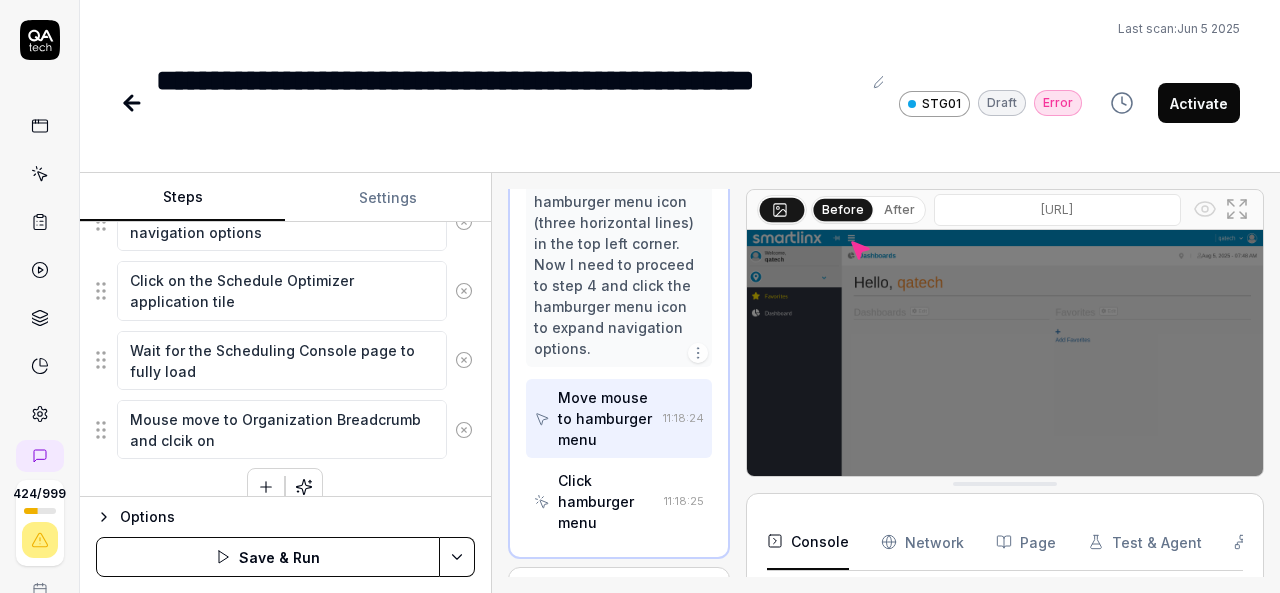 type on "*" 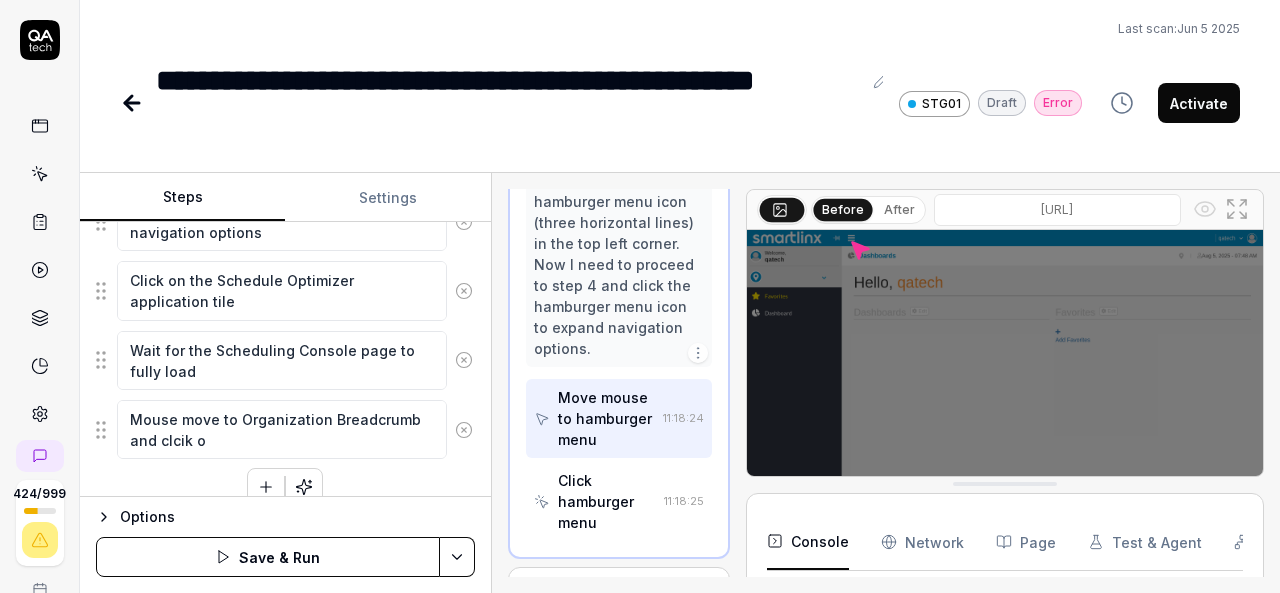 type on "*" 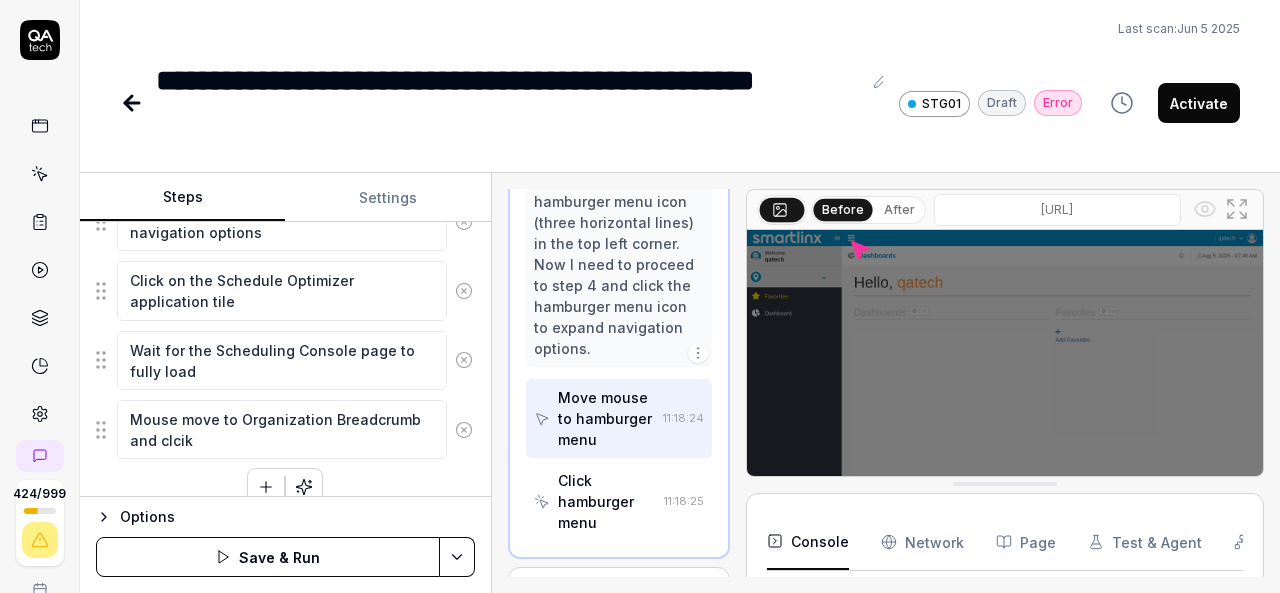 type on "*" 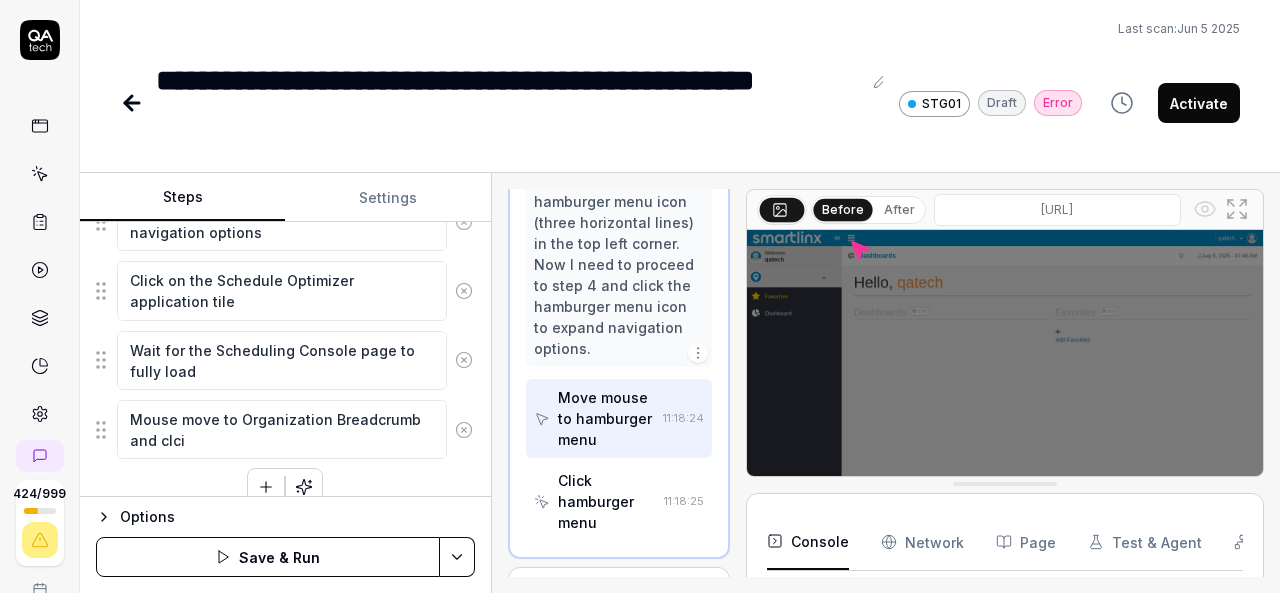 type on "*" 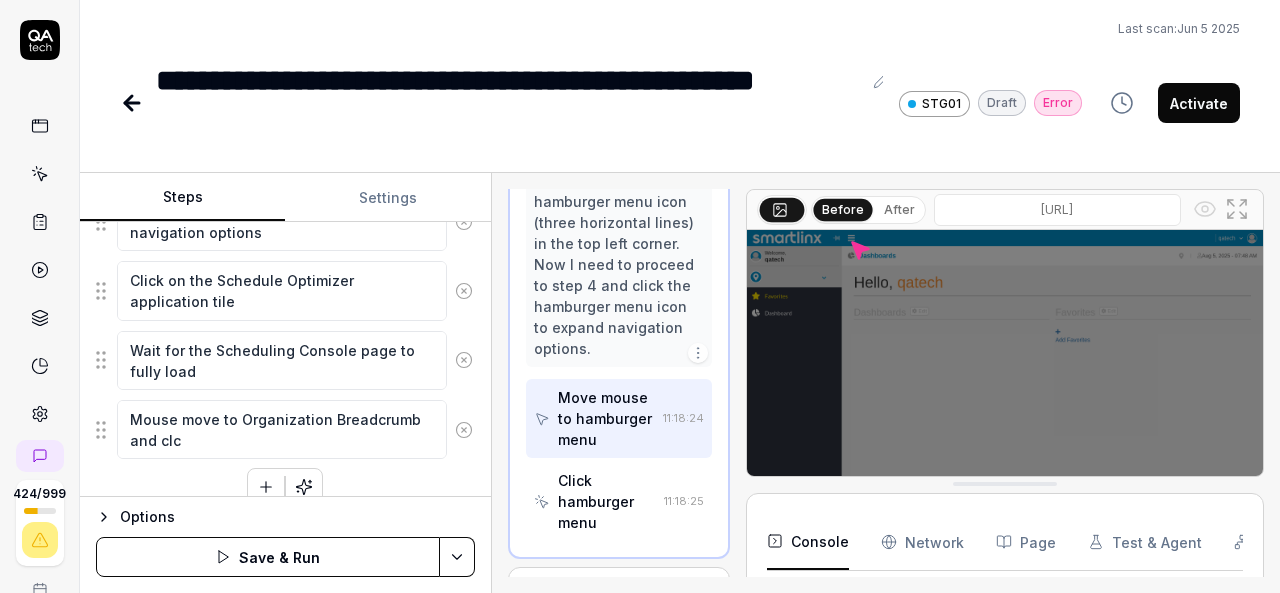 type on "*" 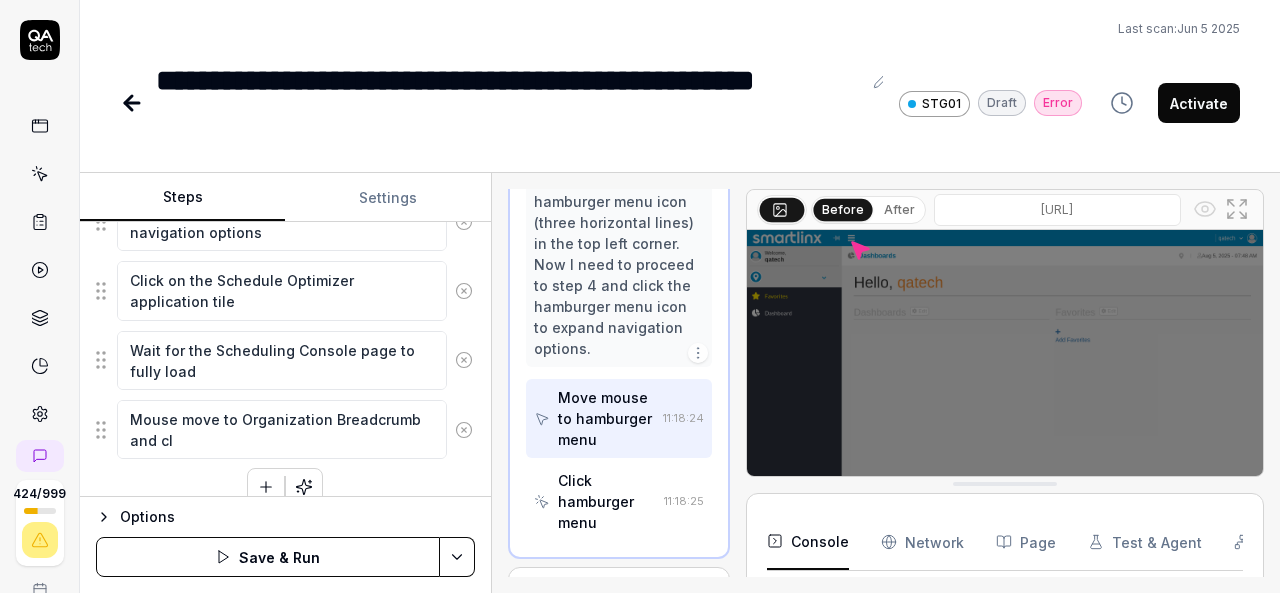 type on "*" 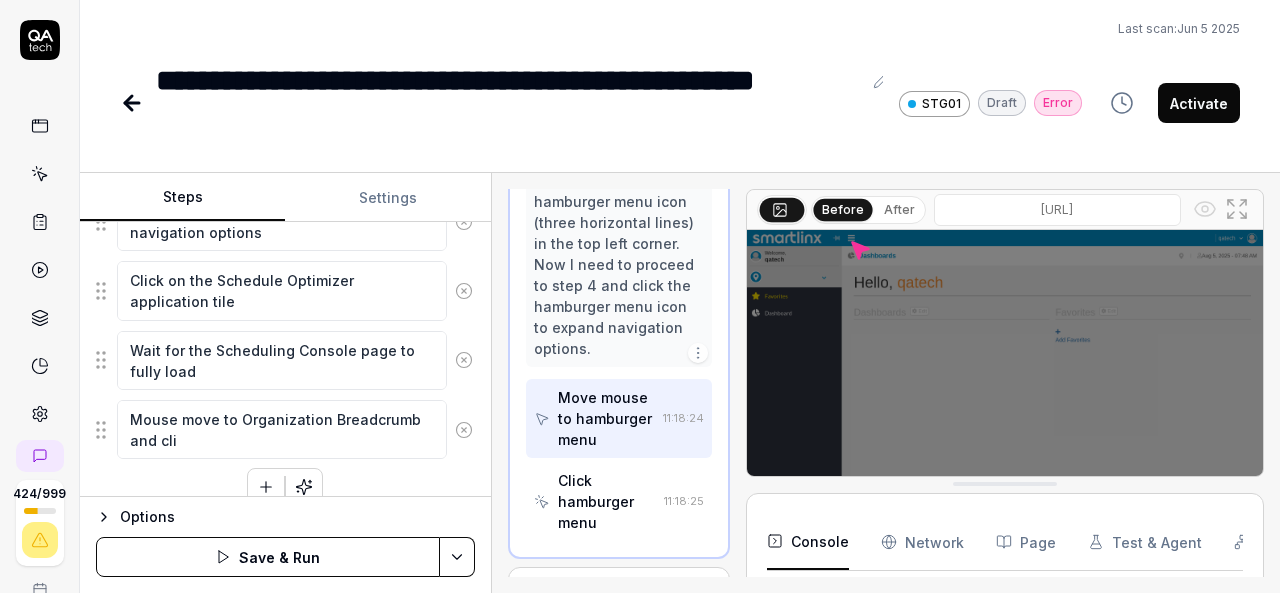 type on "*" 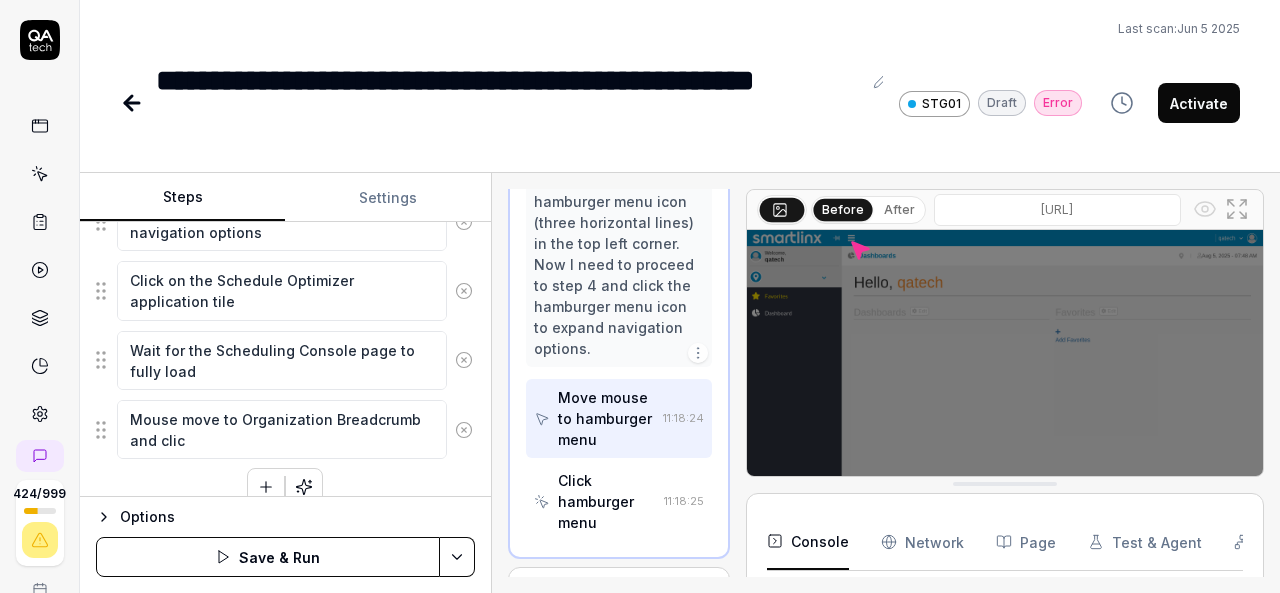 type on "*" 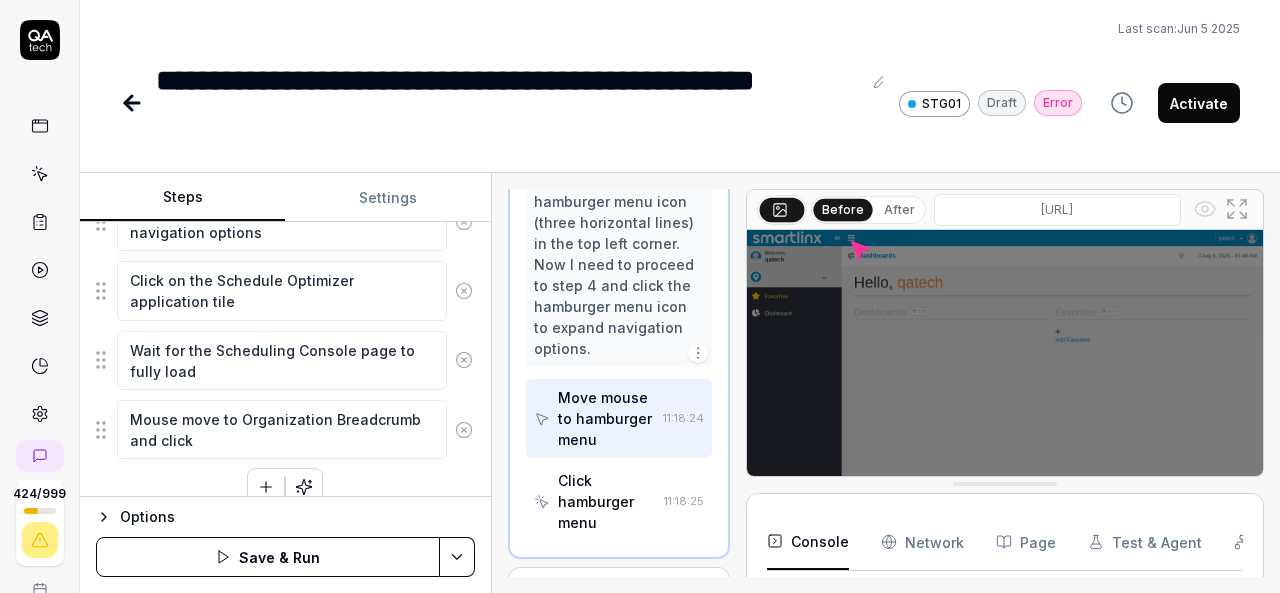 type on "*" 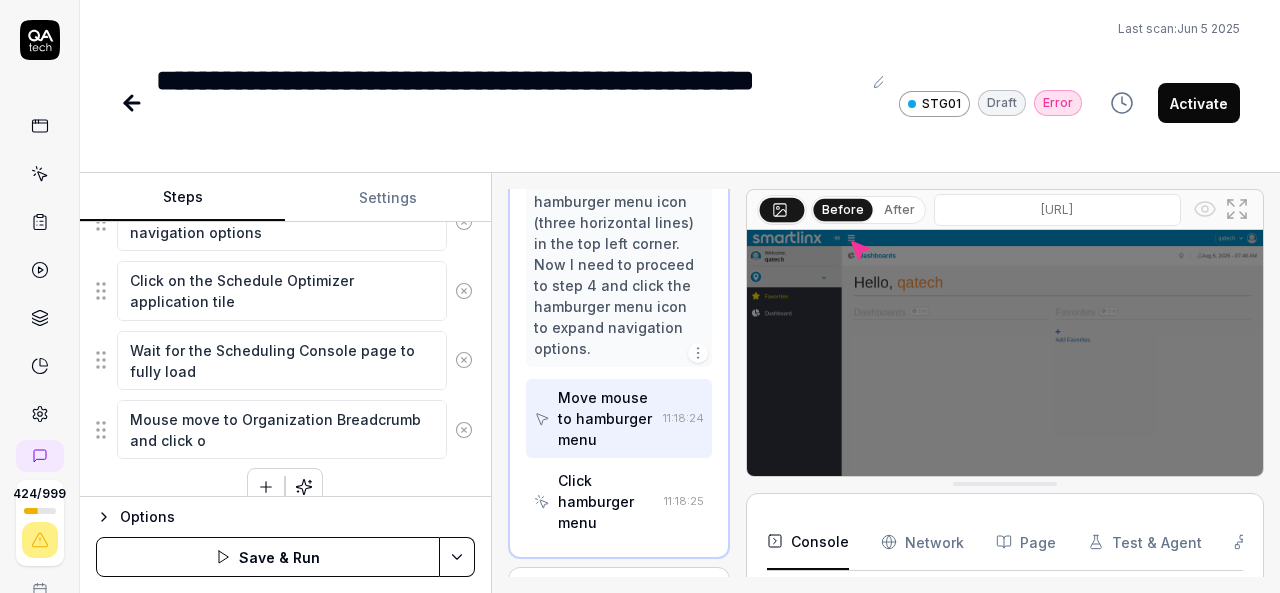 type on "*" 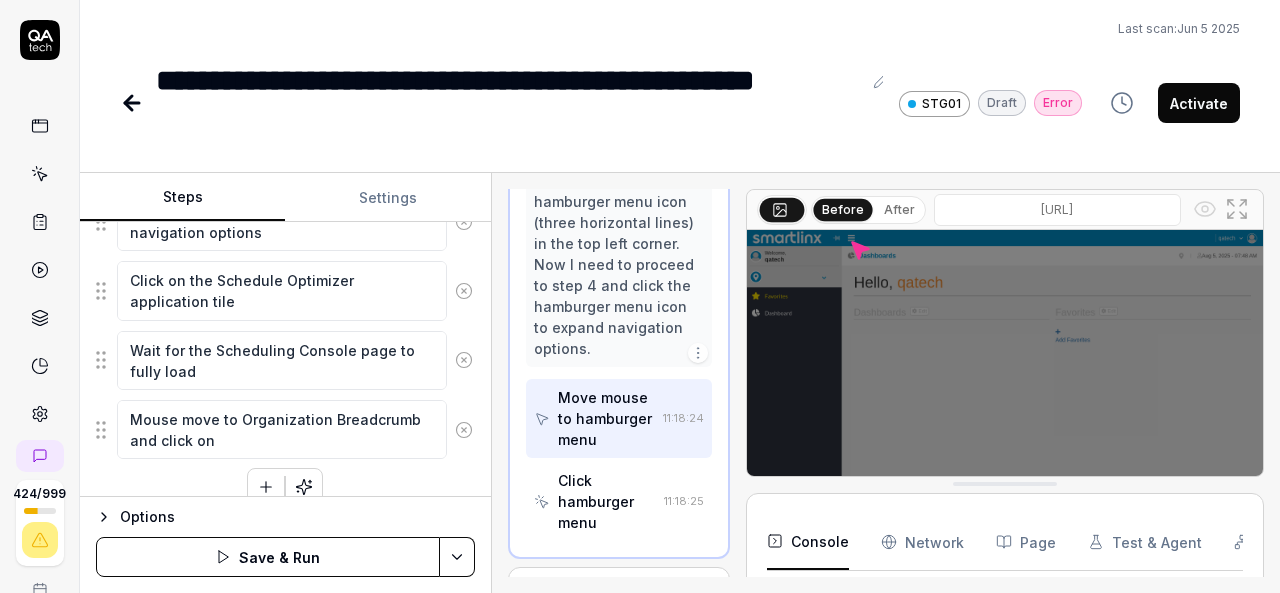 type on "*" 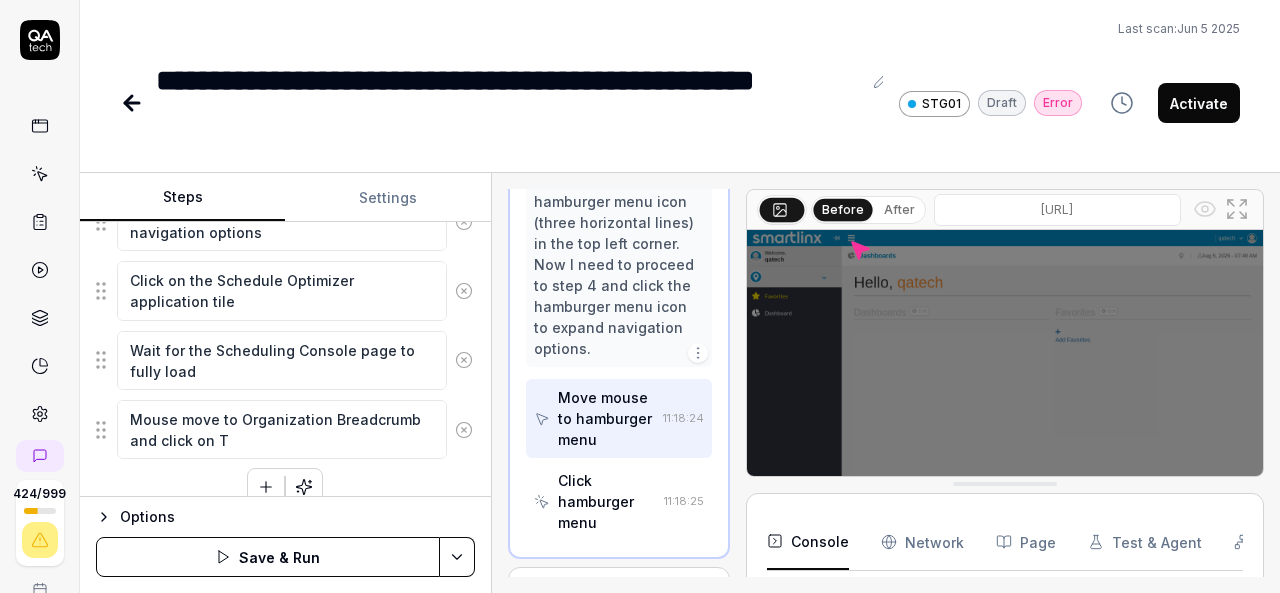 type on "*" 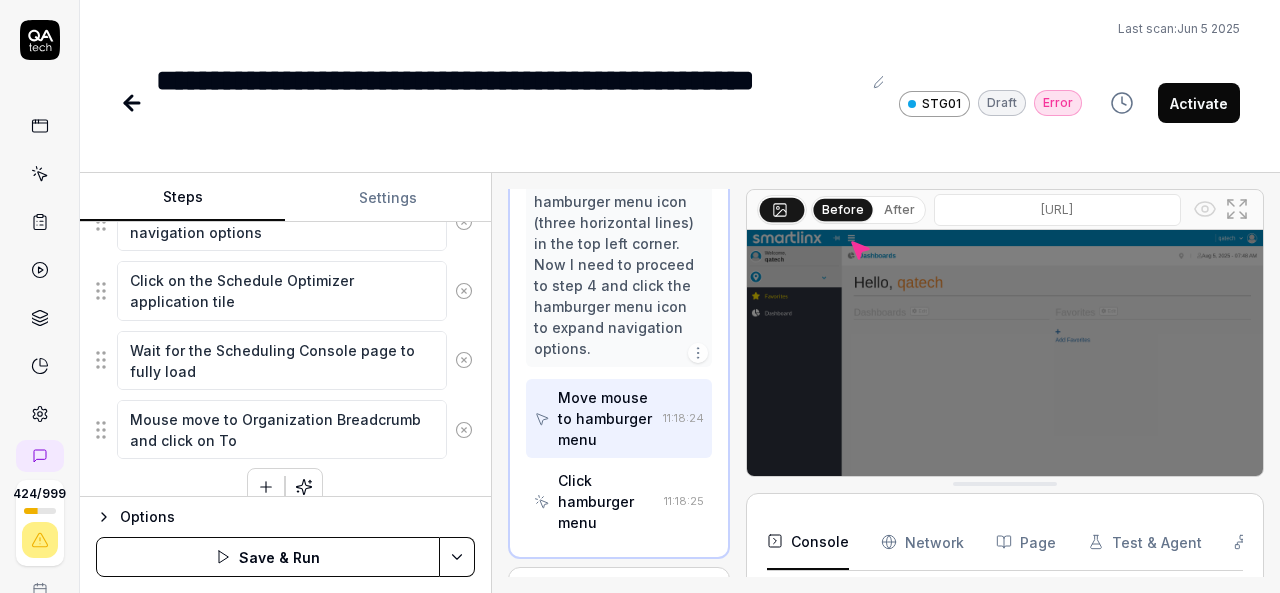 type on "*" 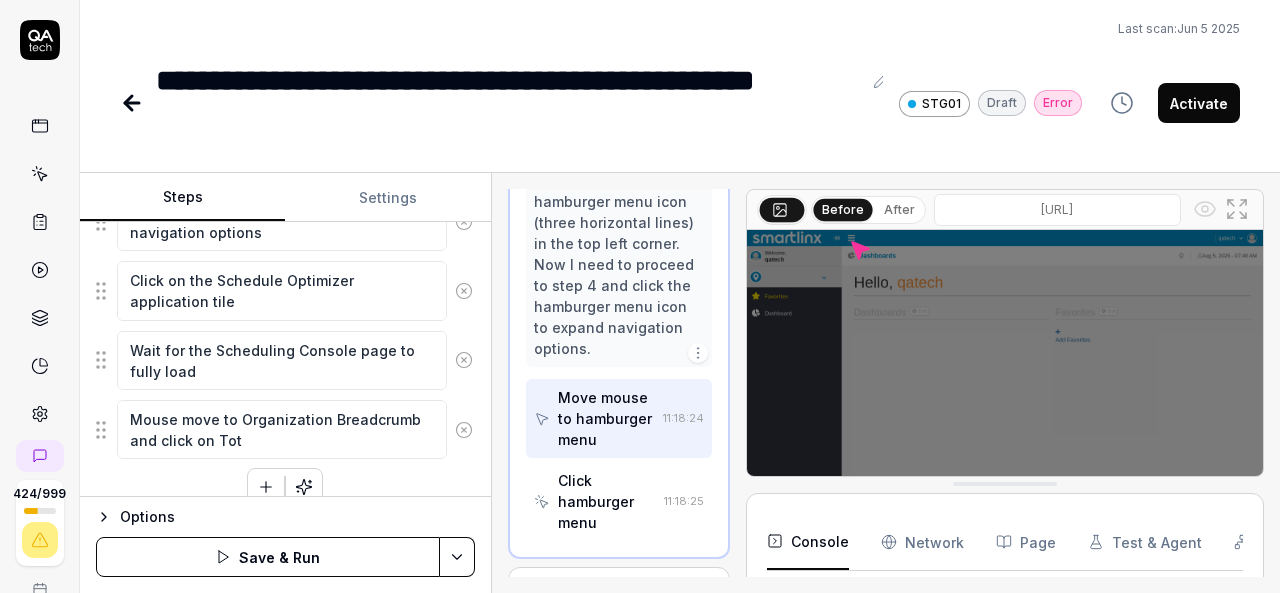 type on "*" 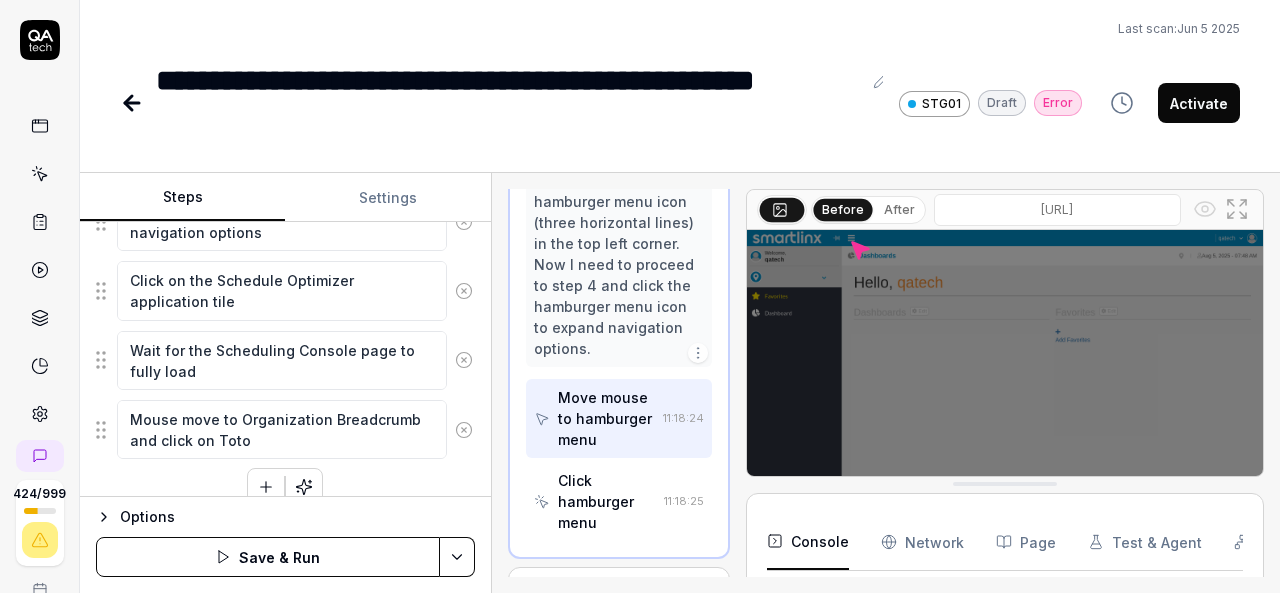 type on "*" 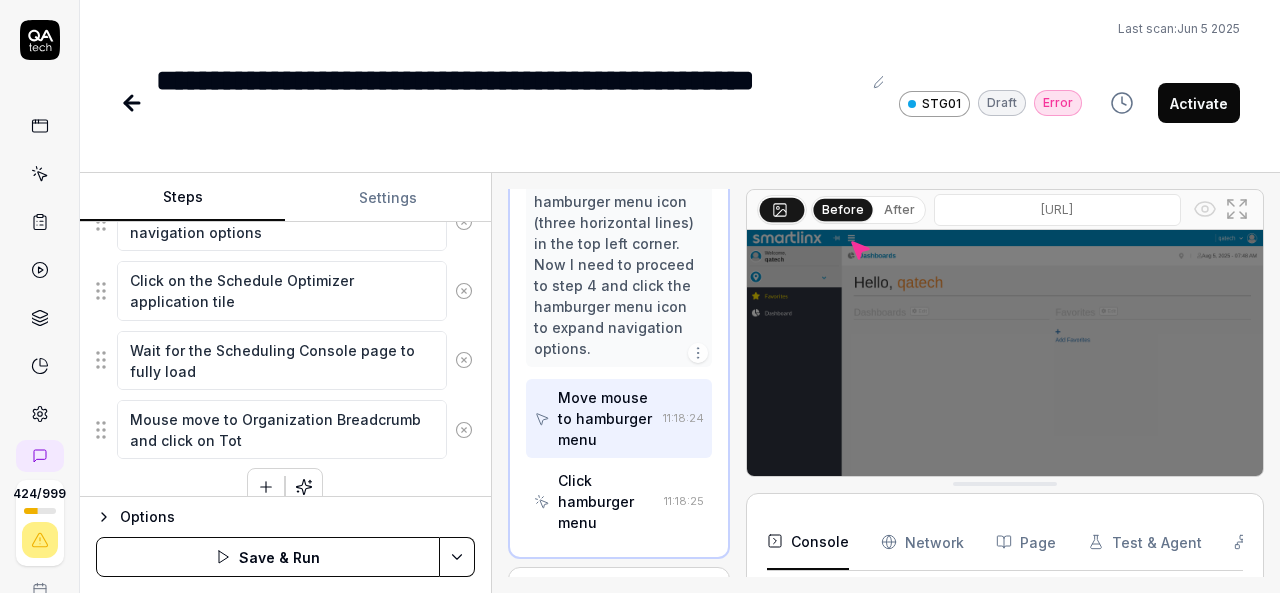 type on "*" 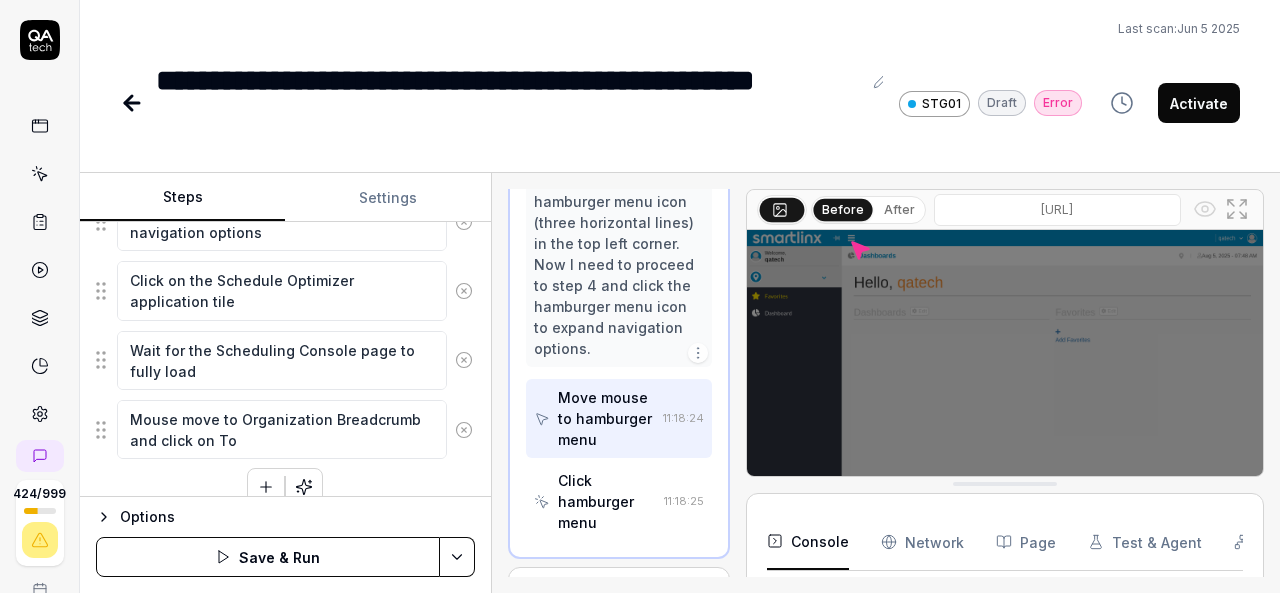 type on "*" 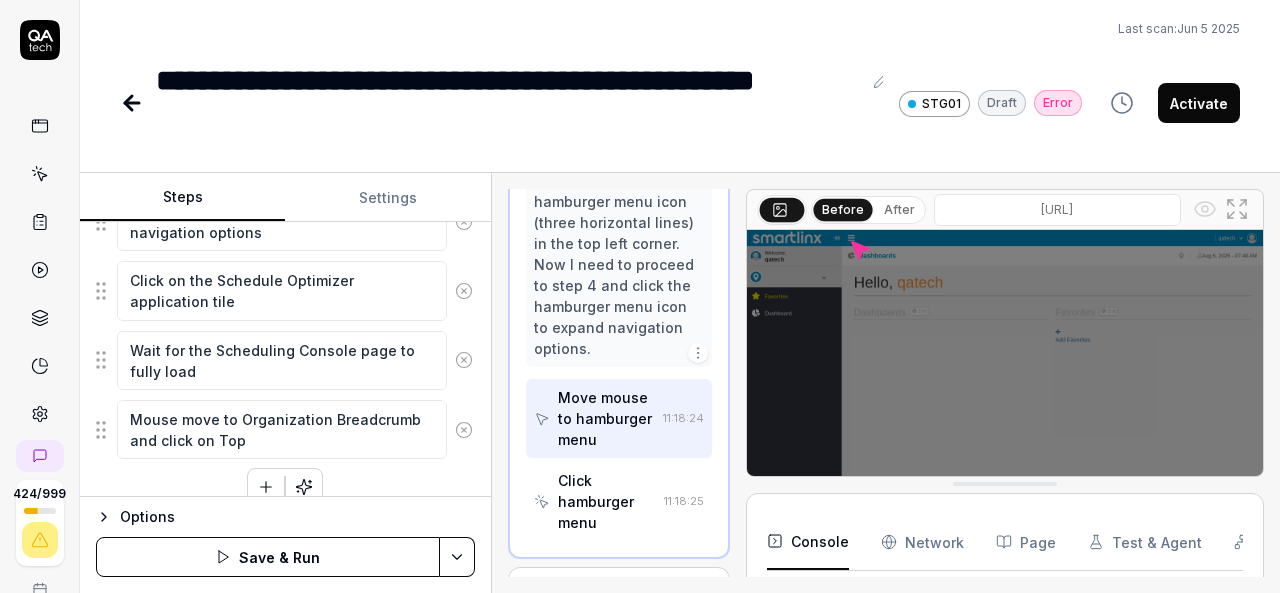 type on "*" 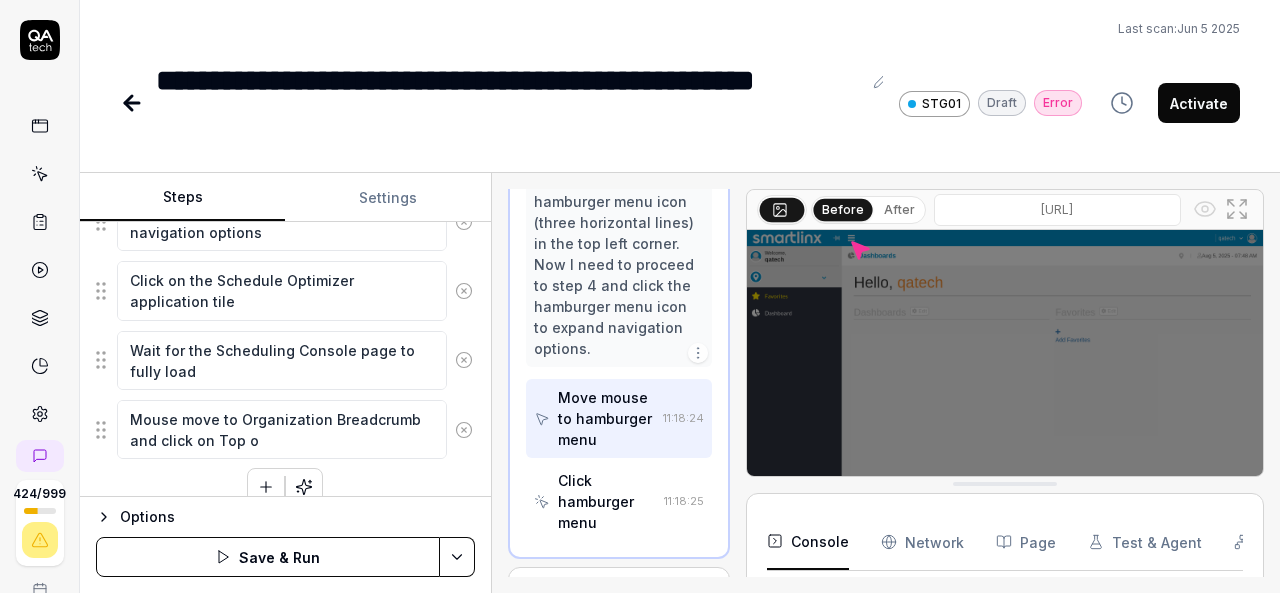 type on "*" 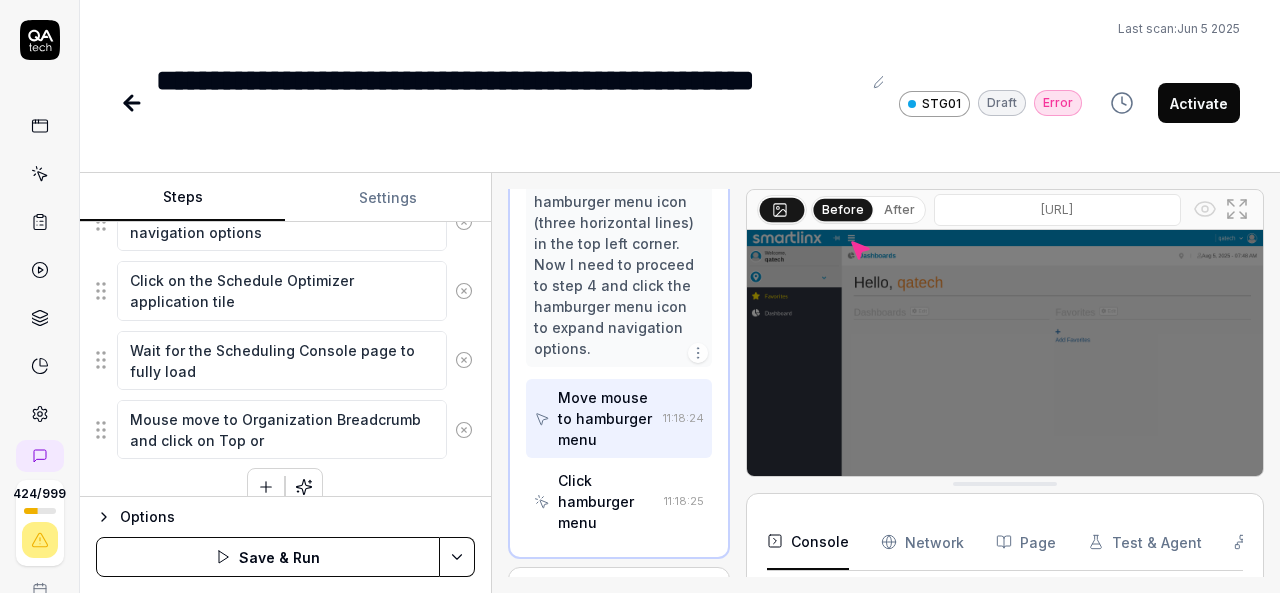 type on "*" 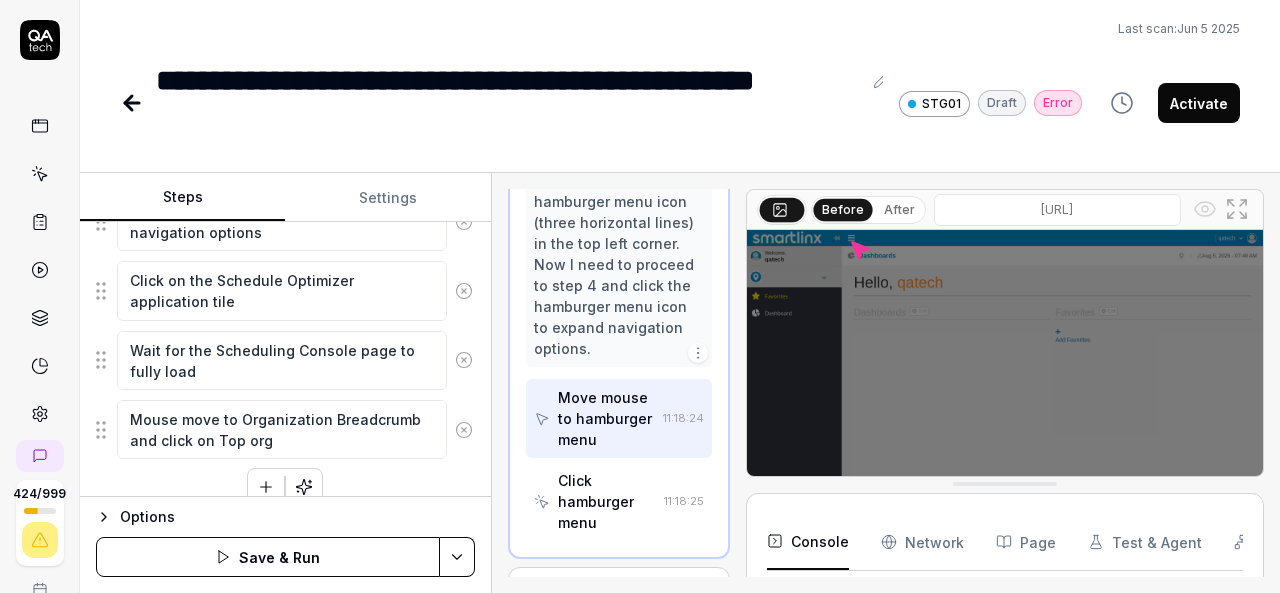 type on "*" 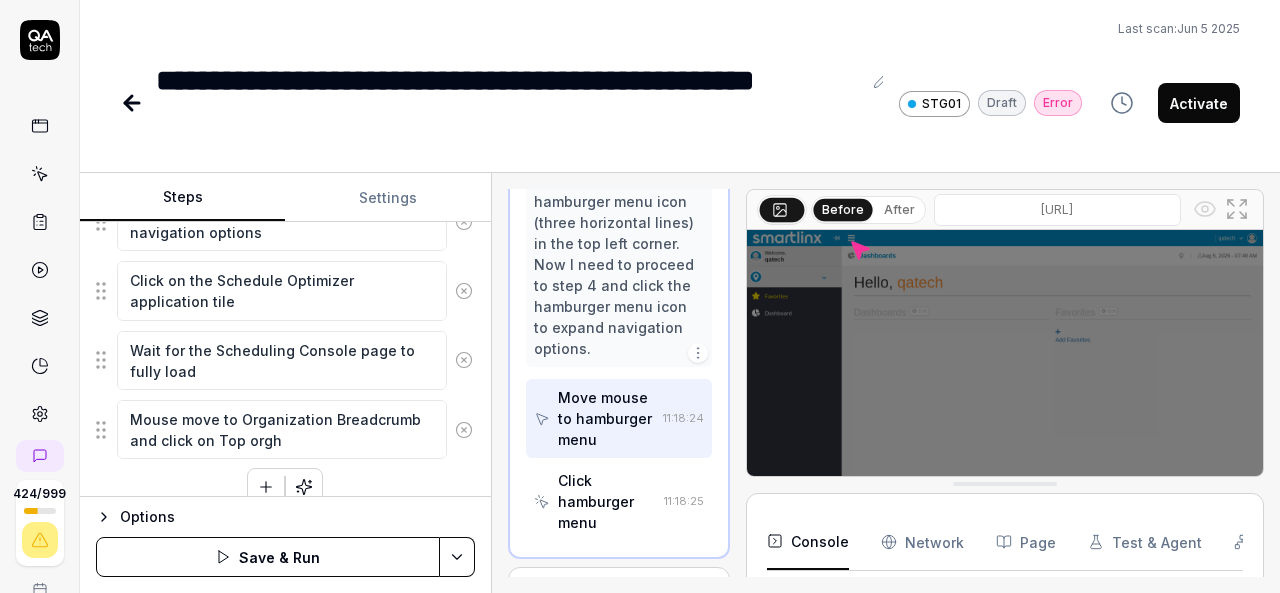 click on "Mouse move to Organization Breadcrumb and click on Top orgh" at bounding box center [282, 429] 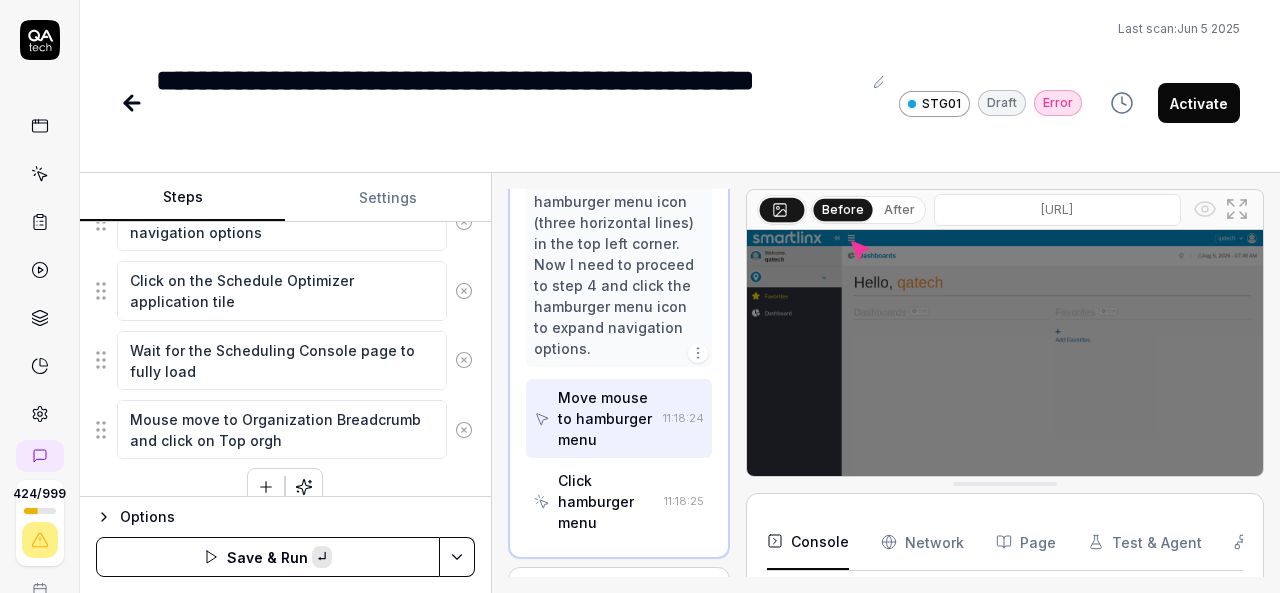 type on "*" 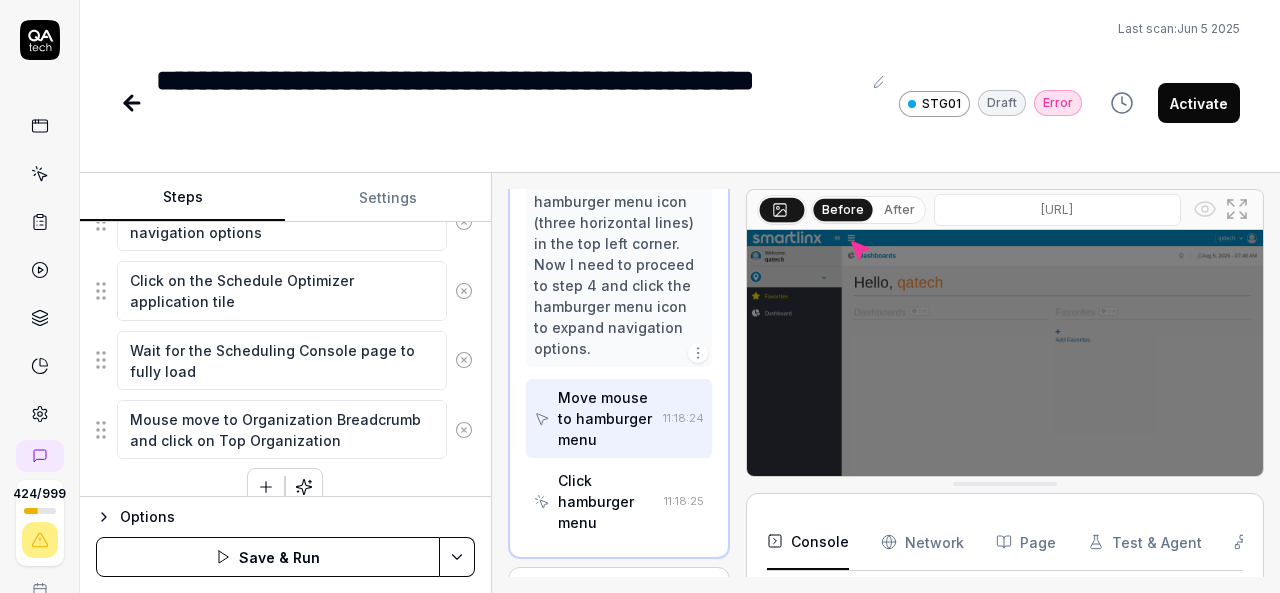 type on "Mouse move to Organization Breadcrumb and click on Top Organization" 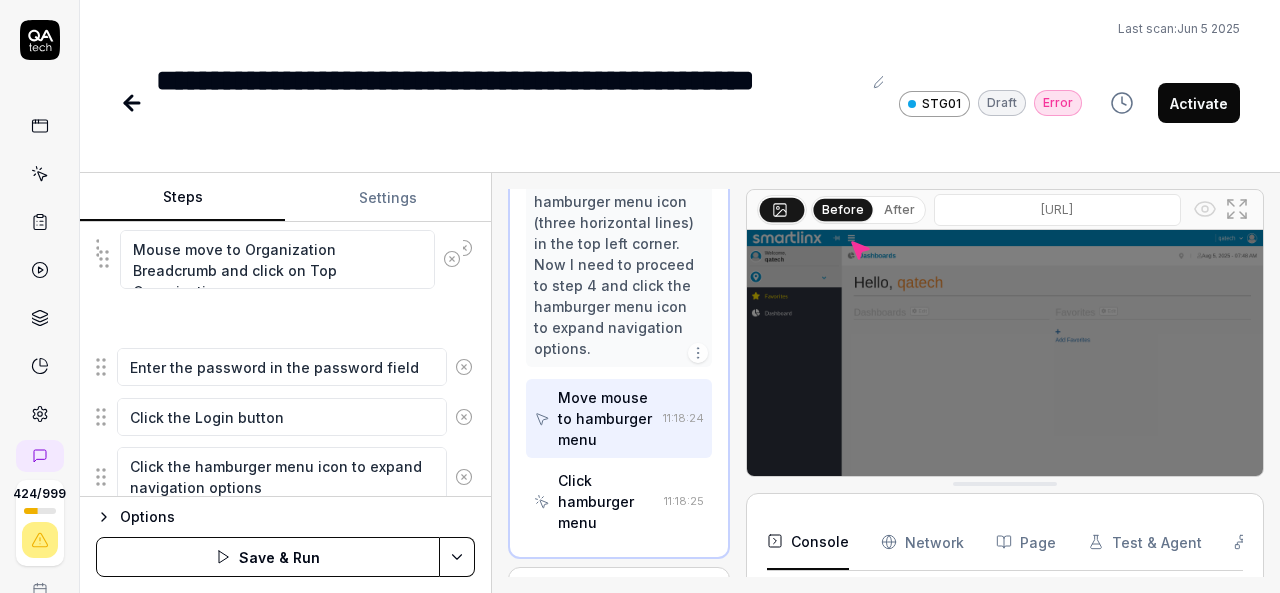 scroll, scrollTop: 236, scrollLeft: 0, axis: vertical 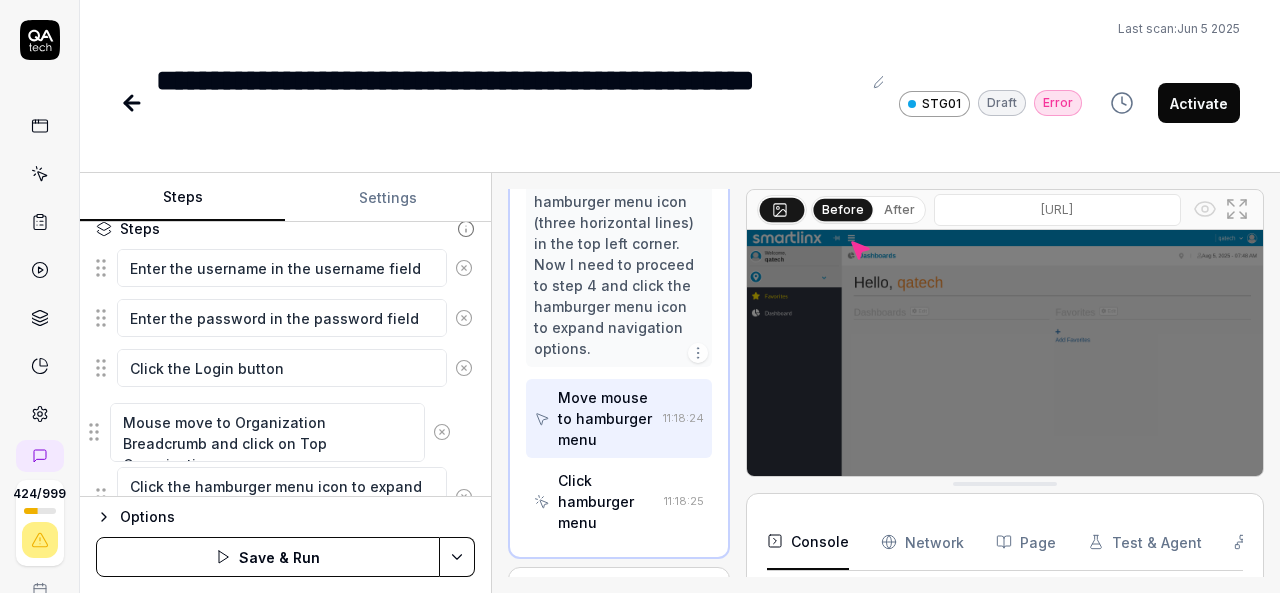 click on "Enter the username in the username field Enter the password in the password field Click the Login button Click the hamburger menu icon to expand navigation options Click on the Schedule Optimizer application tile Wait for the Scheduling Console page to fully load Mouse move to Organization Breadcrumb and click on Top Organization Mouse move to Organization Breadcrumb and click on Top Organization
To pick up a draggable item, press the space bar.
While dragging, use the arrow keys to move the item.
Press space again to drop the item in its new position, or press escape to cancel.
Draggable item [UUID] was moved over droppable area [UUID]." at bounding box center (285, 456) 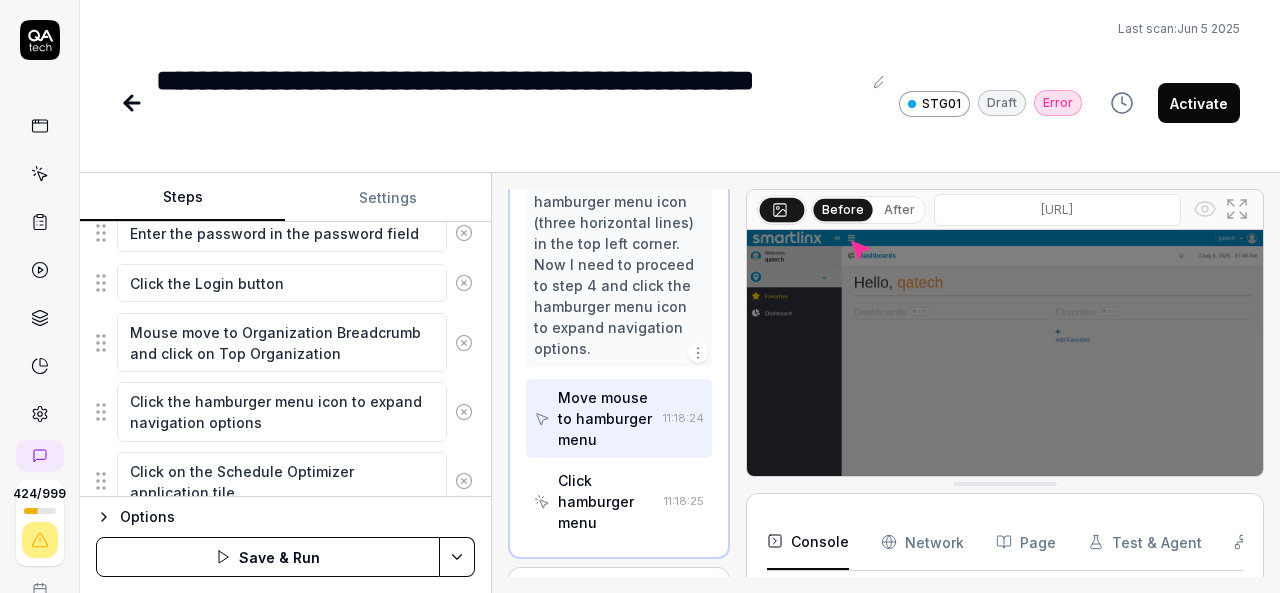scroll, scrollTop: 362, scrollLeft: 0, axis: vertical 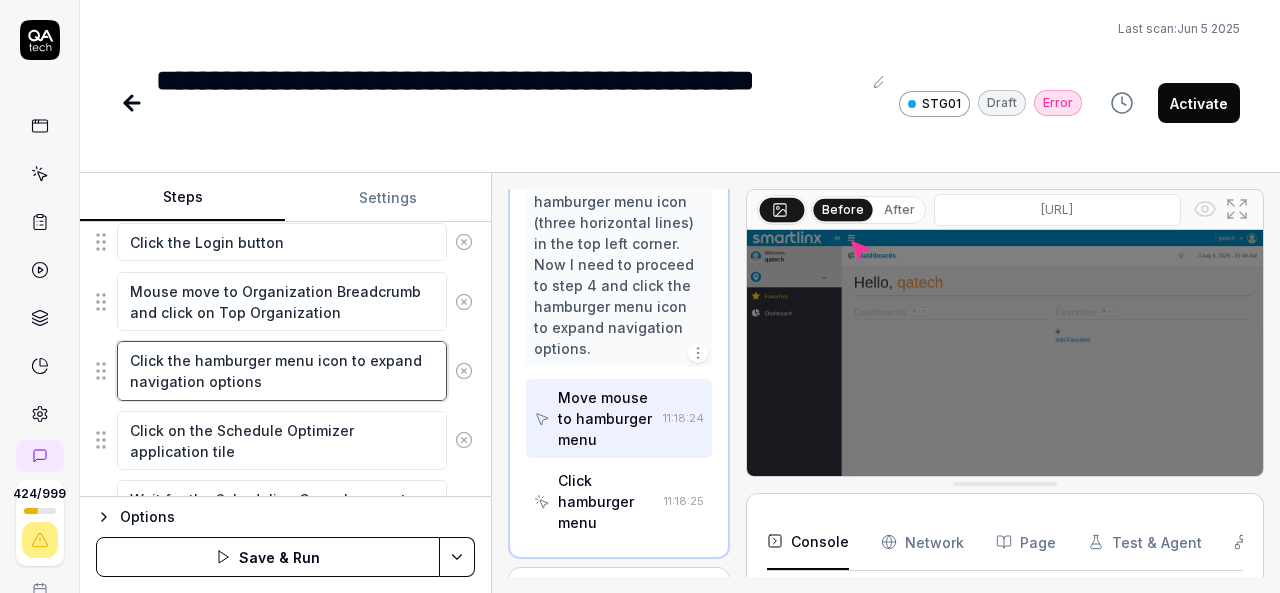 click on "Click the hamburger menu icon to expand navigation options" at bounding box center (282, 370) 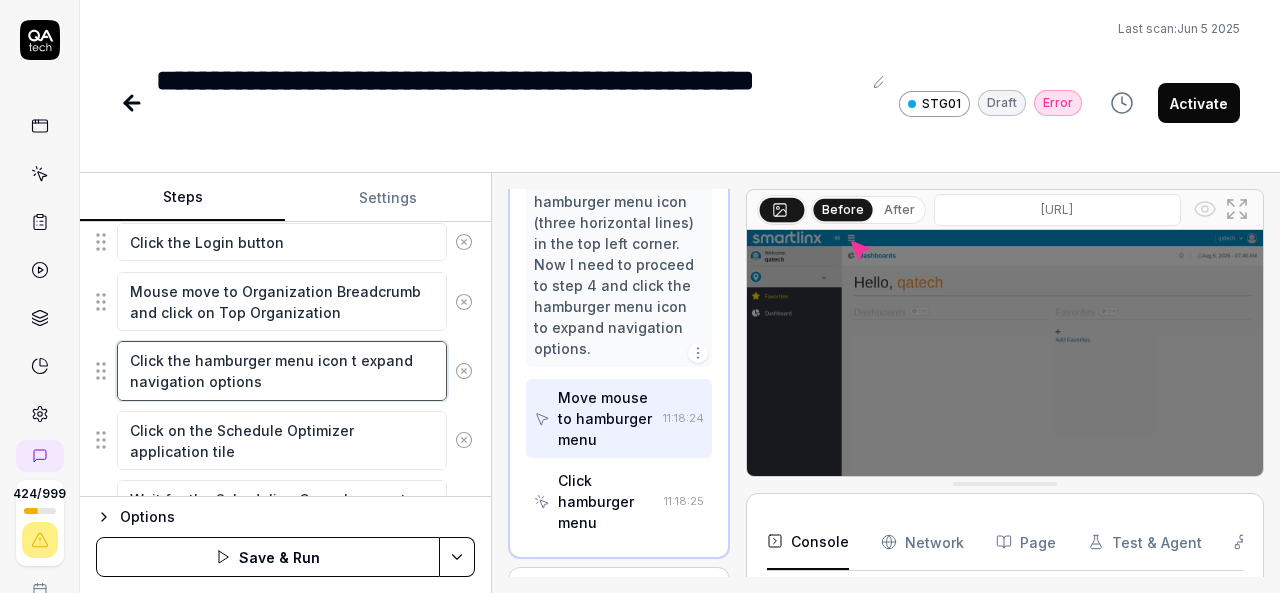 type on "*" 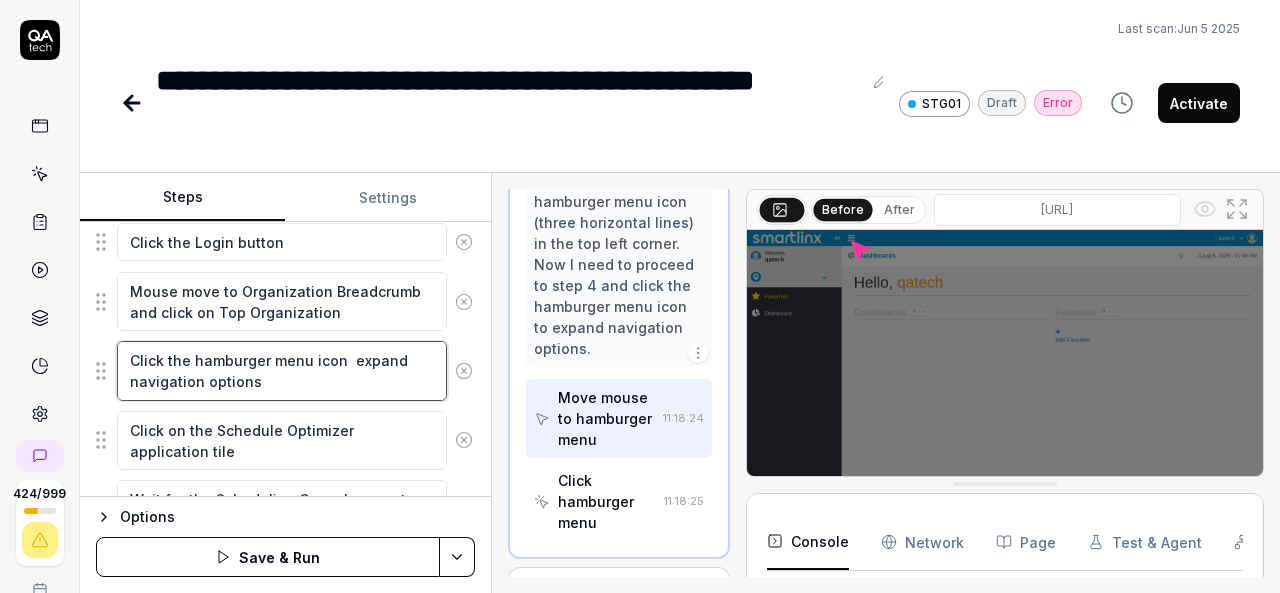type on "*" 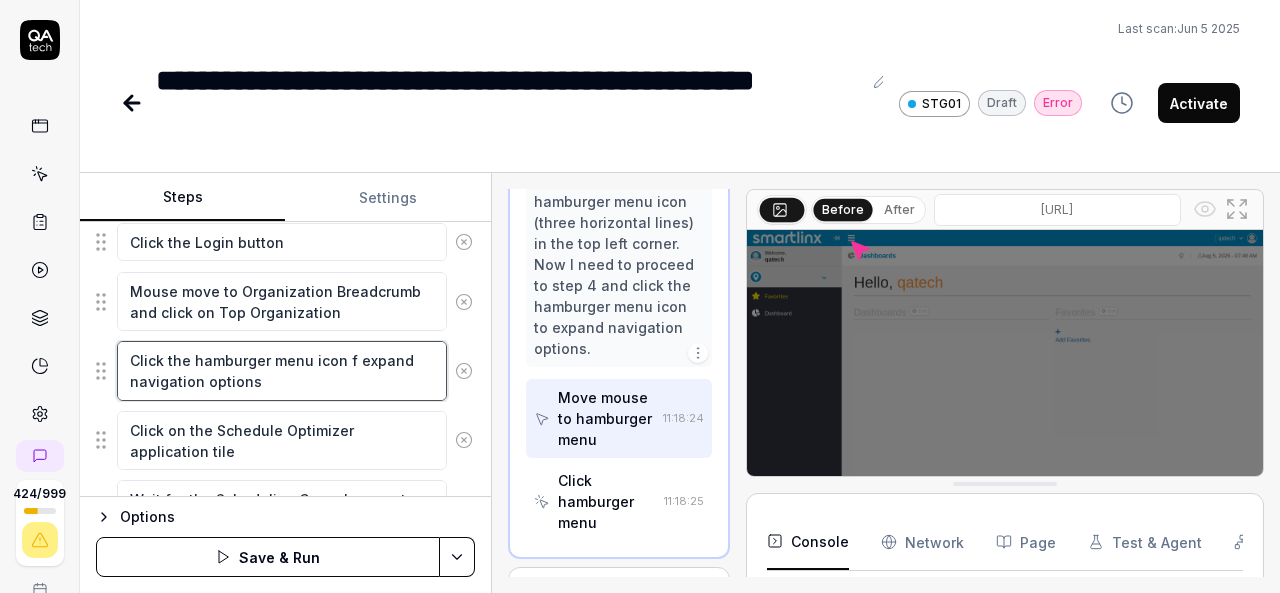 type on "*" 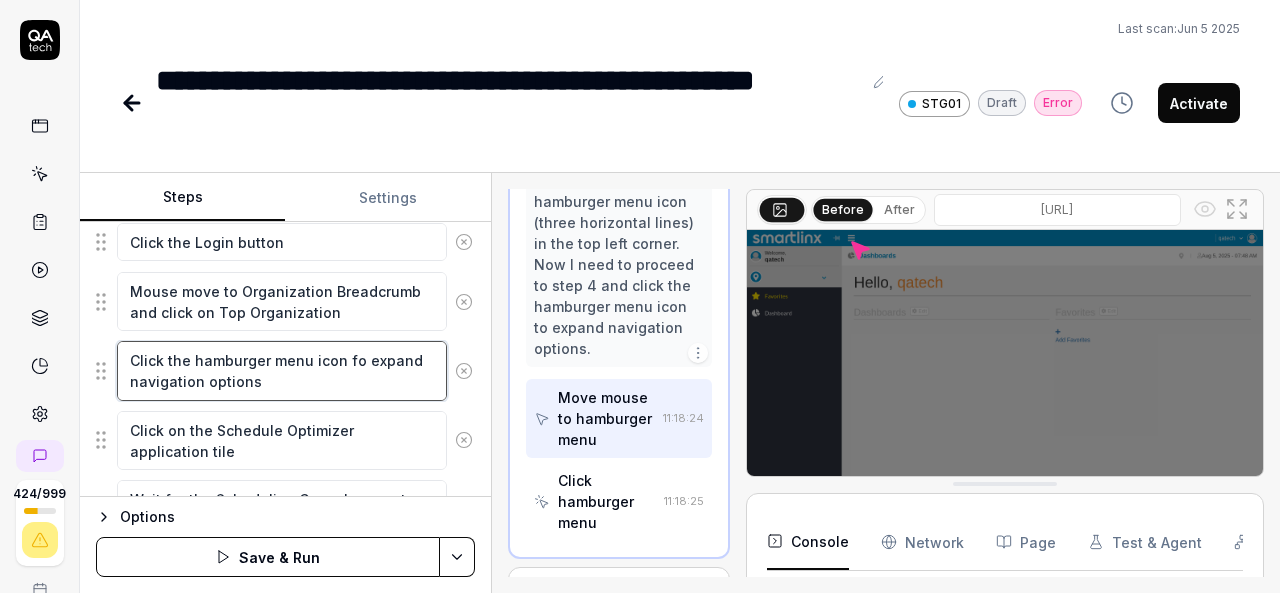type on "*" 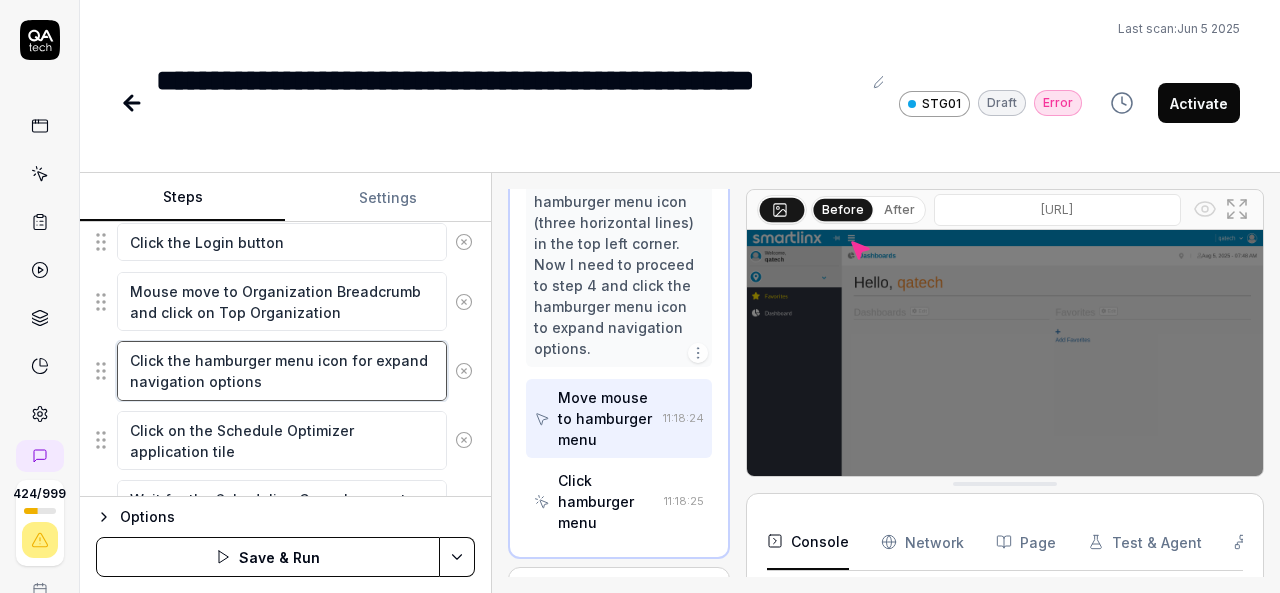 click on "Click the hamburger menu icon for expand navigation options" at bounding box center (282, 370) 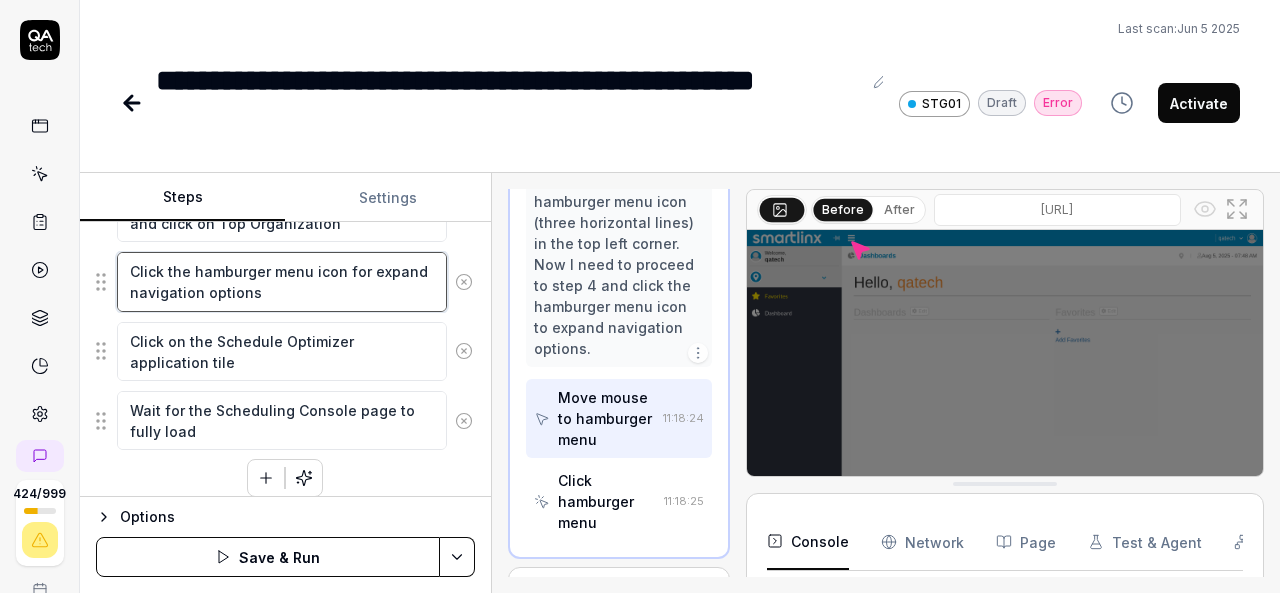 scroll, scrollTop: 452, scrollLeft: 0, axis: vertical 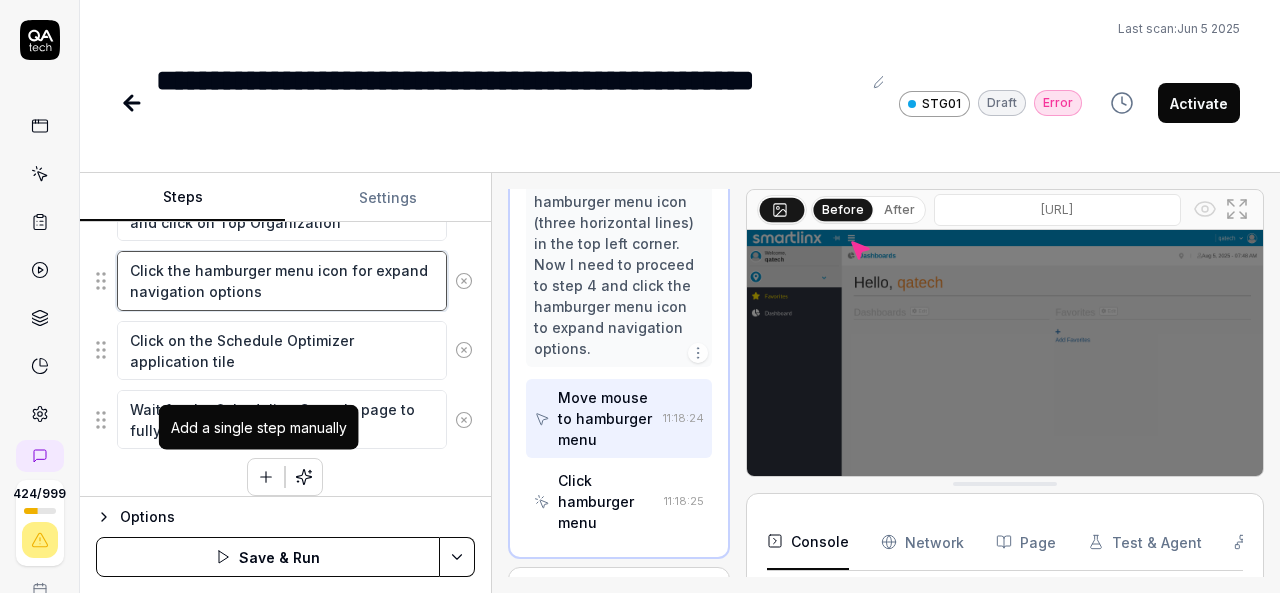 type on "Click the hamburger menu icon for expand navigation options" 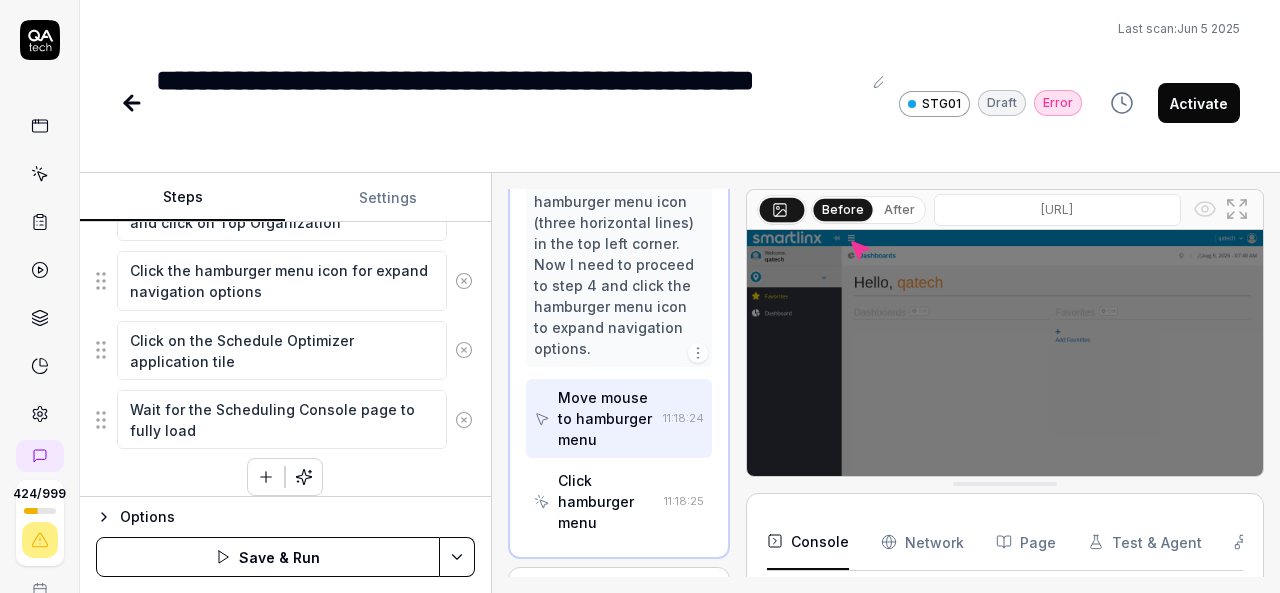 click 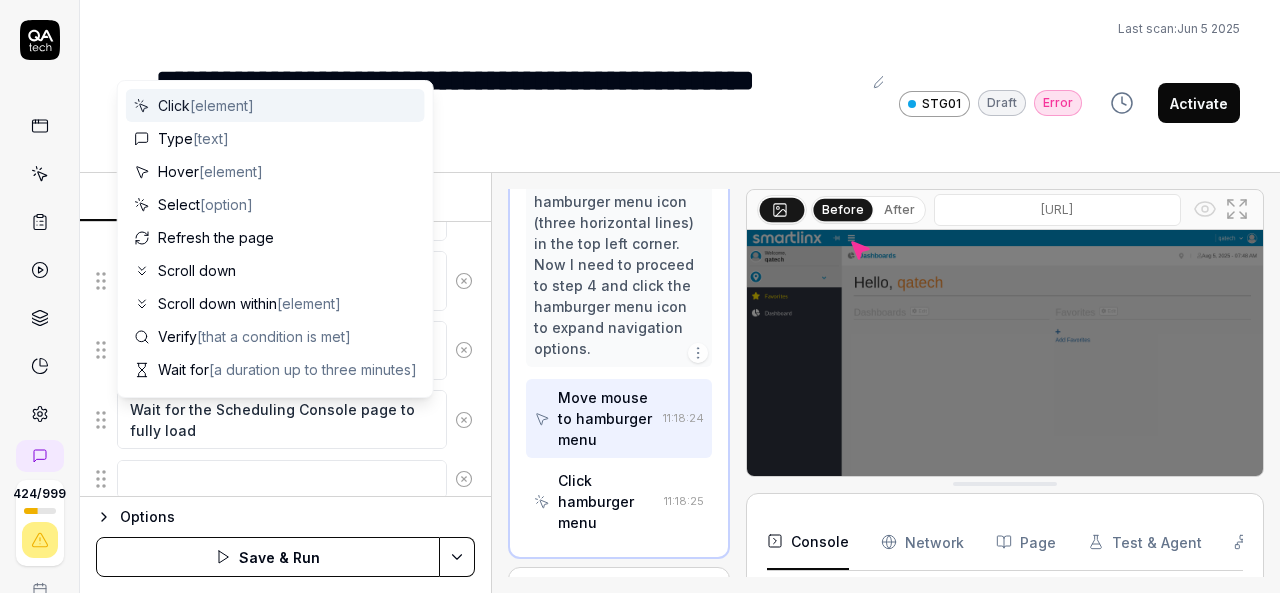 scroll, scrollTop: 501, scrollLeft: 0, axis: vertical 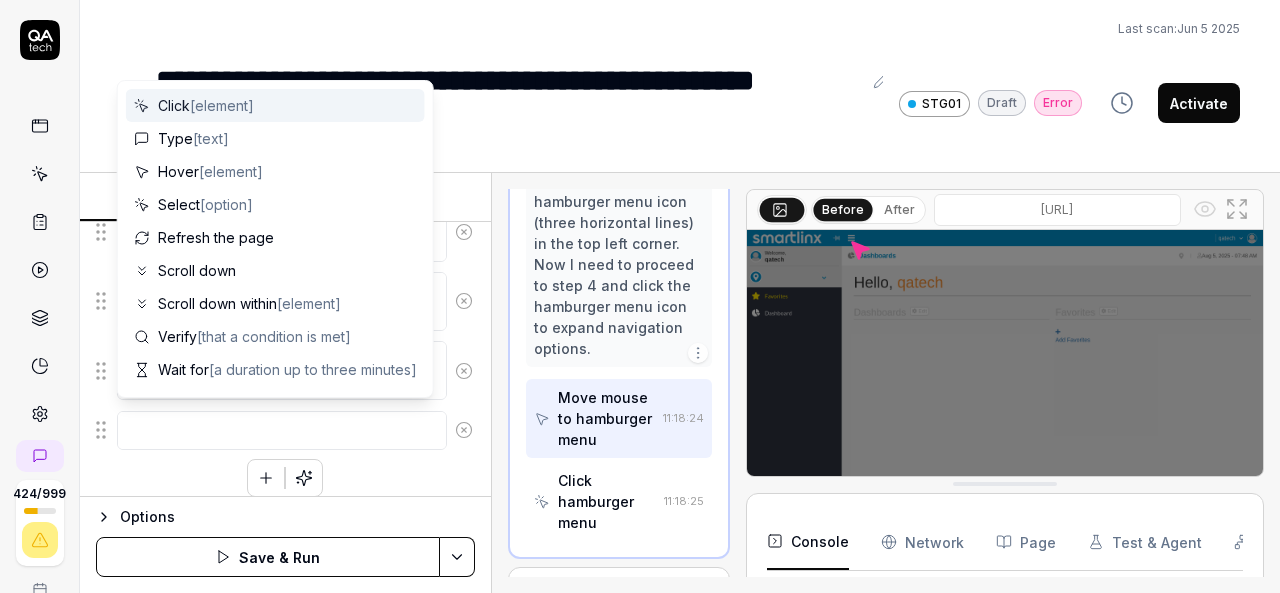 click at bounding box center (282, 430) 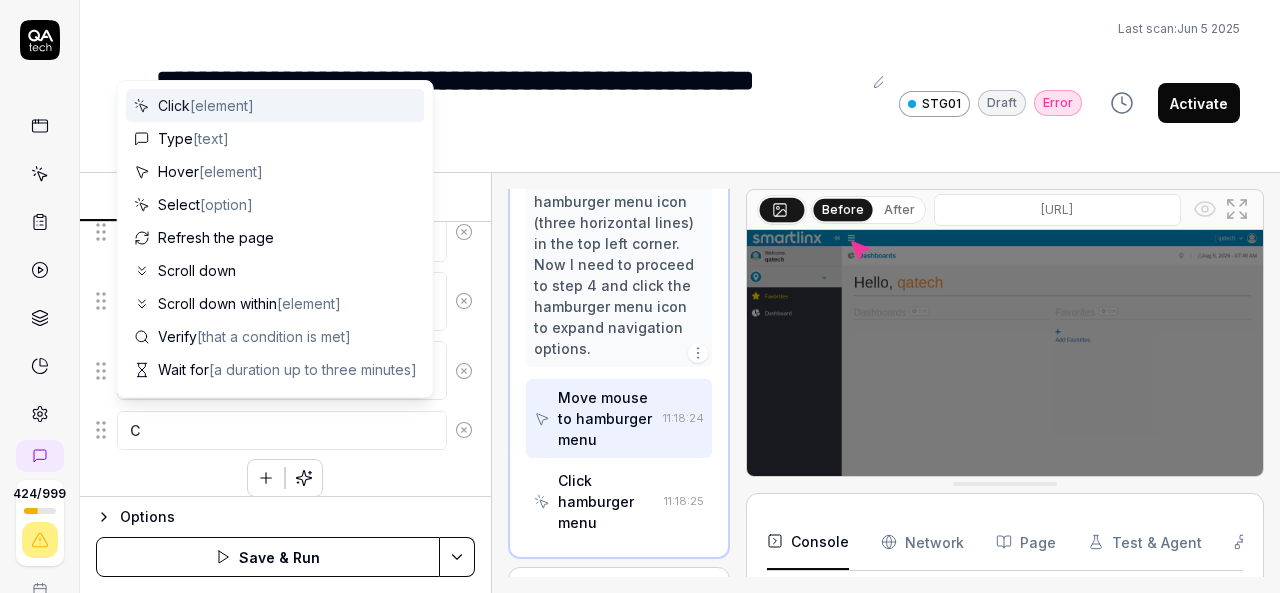 type on "*" 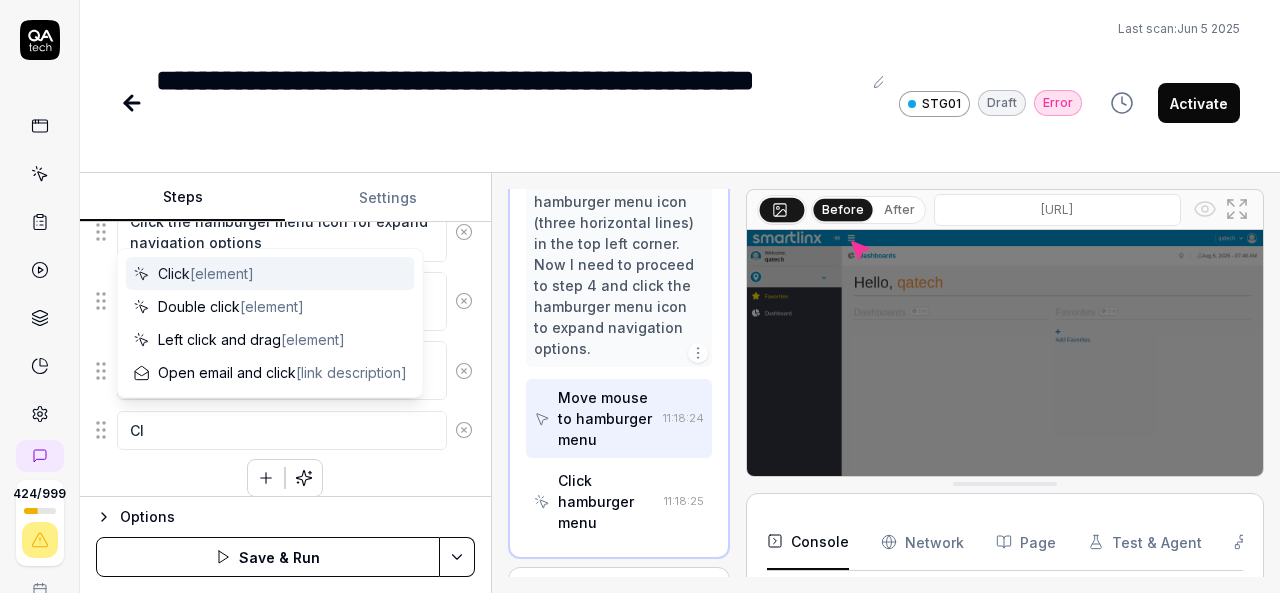 type on "*" 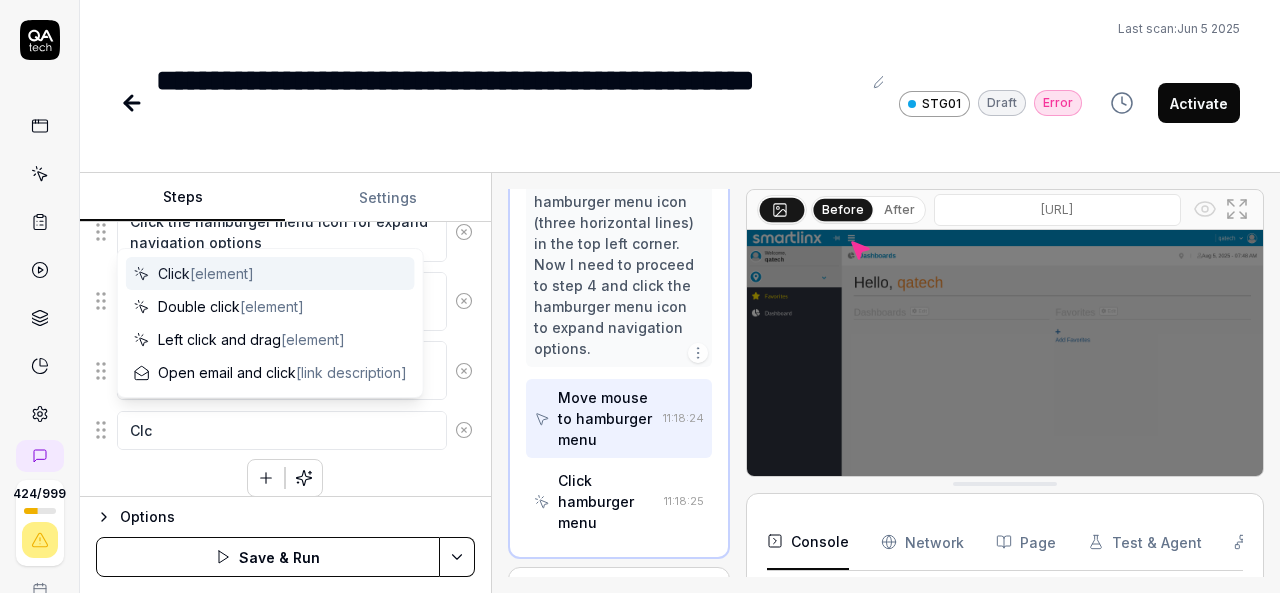 type on "*" 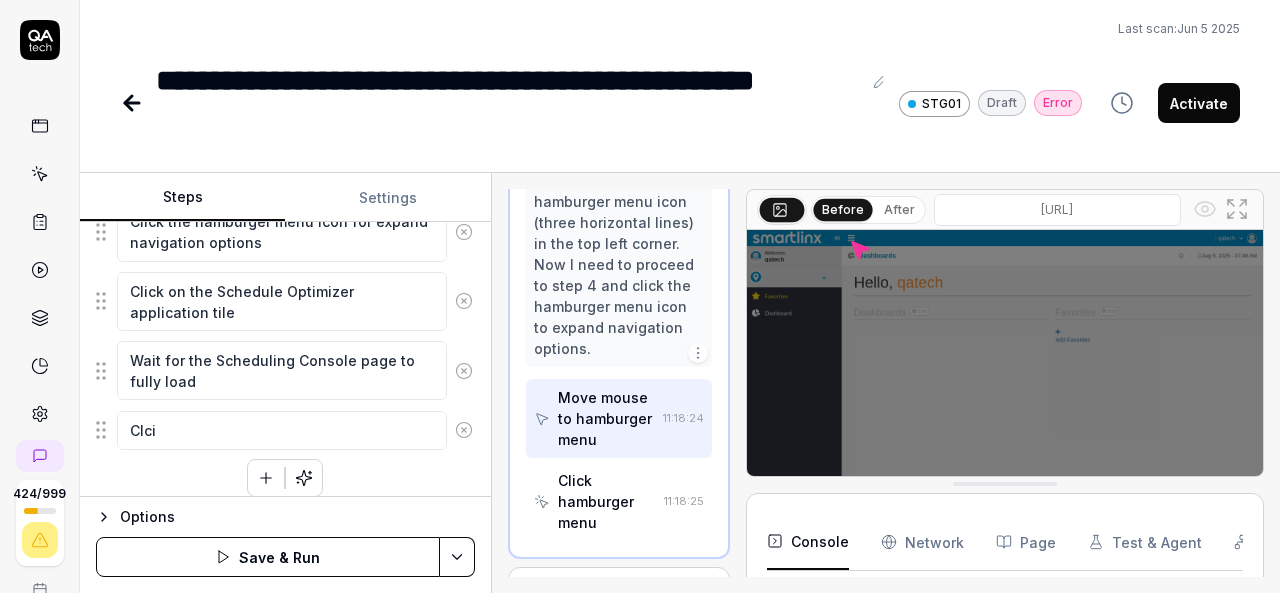 type on "*" 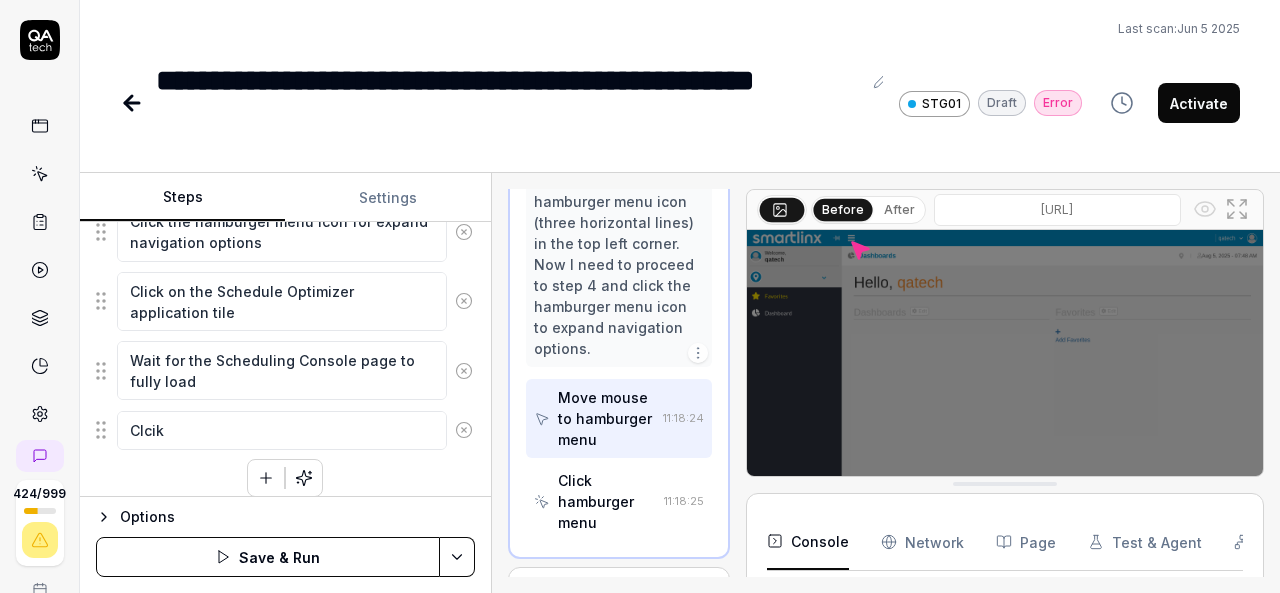 type on "*" 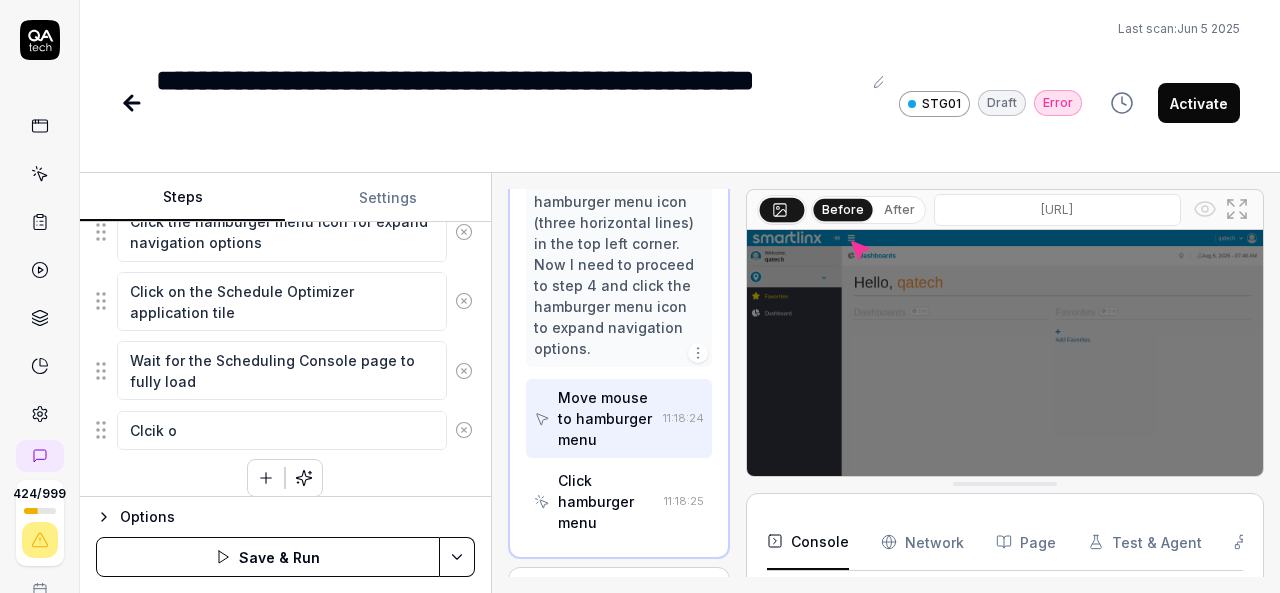 type on "*" 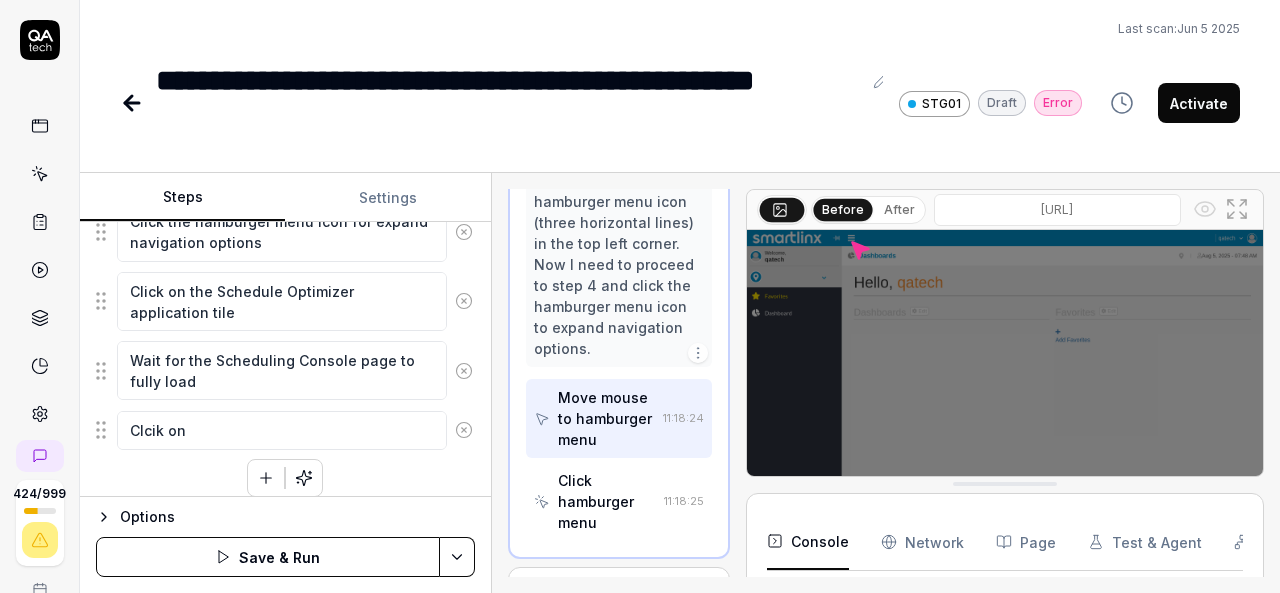 type on "*" 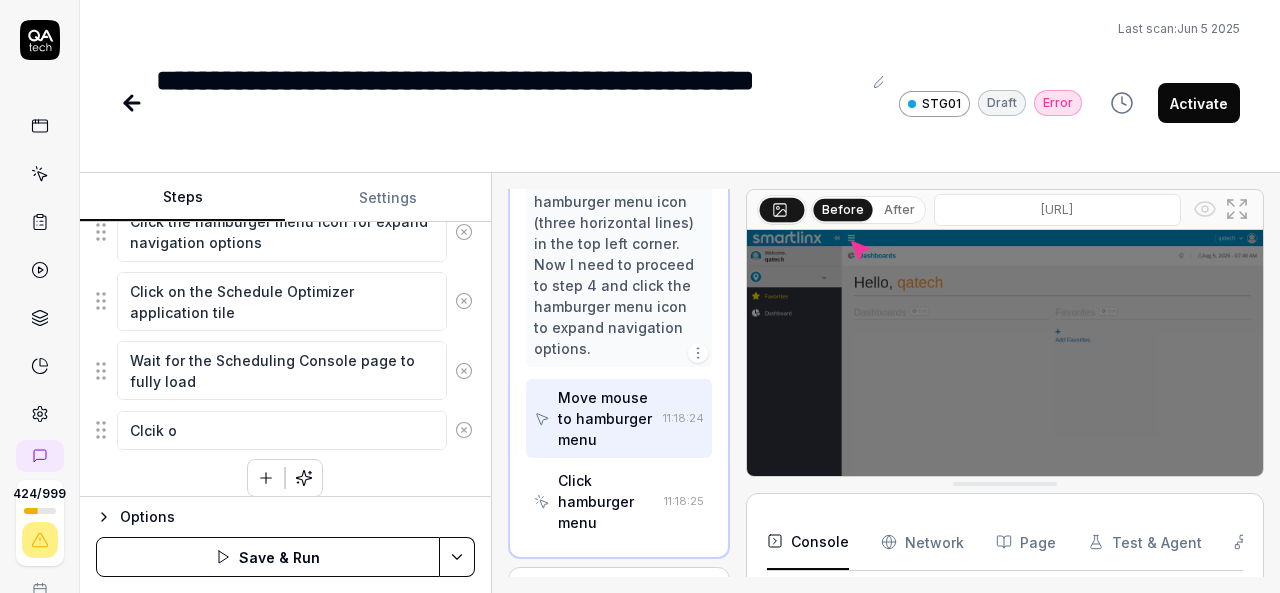 type on "*" 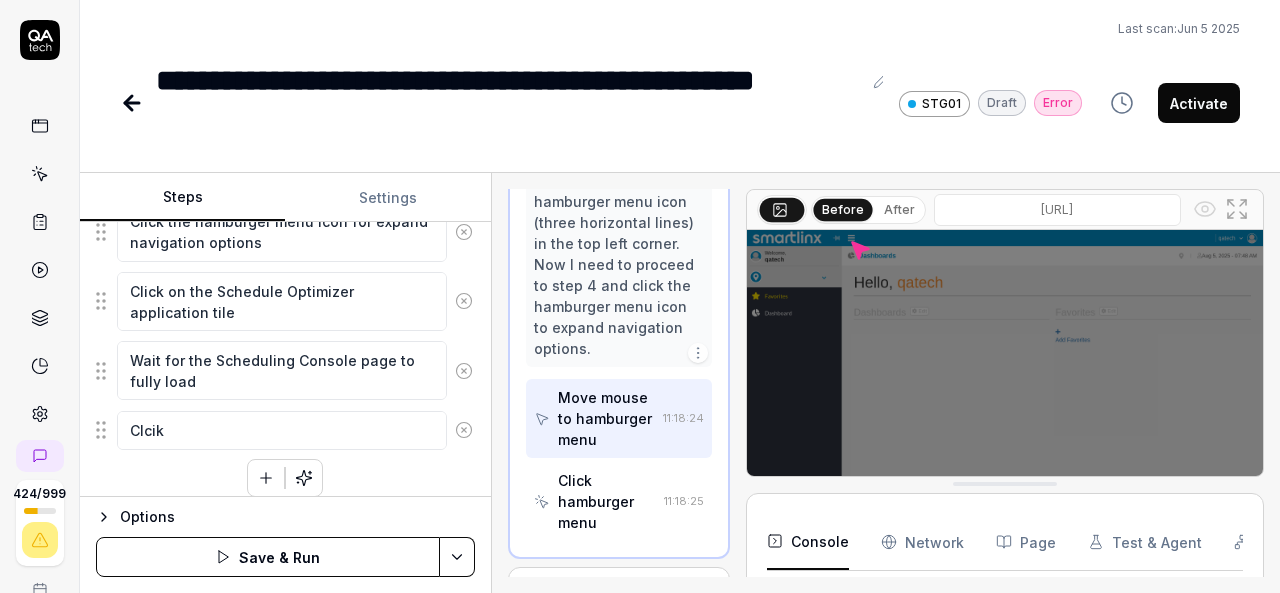 type on "*" 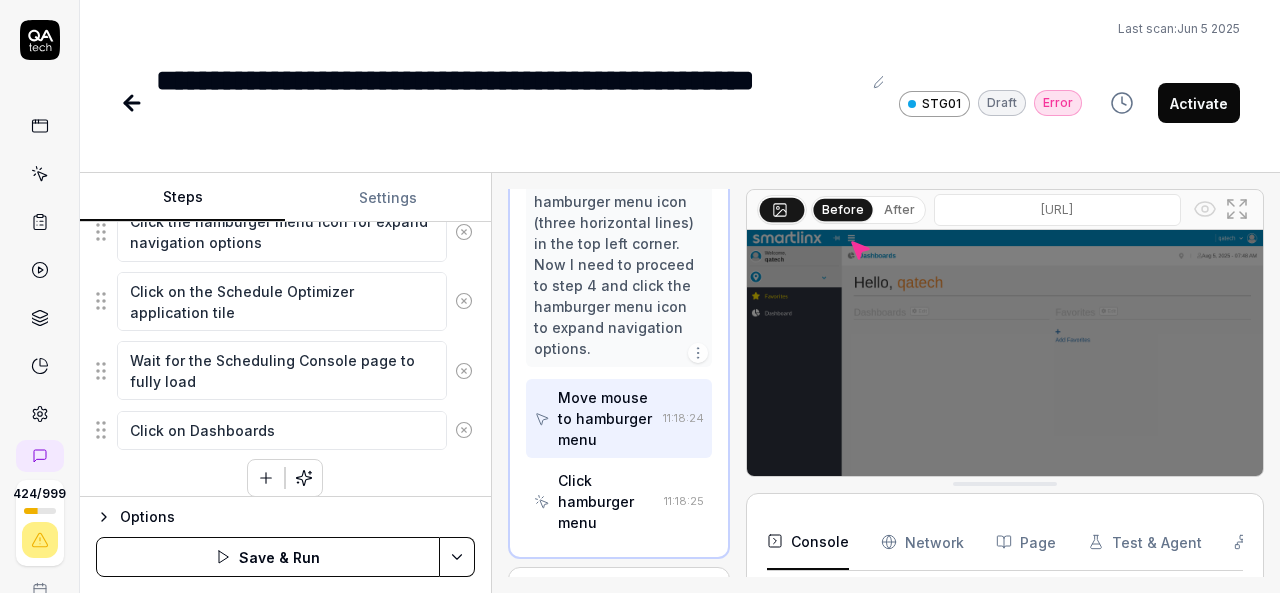 click on "Click on Dashboards" at bounding box center [282, 430] 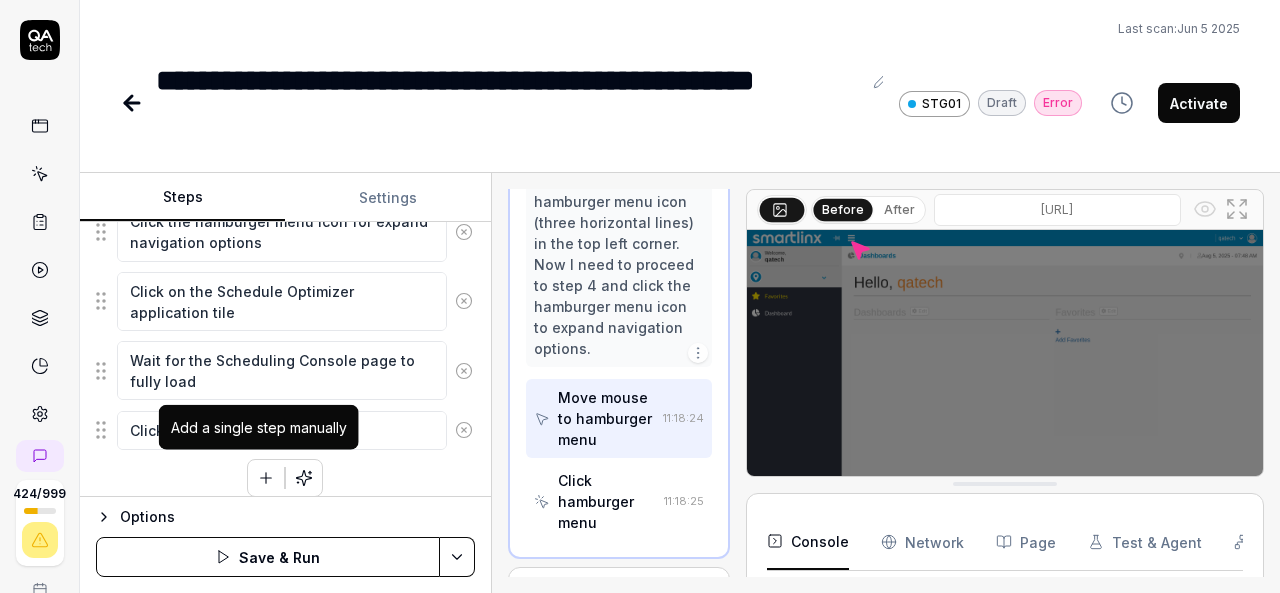 click at bounding box center [266, 478] 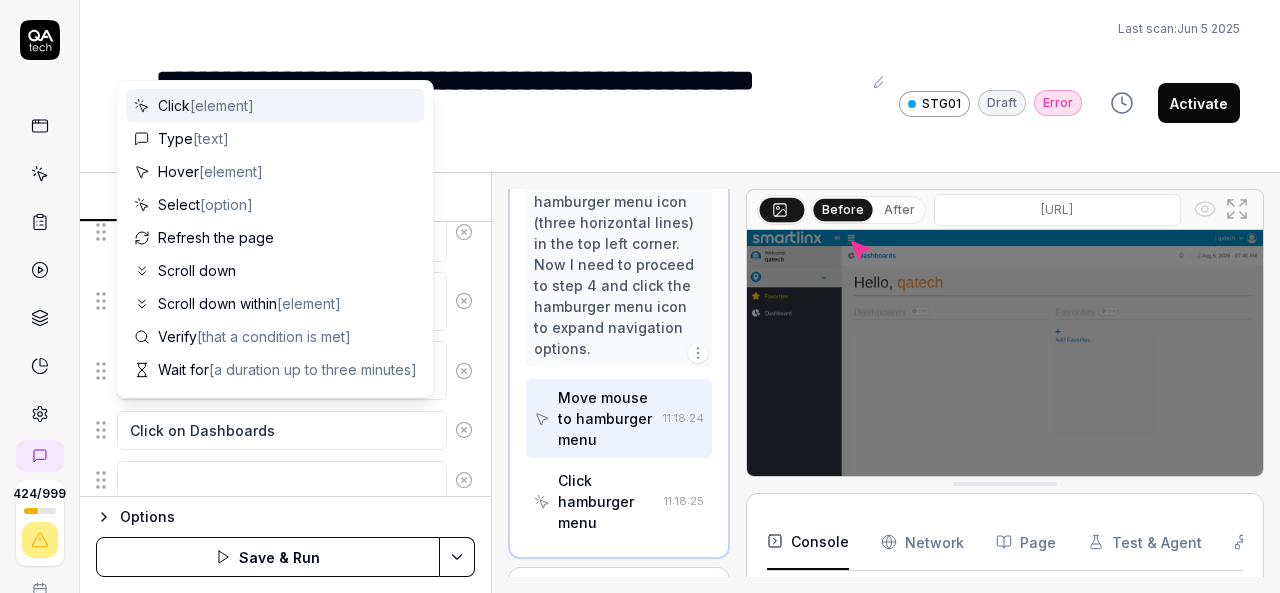scroll, scrollTop: 550, scrollLeft: 0, axis: vertical 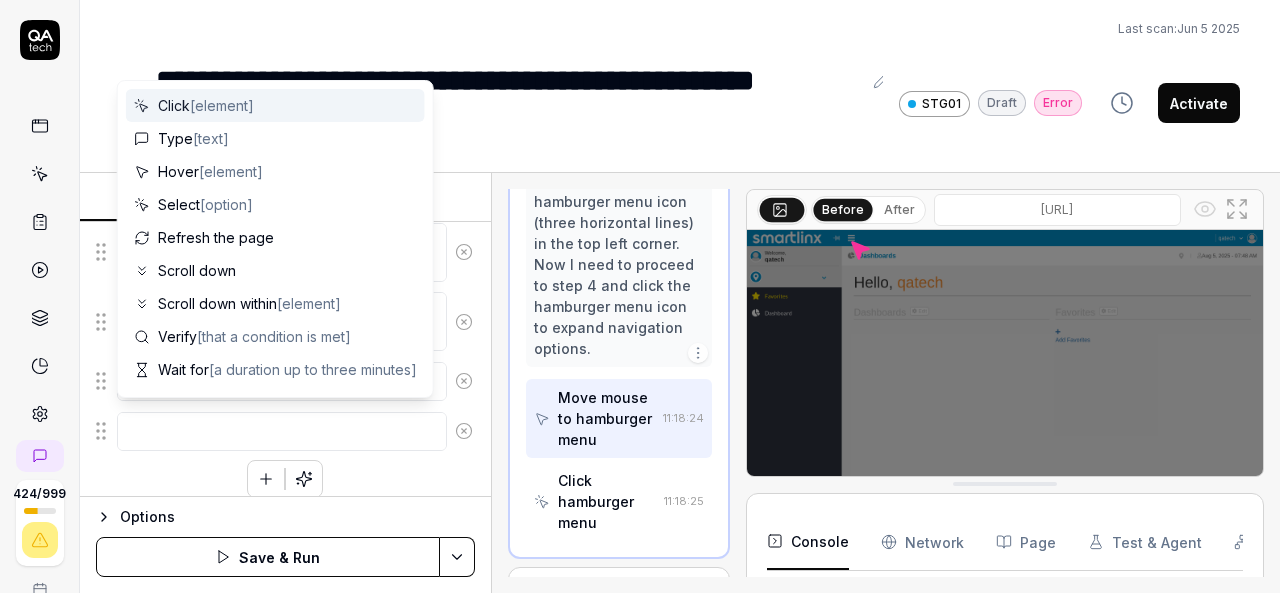 click at bounding box center [282, 431] 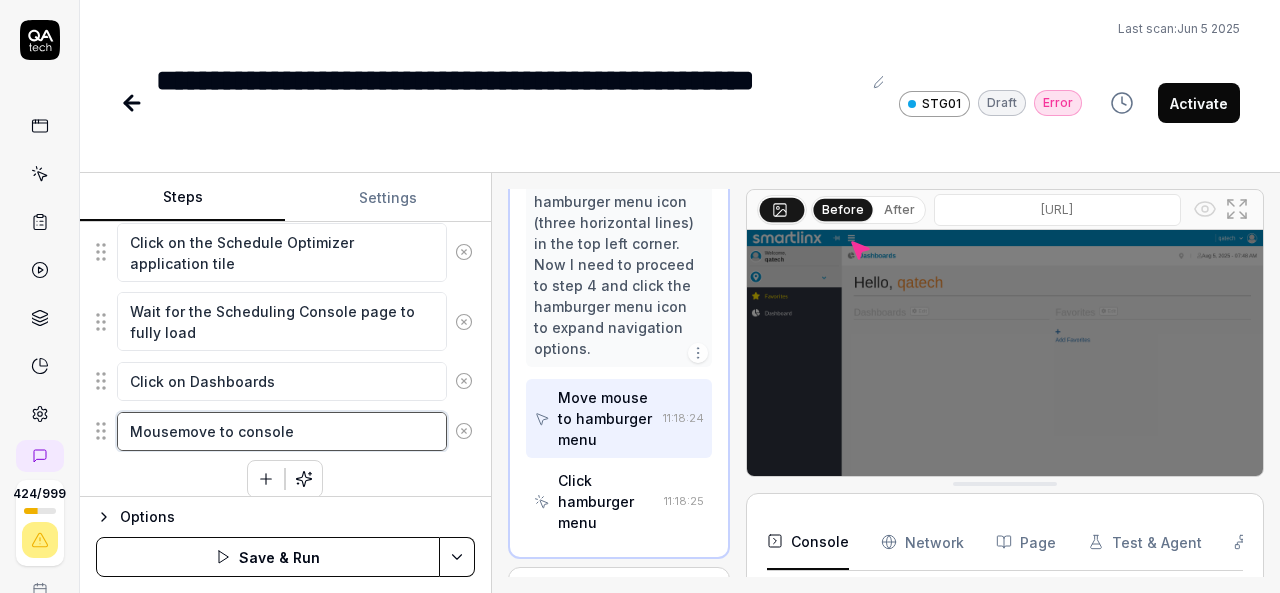 click on "Mousemove to console" at bounding box center (282, 431) 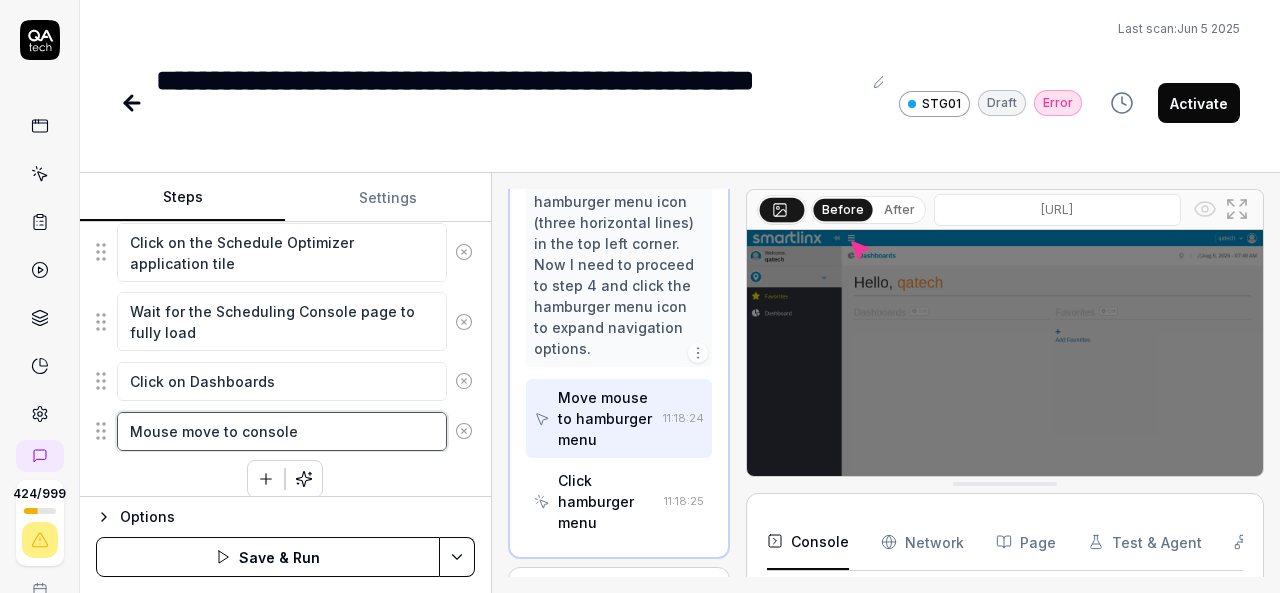 click on "Mouse move to console" at bounding box center [282, 431] 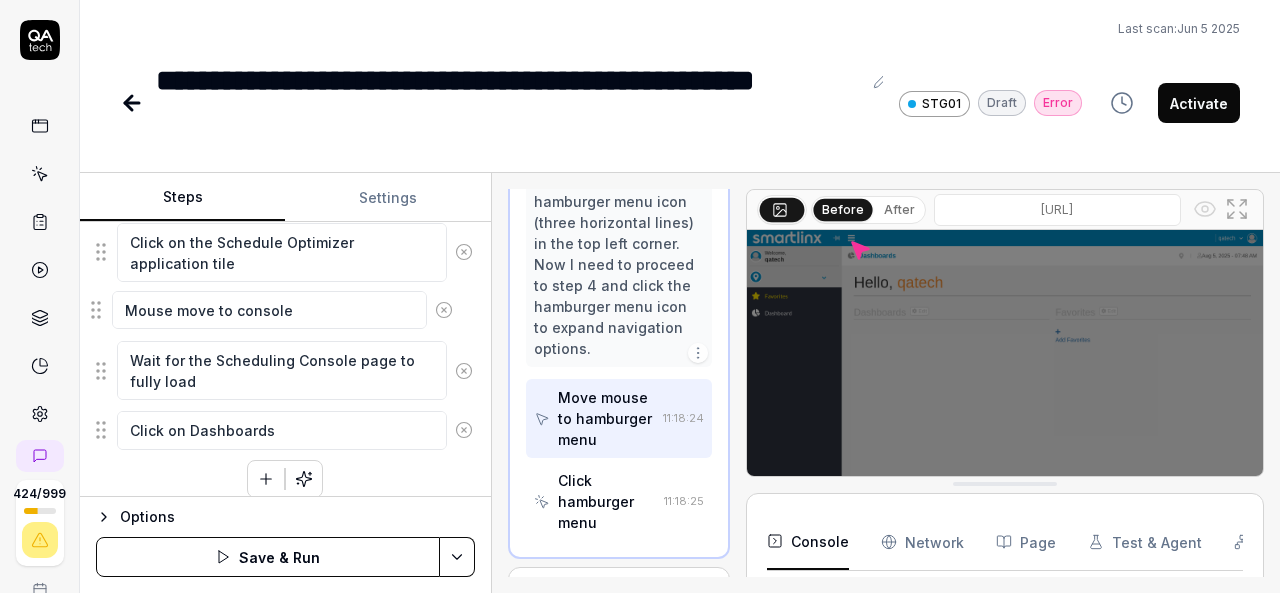 drag, startPoint x: 101, startPoint y: 422, endPoint x: 96, endPoint y: 307, distance: 115.10864 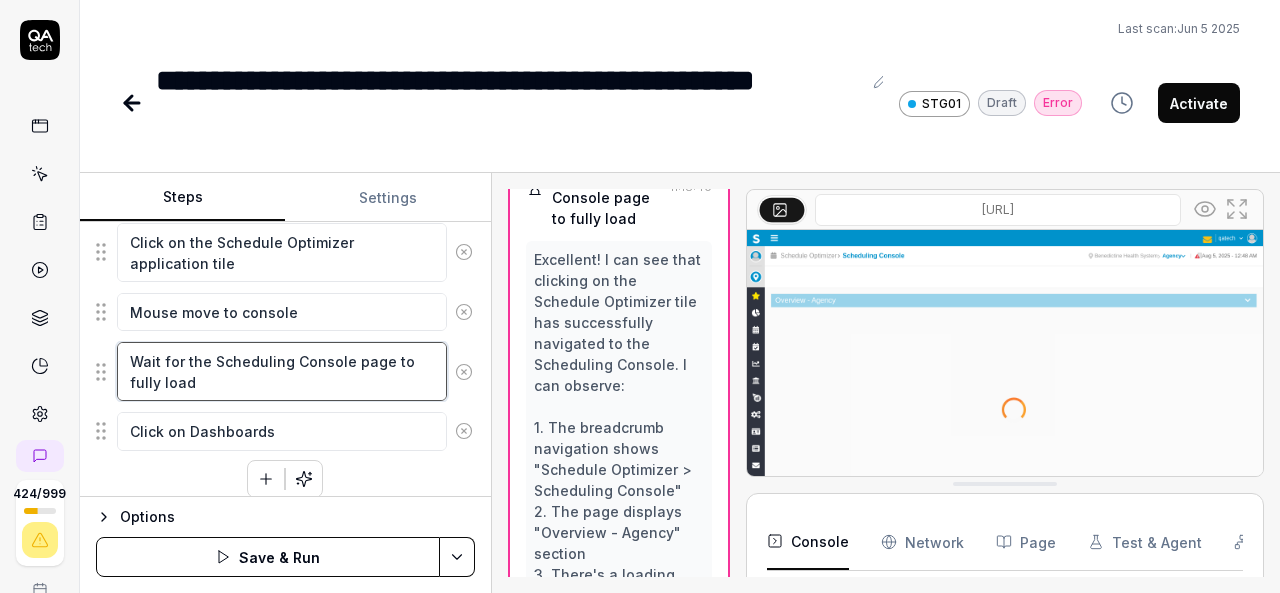 click on "Wait for the Scheduling Console page to fully load" at bounding box center [282, 371] 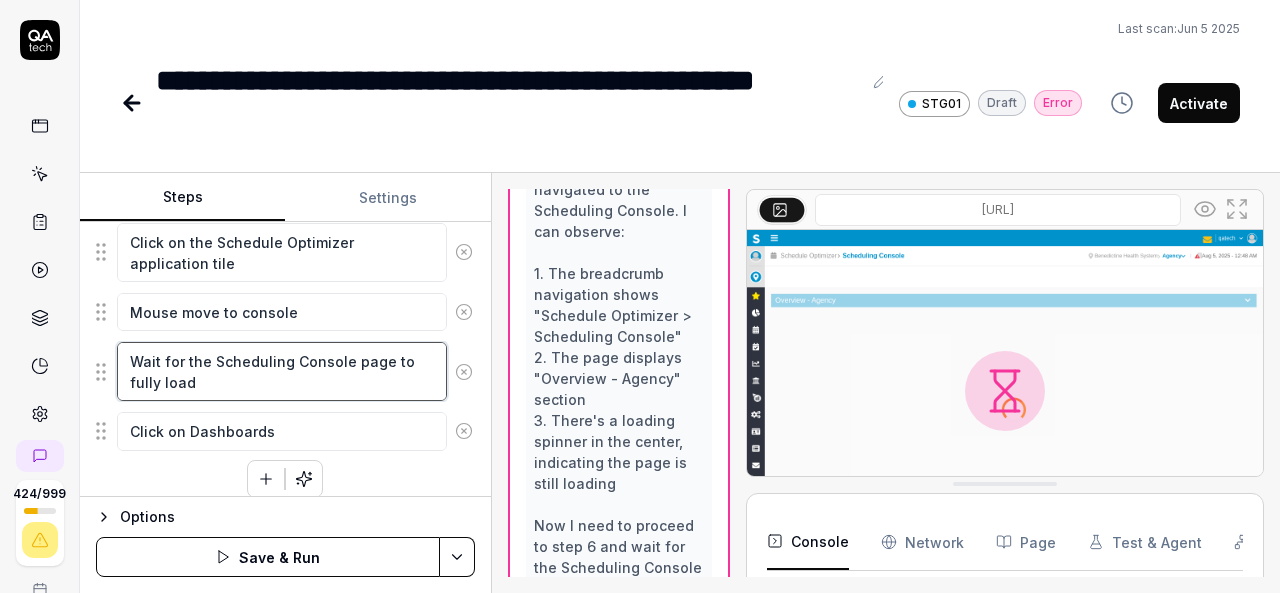 scroll, scrollTop: 1106, scrollLeft: 0, axis: vertical 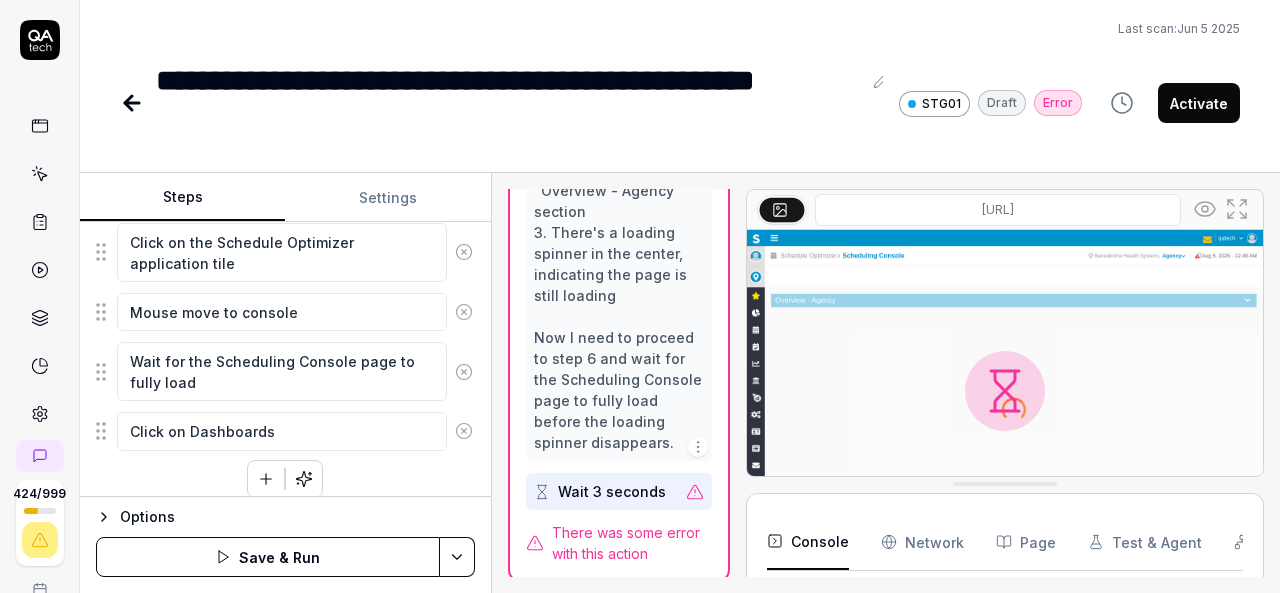 click 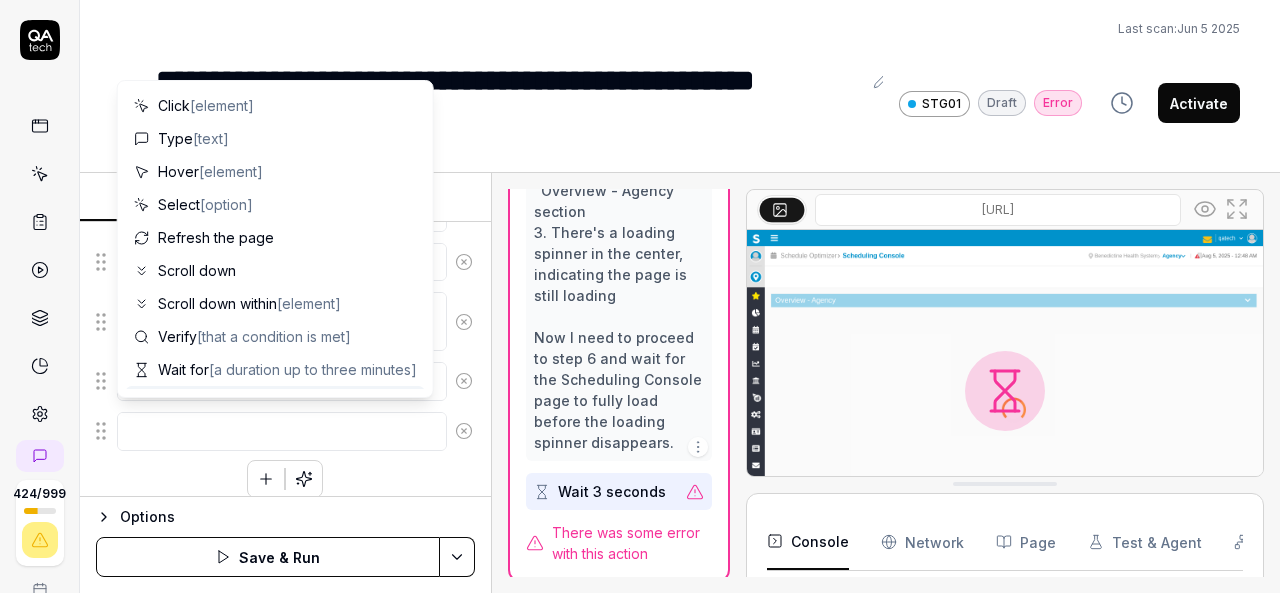 click at bounding box center (282, 431) 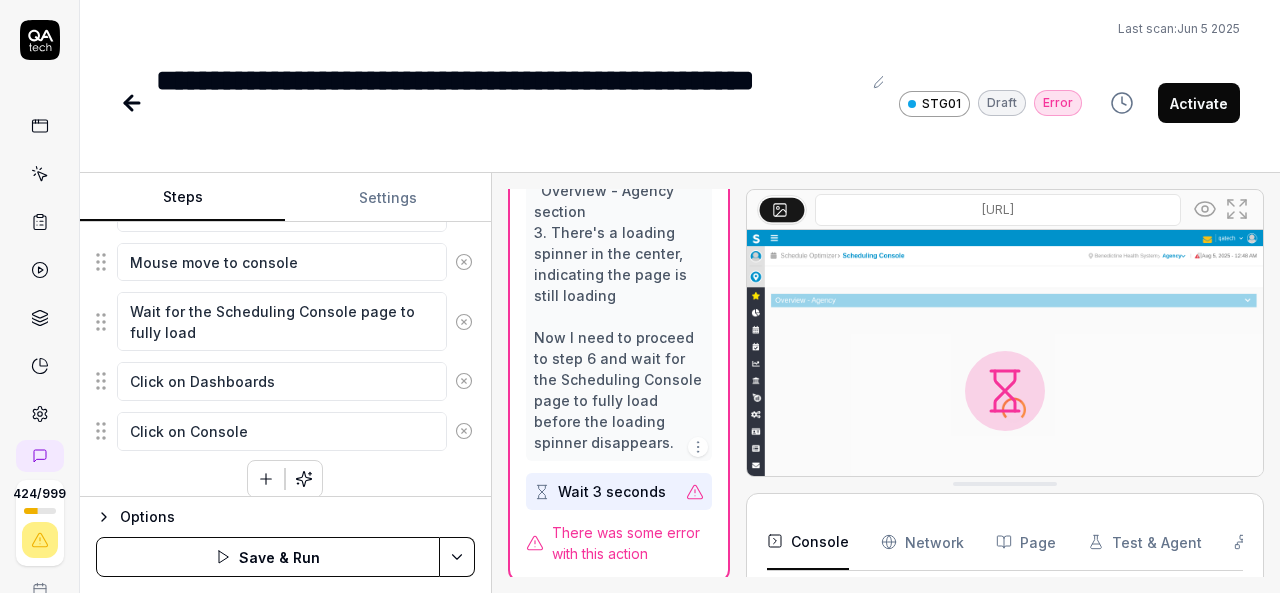 click on "Enter the username in the username field Enter the password in the password field Click the Login button Mouse move to Organization Breadcrumb and click on Top Organization Click the hamburger menu icon for expand navigation options Click on the Schedule Optimizer application tile Mouse move to console Wait for the Scheduling Console page to fully load Click on Dashboards Click on Console
To pick up a draggable item, press the space bar.
While dragging, use the arrow keys to move the item.
Press space again to drop the item in its new position, or press escape to cancel.
Draggable item [UUID] was dropped over droppable area [UUID]" at bounding box center (285, 190) 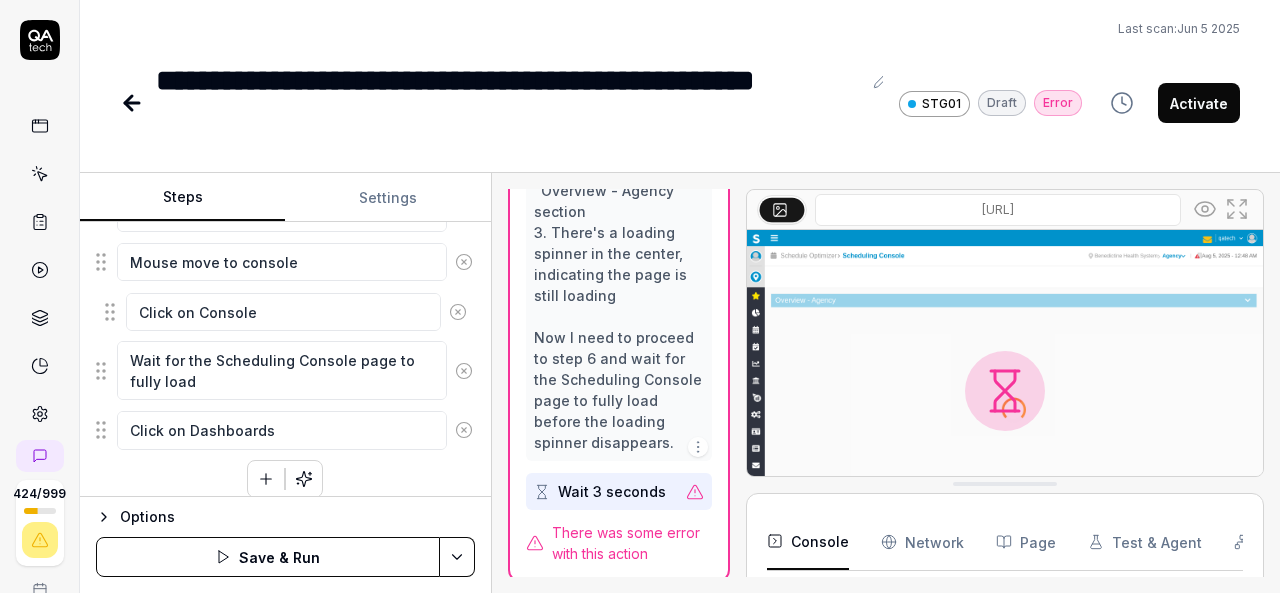 drag, startPoint x: 99, startPoint y: 425, endPoint x: 108, endPoint y: 312, distance: 113.35784 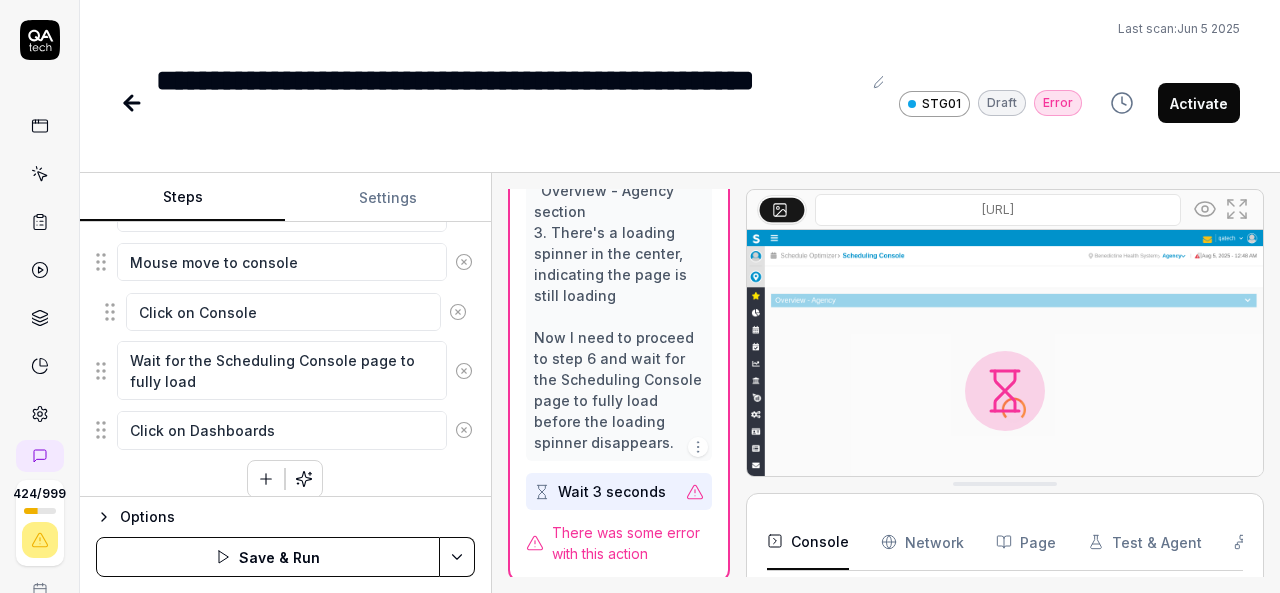 click on "Enter the username in the username field Enter the password in the password field Click the Login button Mouse move to Organization Breadcrumb and click on Top Organization Click the hamburger menu icon for expand navigation options Click on the Schedule Optimizer application tile Mouse move to console Click on Console Wait for the Scheduling Console page to fully load Click on Dashboards Click on Console Click on Console
To pick up a draggable item, press the space bar.
While dragging, use the arrow keys to move the item.
Press space again to drop the item in its new position, or press escape to cancel.
Draggable item [UUID] was moved over droppable area [UUID]." at bounding box center [285, 167] 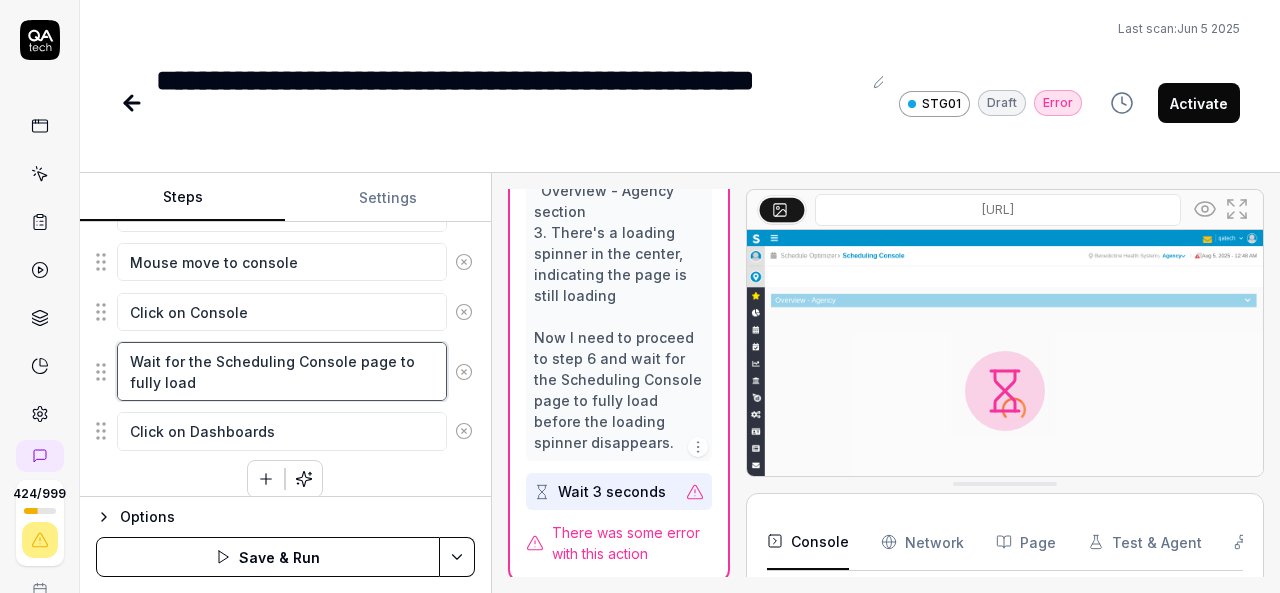 click on "Wait for the Scheduling Console page to fully load" at bounding box center [282, 371] 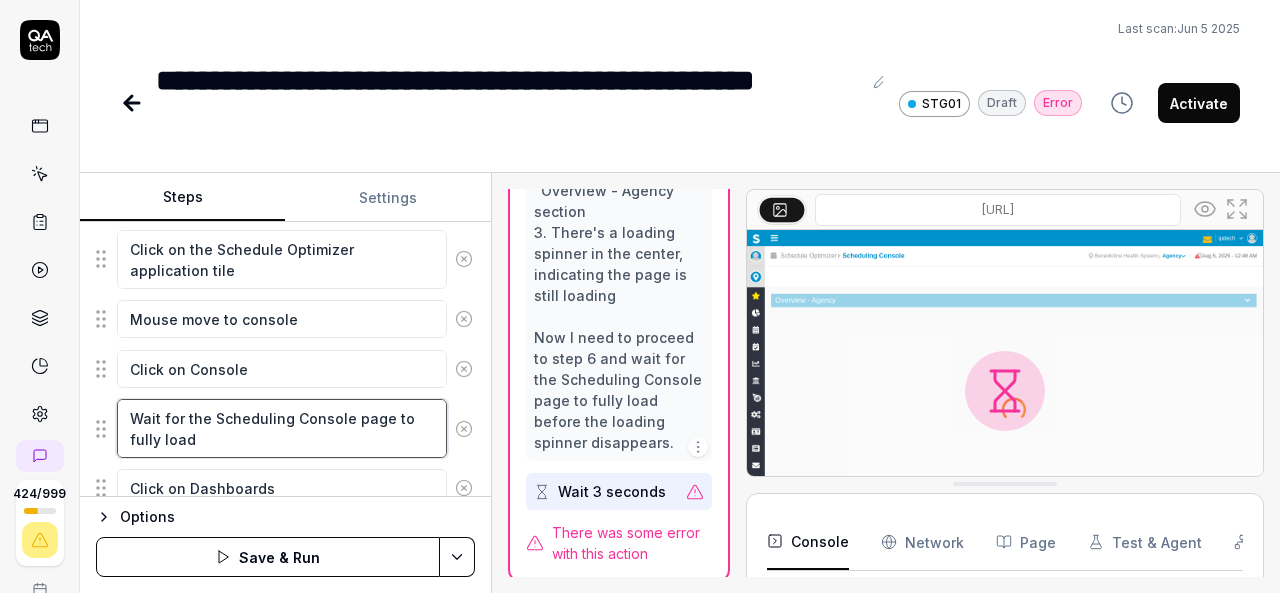 scroll, scrollTop: 610, scrollLeft: 0, axis: vertical 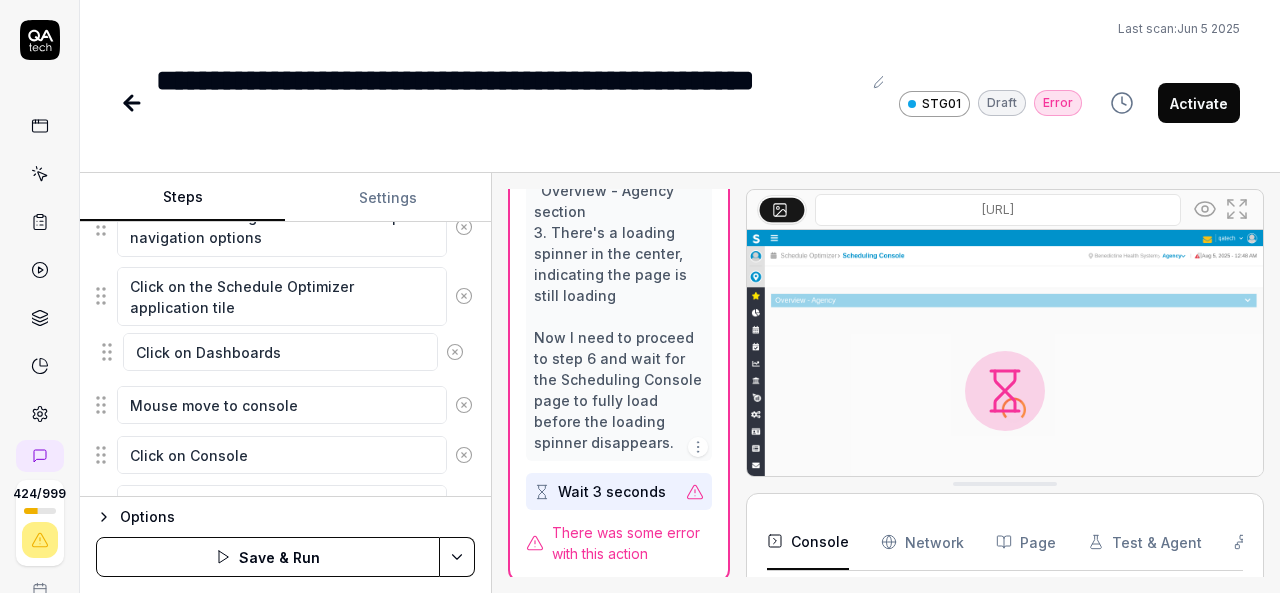 drag, startPoint x: 100, startPoint y: 417, endPoint x: 106, endPoint y: 354, distance: 63.28507 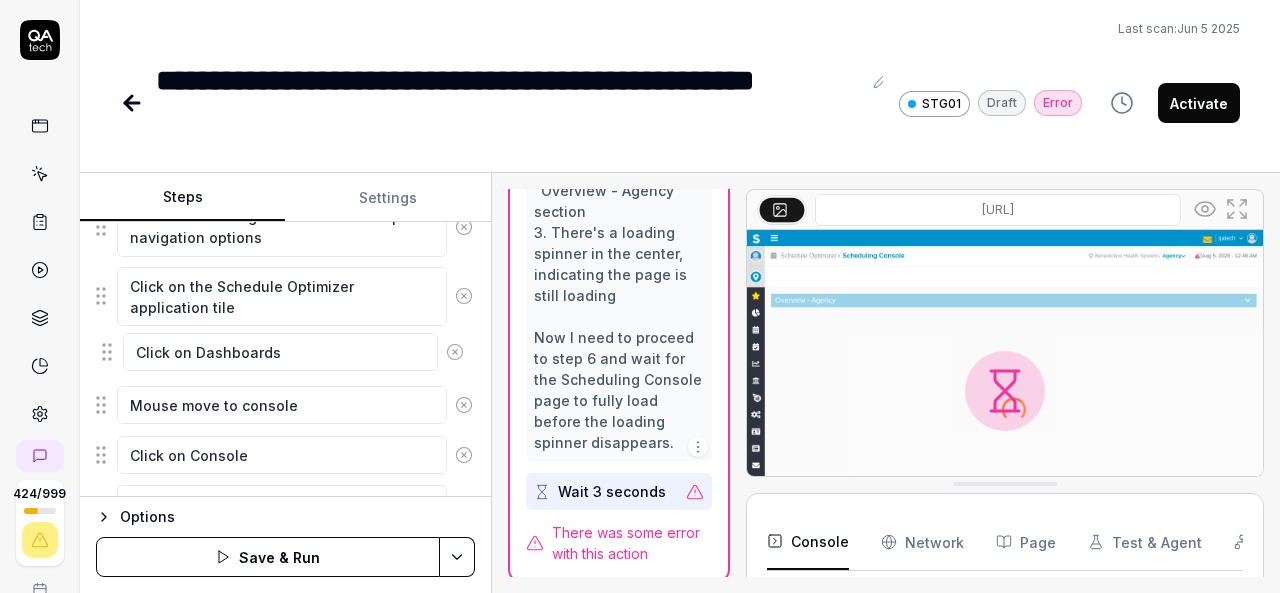 click on "Enter the username in the username field Enter the password in the password field Click the Login button Mouse move to Organization Breadcrumb and click on Top Organization Click the hamburger menu icon for expand navigation options Click on the Schedule Optimizer application tile Mouse move to console Click on Console Wait for the Scheduling Console page to fully load Click on Dashboards Click on Dashboards
To pick up a draggable item, press the space bar.
While dragging, use the arrow keys to move the item.
Press space again to drop the item in its new position, or press escape to cancel.
Draggable item [UUID] was moved over droppable area [UUID]." at bounding box center (285, 261) 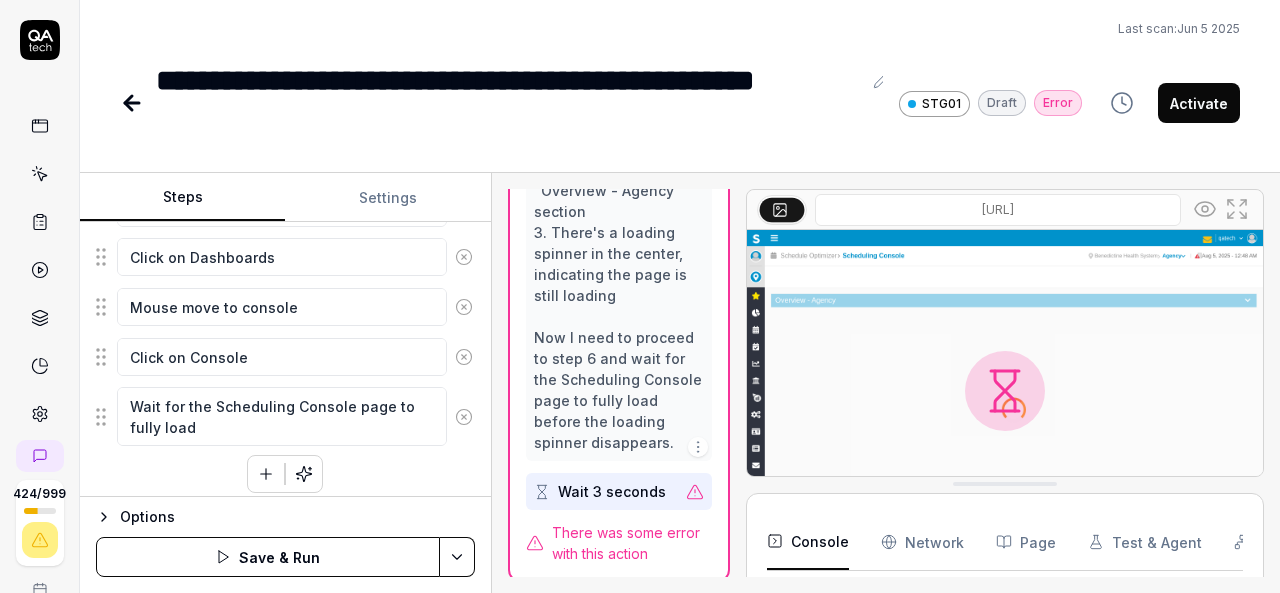 scroll, scrollTop: 606, scrollLeft: 0, axis: vertical 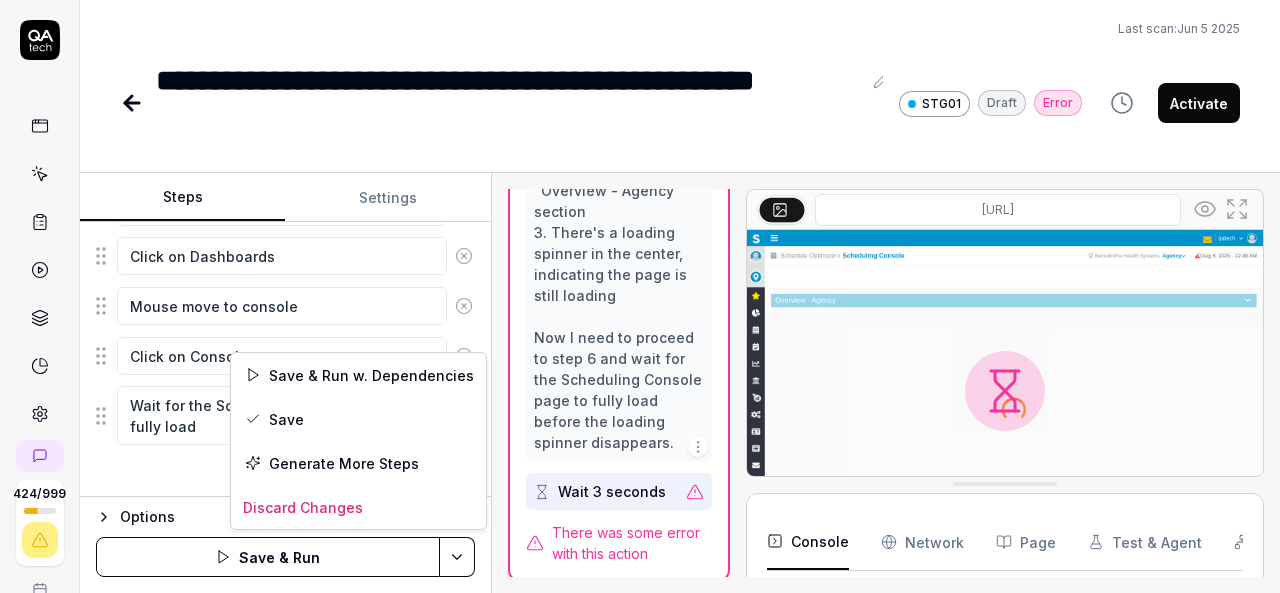 click on "**********" at bounding box center (640, 296) 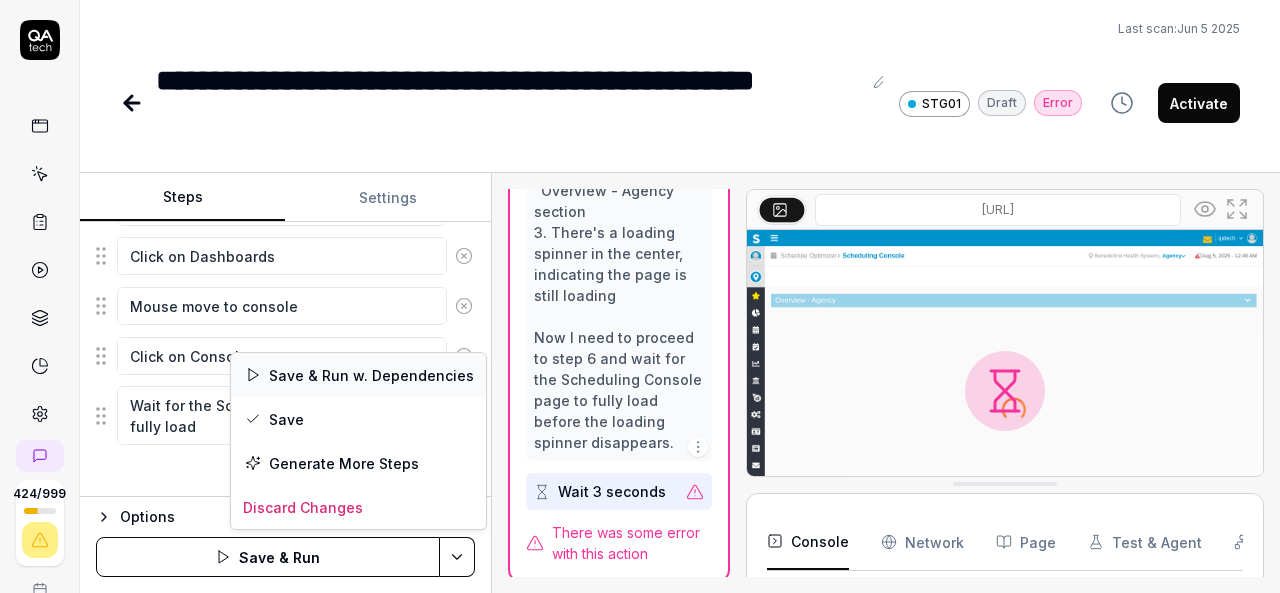 click on "Save & Run w. Dependencies" at bounding box center (358, 375) 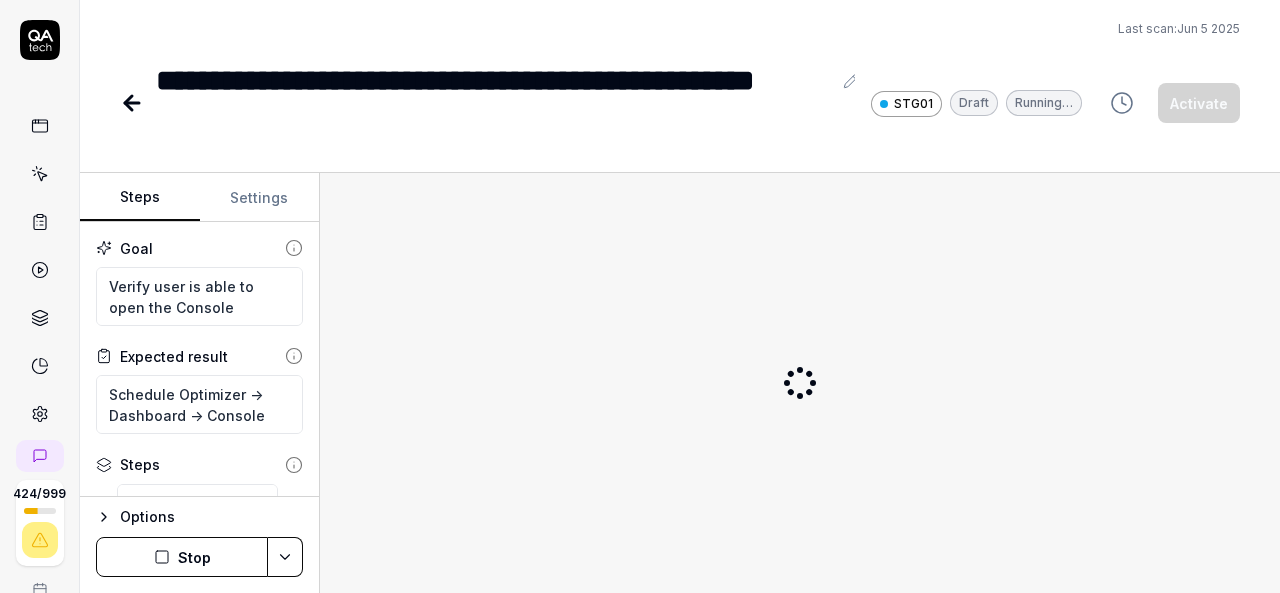scroll, scrollTop: 0, scrollLeft: 0, axis: both 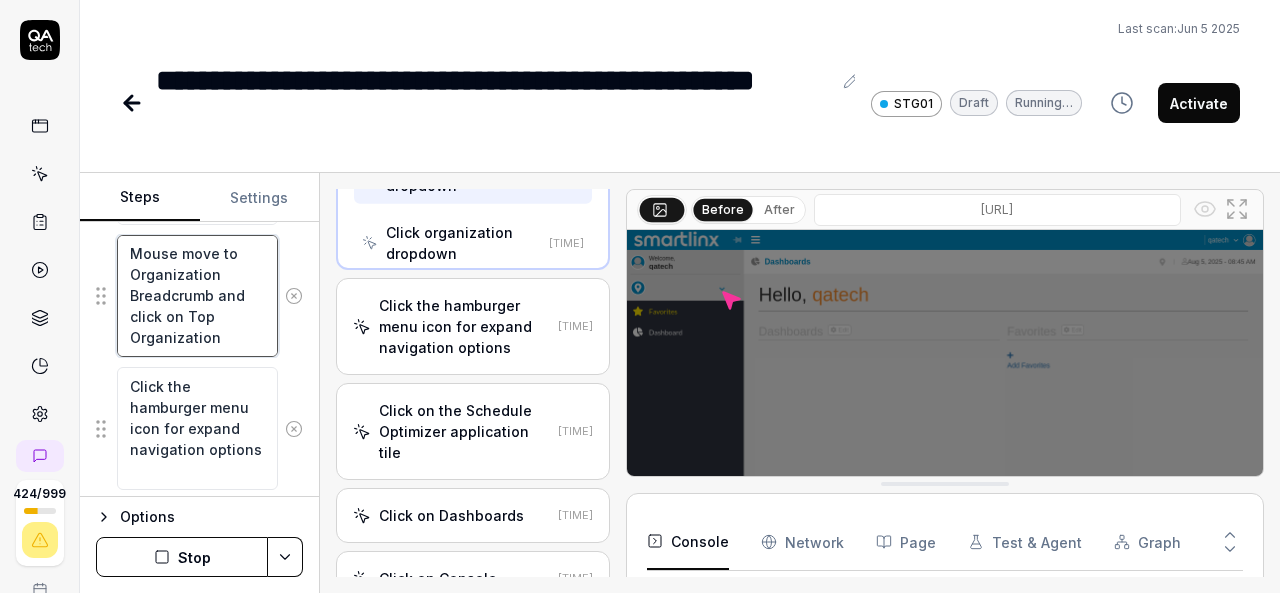 click on "Mouse move to Organization Breadcrumb and click on Top Organization" at bounding box center [197, 296] 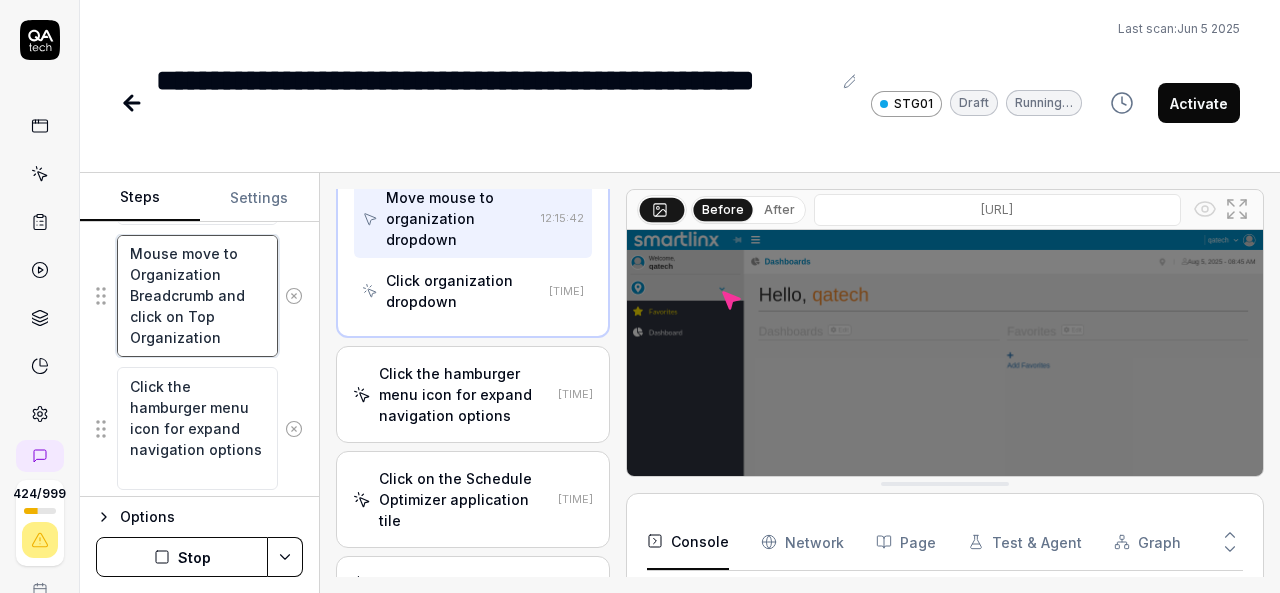 scroll, scrollTop: 569, scrollLeft: 0, axis: vertical 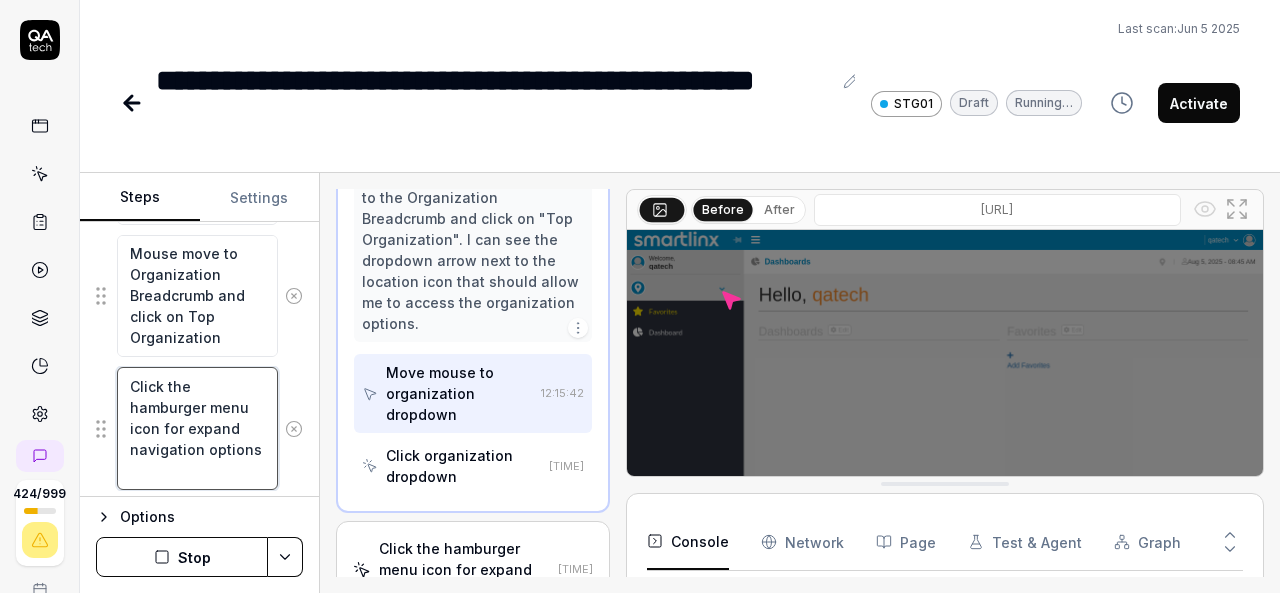 click on "Click the hamburger menu icon for expand navigation options" at bounding box center [197, 428] 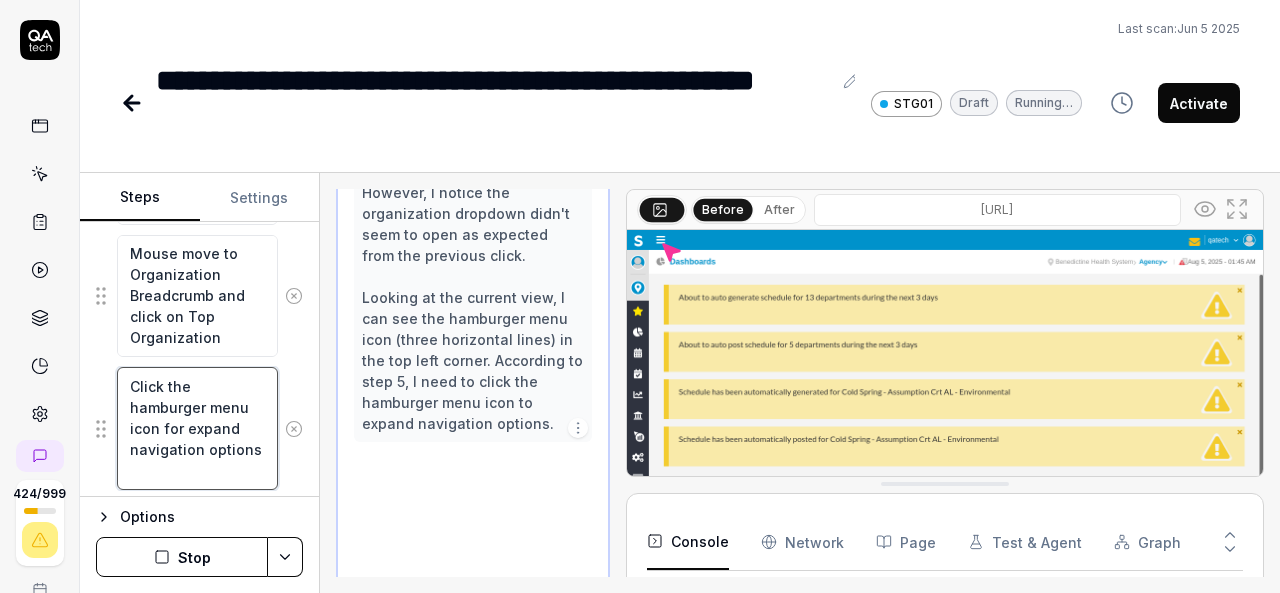 scroll, scrollTop: 758, scrollLeft: 0, axis: vertical 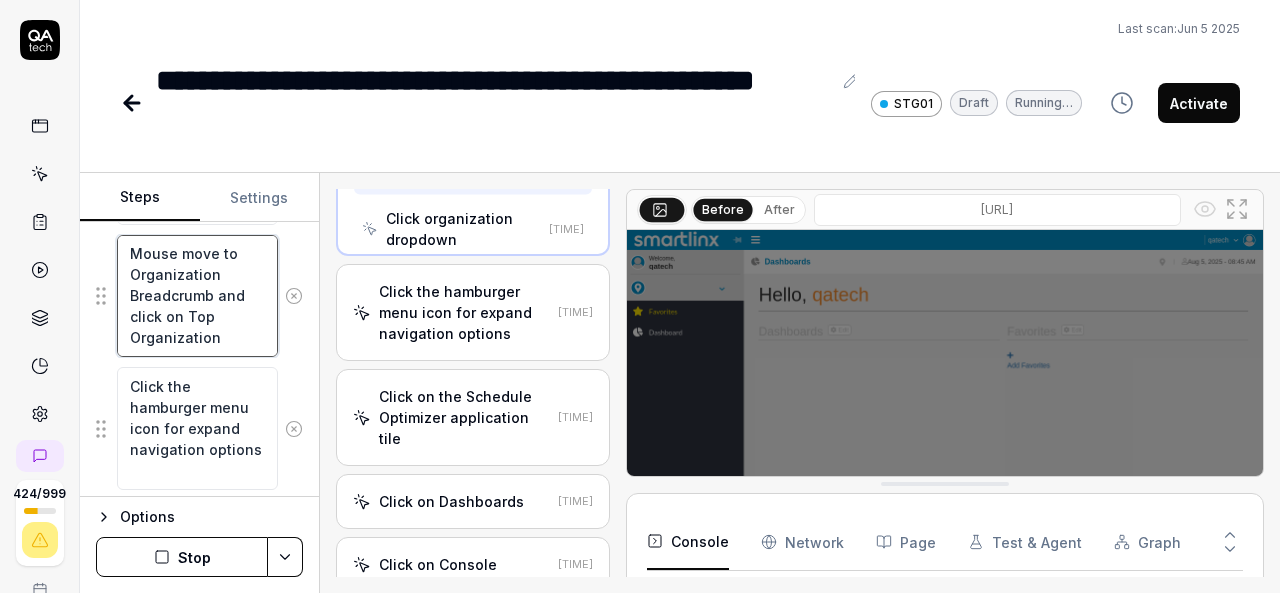click on "Mouse move to Organization Breadcrumb and click on Top Organization" at bounding box center (197, 296) 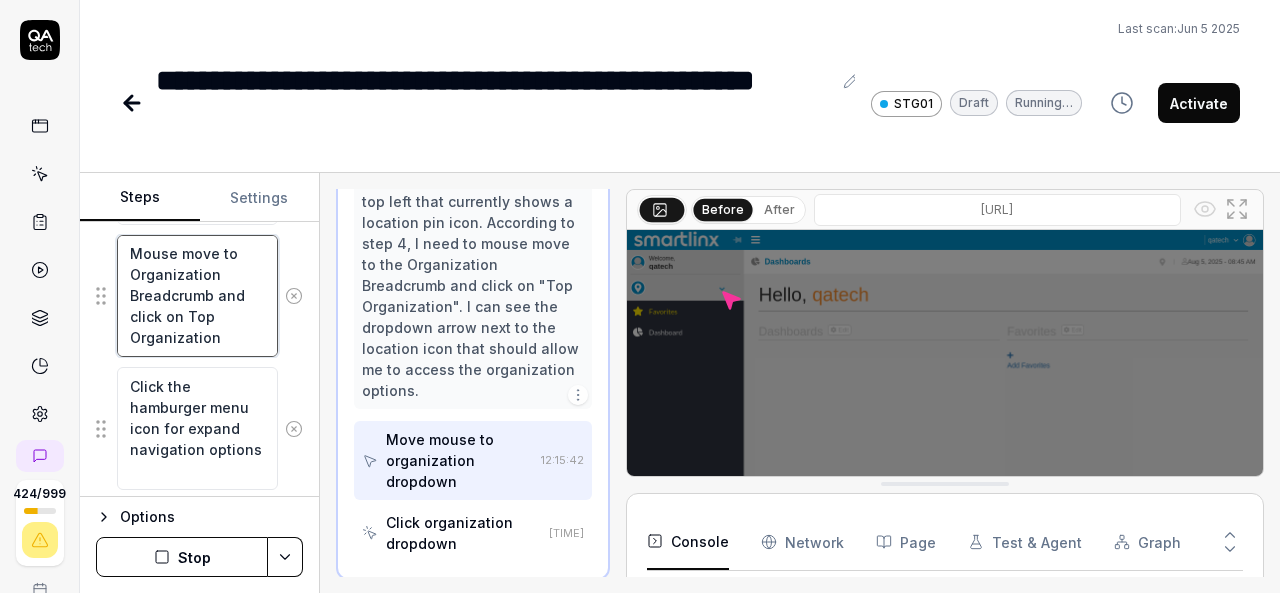 scroll, scrollTop: 569, scrollLeft: 0, axis: vertical 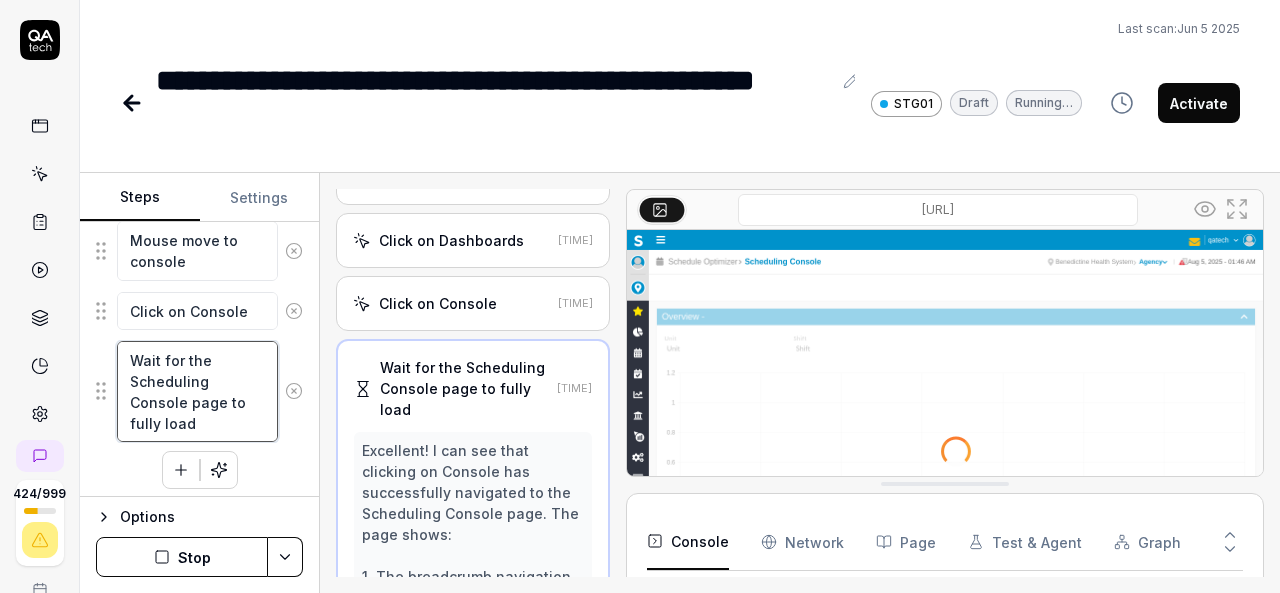 click on "Wait for the Scheduling Console page to fully load" at bounding box center (197, 391) 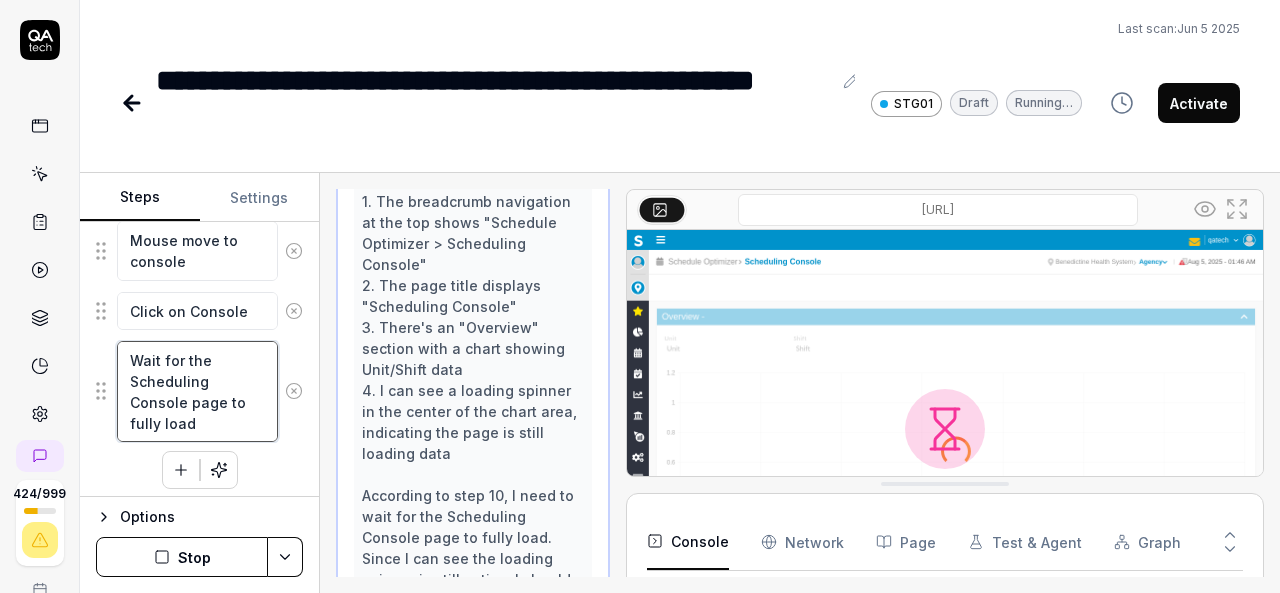scroll, scrollTop: 1113, scrollLeft: 0, axis: vertical 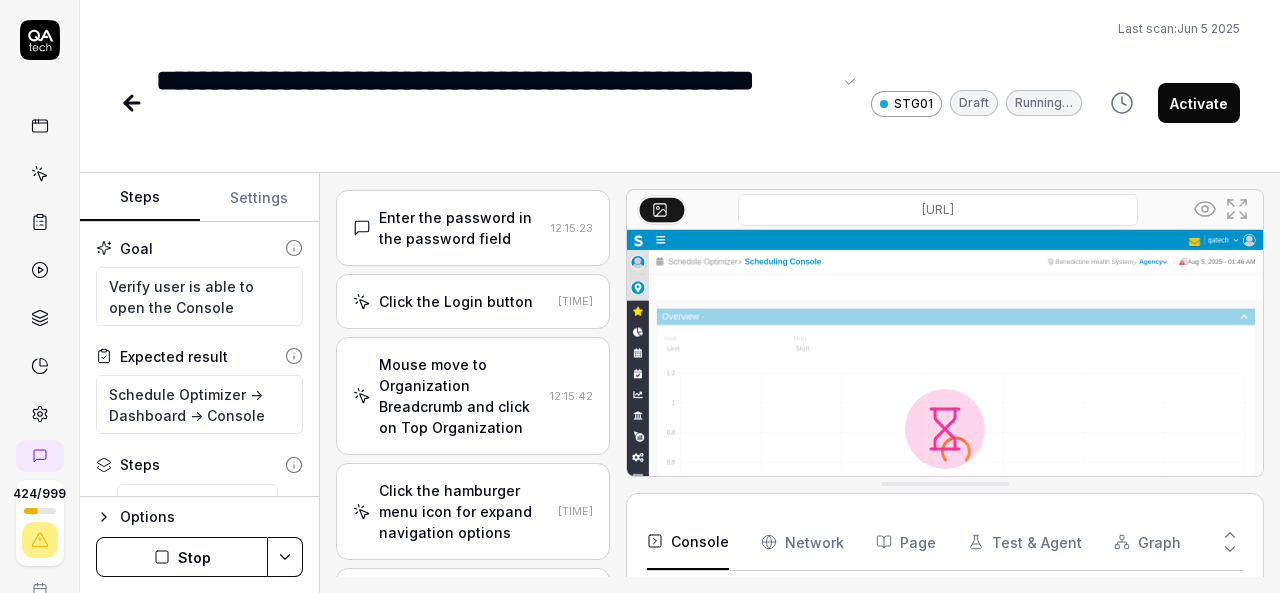 click on "**********" at bounding box center [493, 103] 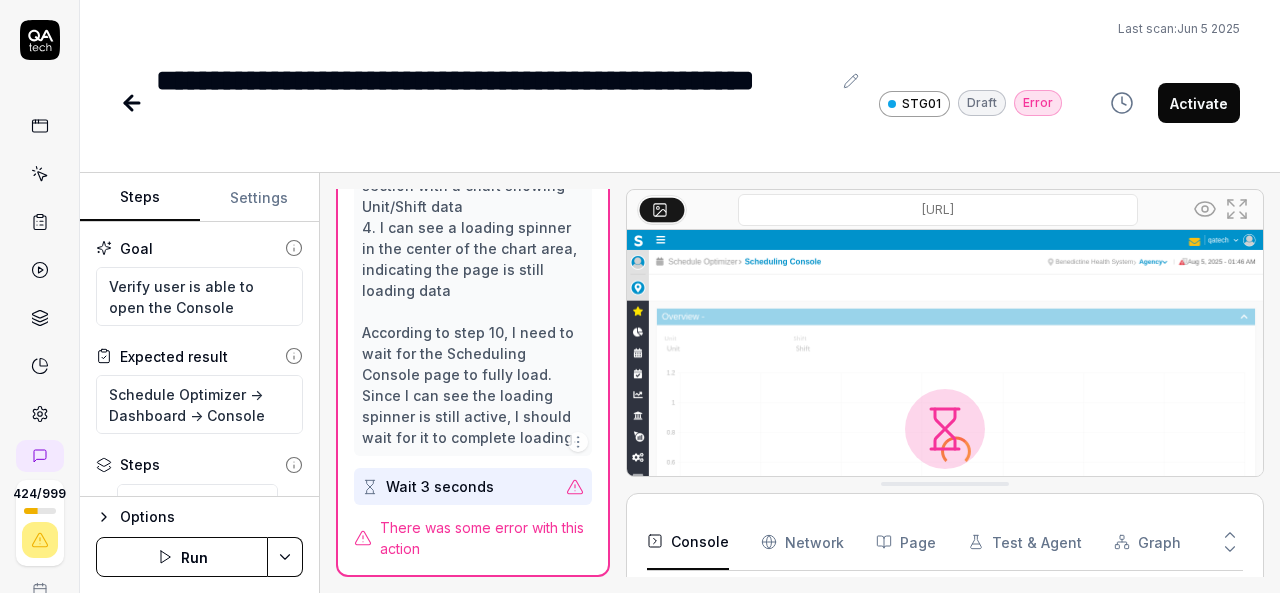 scroll, scrollTop: 1167, scrollLeft: 0, axis: vertical 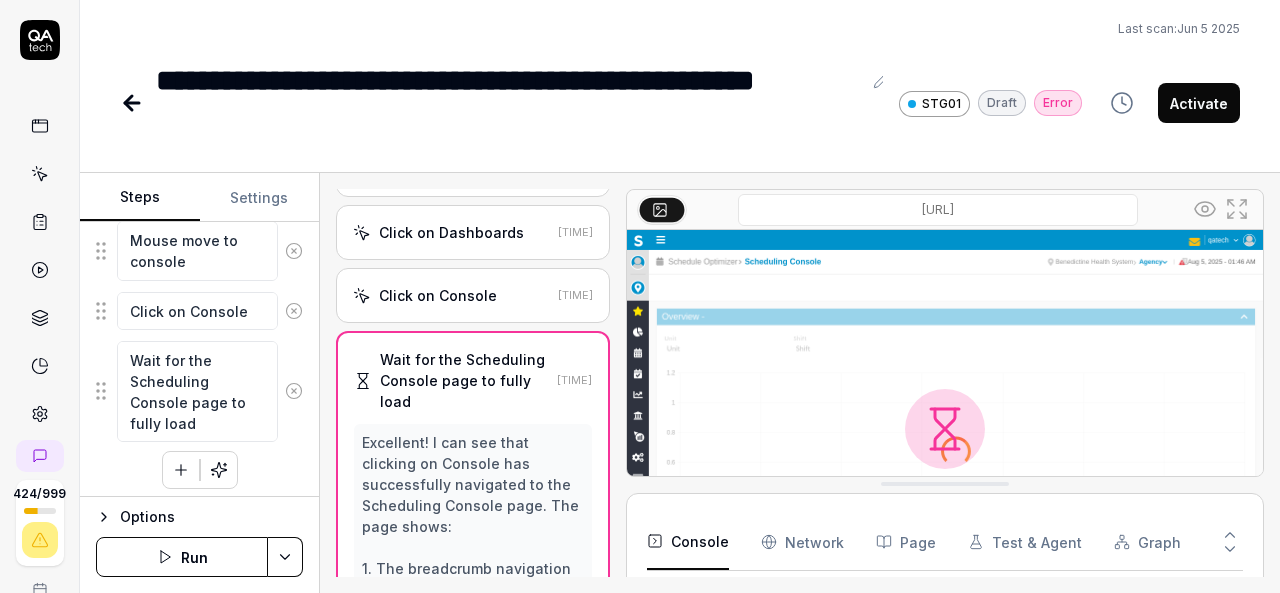 click on "Click on Console" at bounding box center (438, 295) 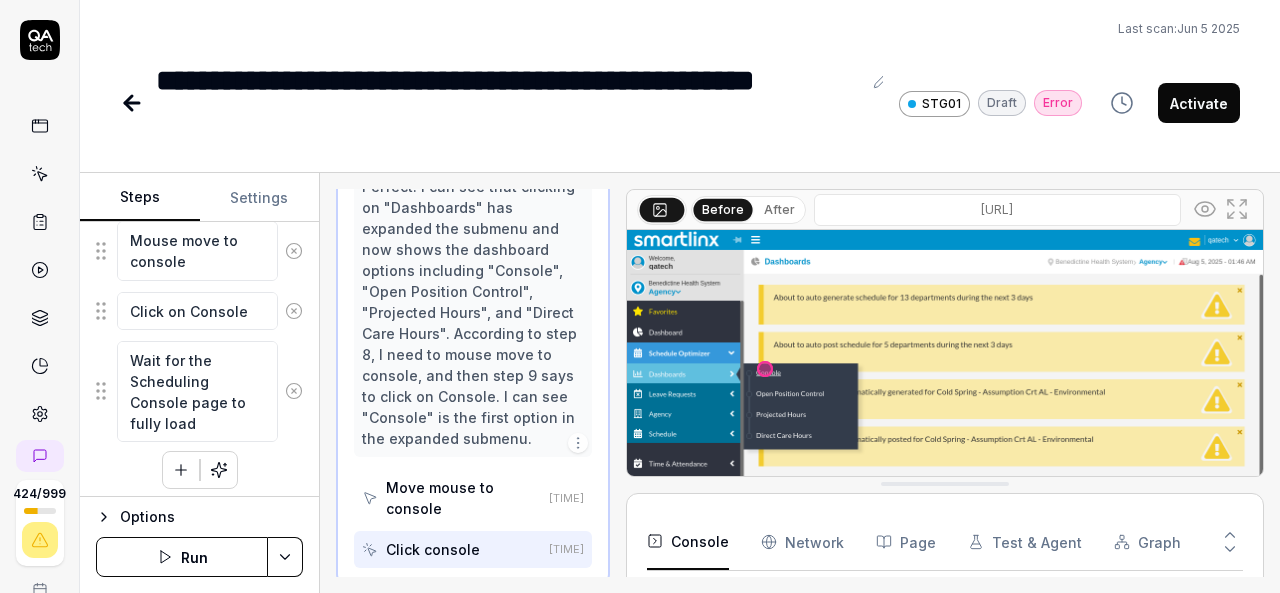 scroll, scrollTop: 819, scrollLeft: 0, axis: vertical 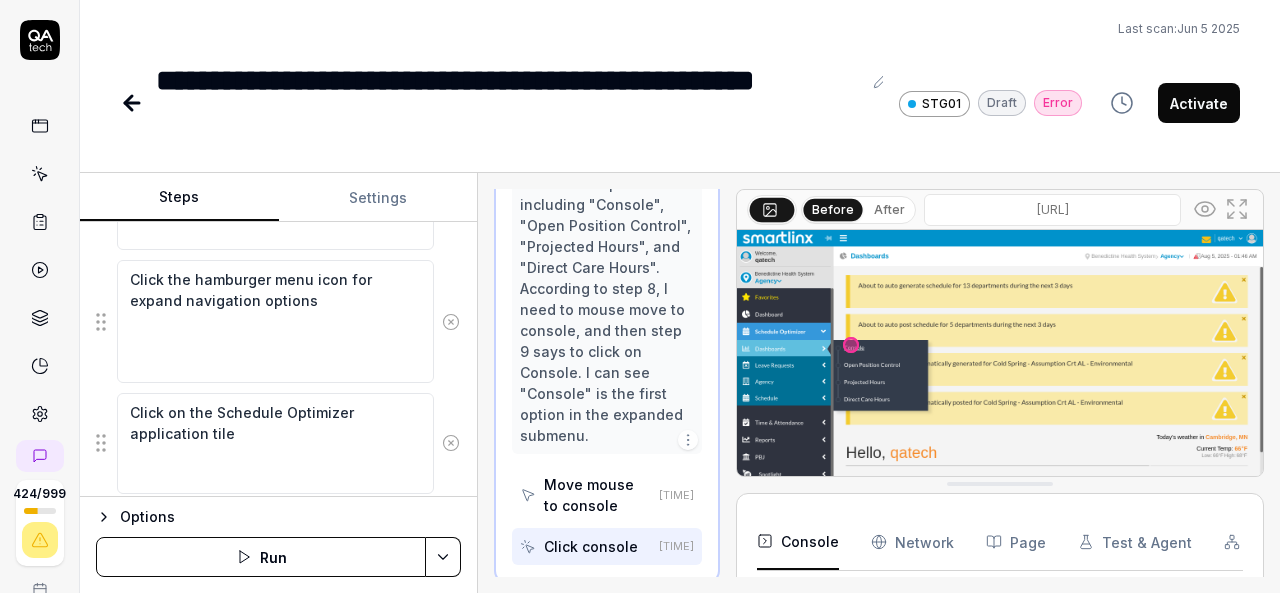 click on "Steps Settings Goal Verify user is able to open the Console Expected result Schedule Optimizer -> Dashboard -> Console Steps Enter the username in the username field Enter the password in the password field Click the Login button Mouse move to Organization Breadcrumb and click on Top Organization Click the hamburger menu icon for expand navigation options Click on the Schedule Optimizer application tile Click on Dashboards Mouse move to console Click on Console Wait for the Scheduling Console page to fully load
To pick up a draggable item, press the space bar.
While dragging, use the arrow keys to move the item.
Press space again to drop the item in its new position, or press escape to cancel.
Options Run Open browser 12:14:59 STG https://v6-stg01.smartlinxsolutions.com/ Enter the username in the username field 12:15:13 Enter the password in the password field 12:15:23 Click the Login button 12:15:32 Mouse move to Organization Breadcrumb and click on Top Organization  12:15:42 12:15:51   After" at bounding box center [680, 383] 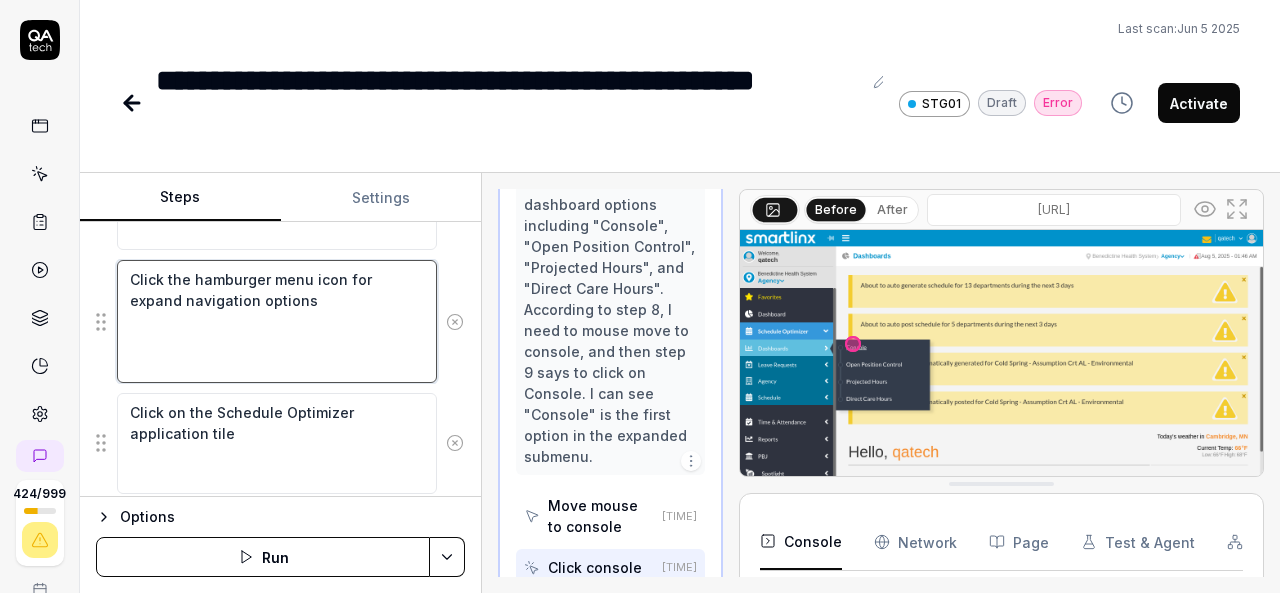 type on "*" 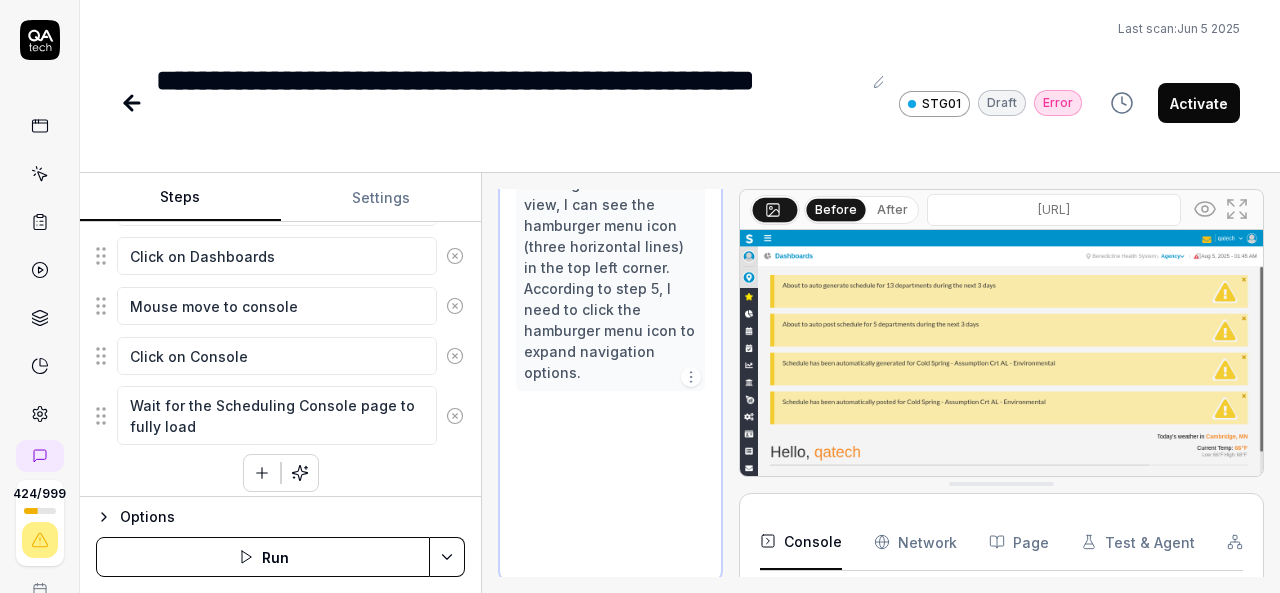 scroll, scrollTop: 506, scrollLeft: 0, axis: vertical 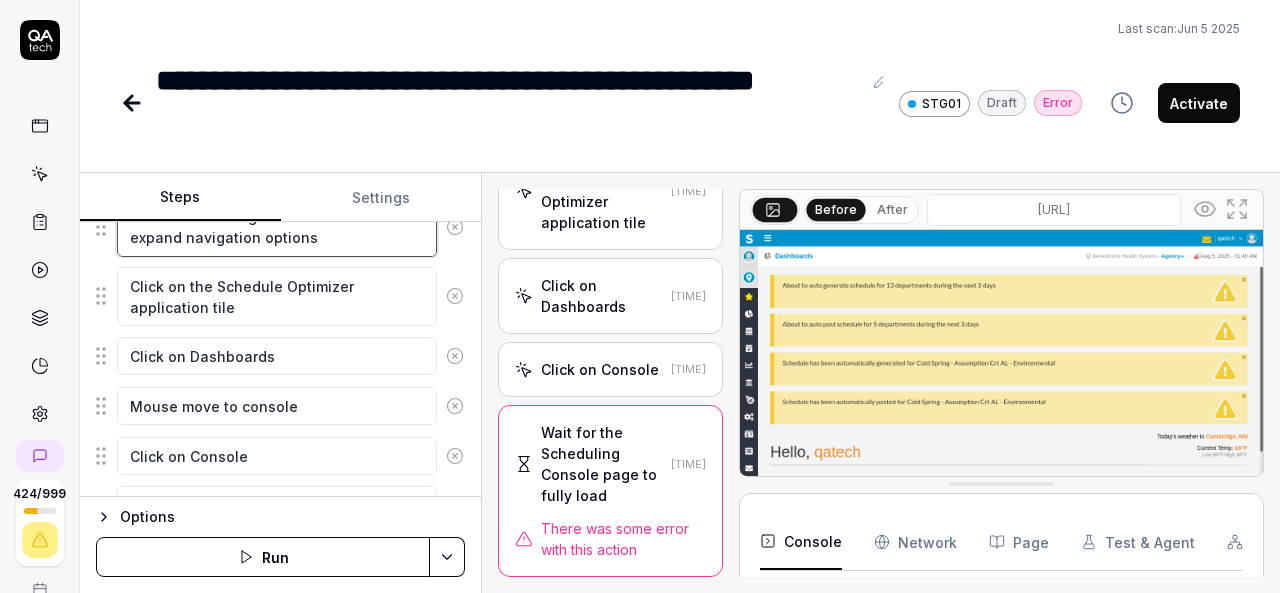 click on "Enter the username in the username field Enter the password in the password field Click the Login button Mouse move to Organization Breadcrumb and click on Top Organization Click the hamburger menu icon for expand navigation options Click on the Schedule Optimizer application tile Click on Dashboards Mouse move to console Click on Console Wait for the Scheduling Console page to fully load
To pick up a draggable item, press the space bar.
While dragging, use the arrow keys to move the item.
Press space again to drop the item in its new position, or press escape to cancel." at bounding box center [280, 261] 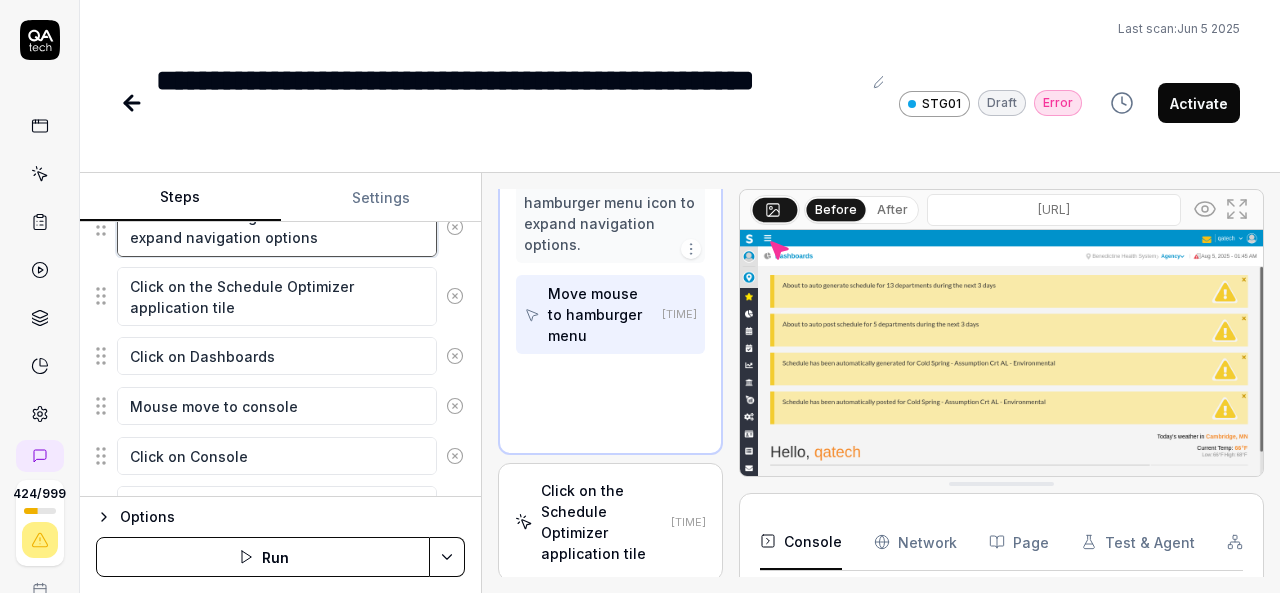 scroll, scrollTop: 1156, scrollLeft: 0, axis: vertical 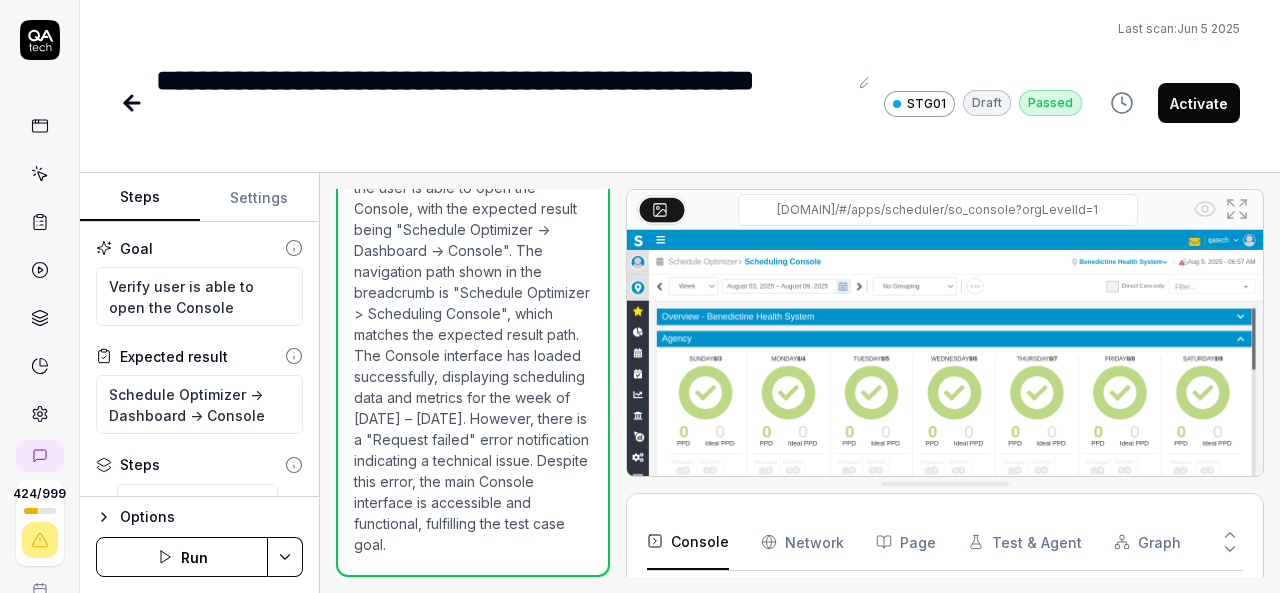 type on "*" 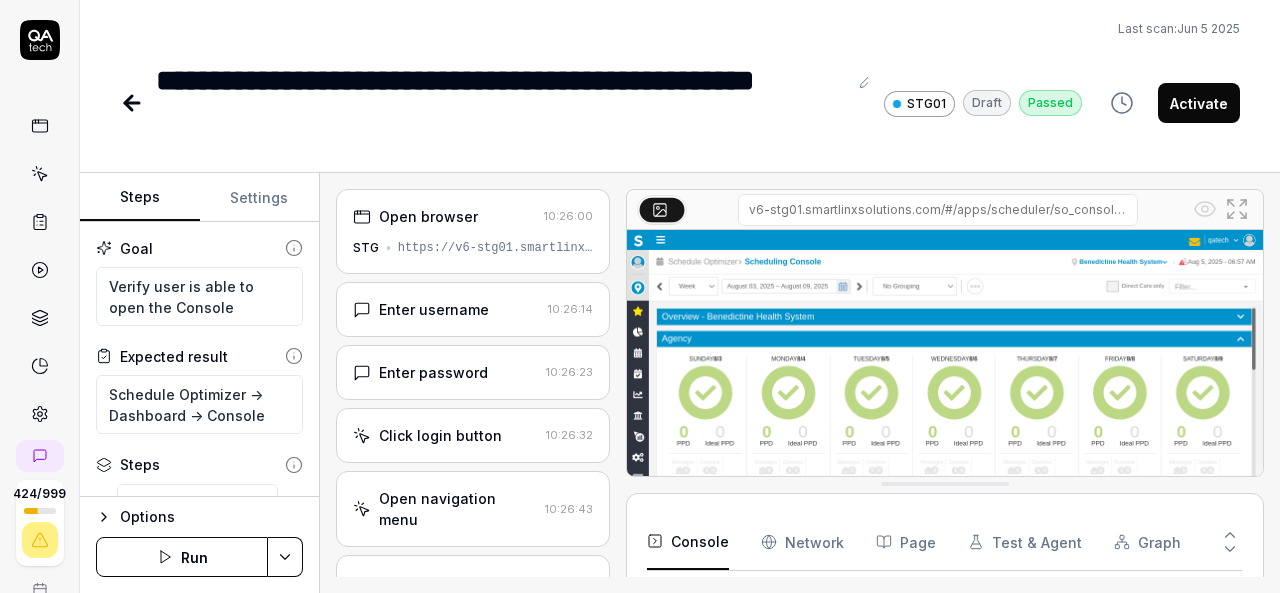 scroll, scrollTop: 0, scrollLeft: 0, axis: both 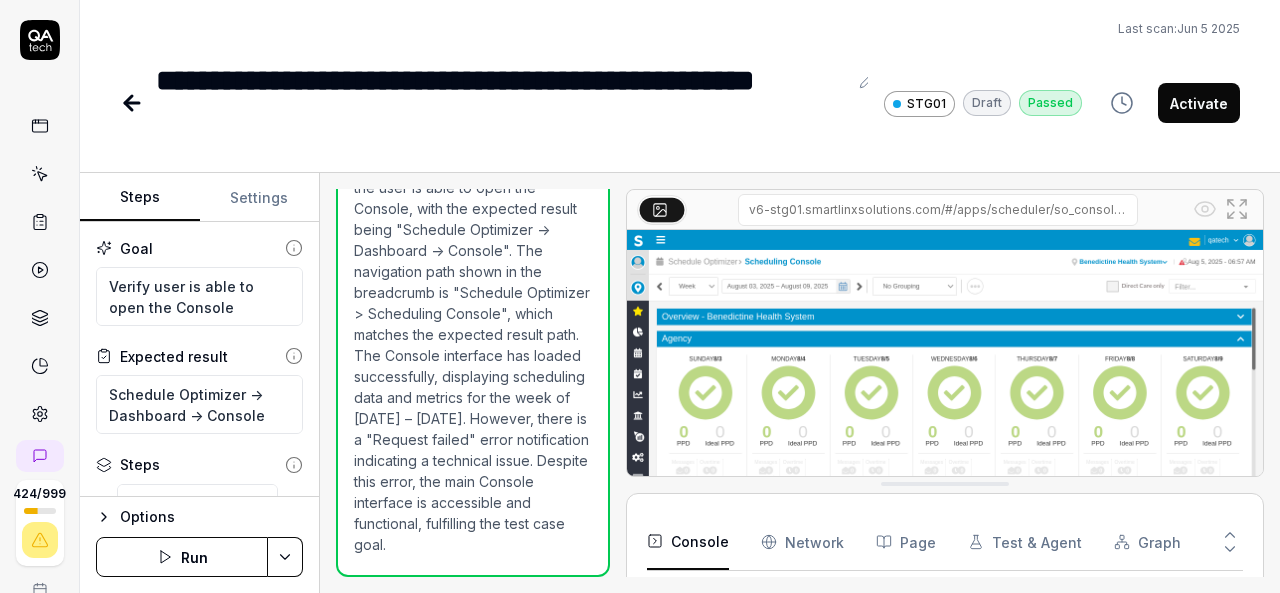 click 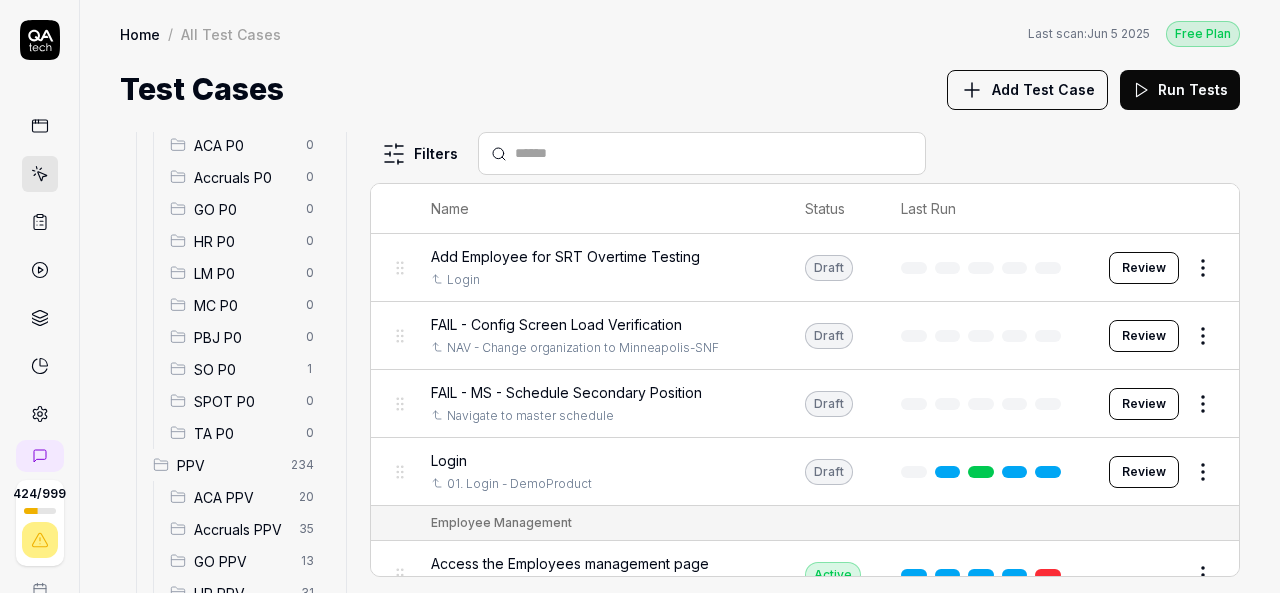 scroll, scrollTop: 262, scrollLeft: 0, axis: vertical 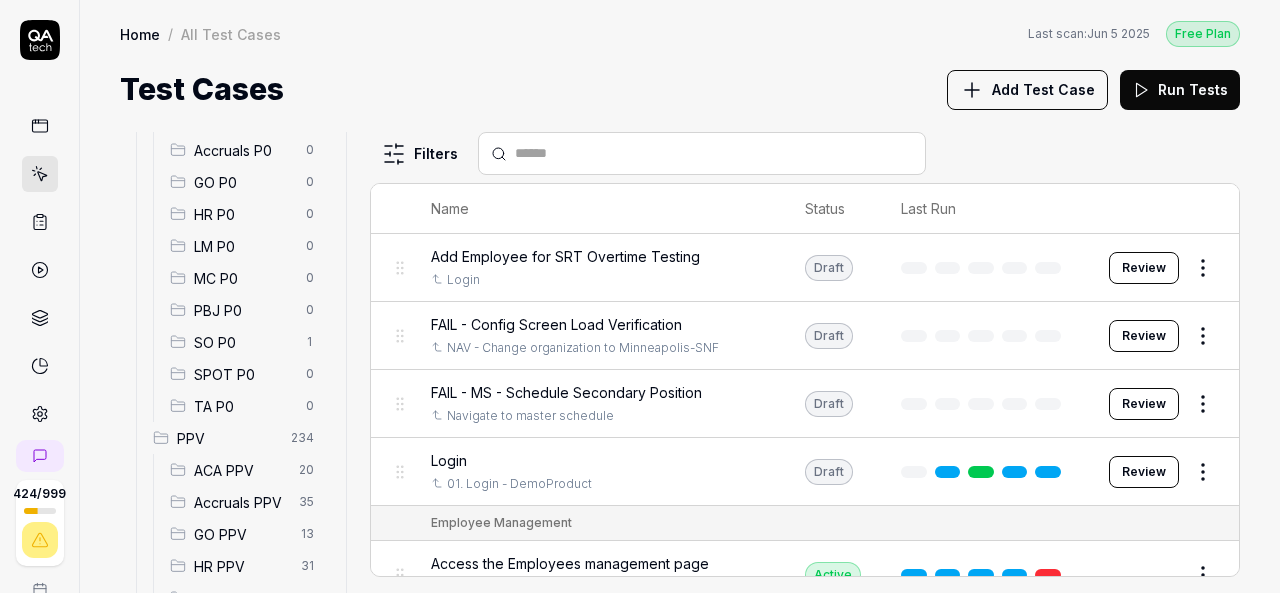 click on "SO P0" at bounding box center (244, 342) 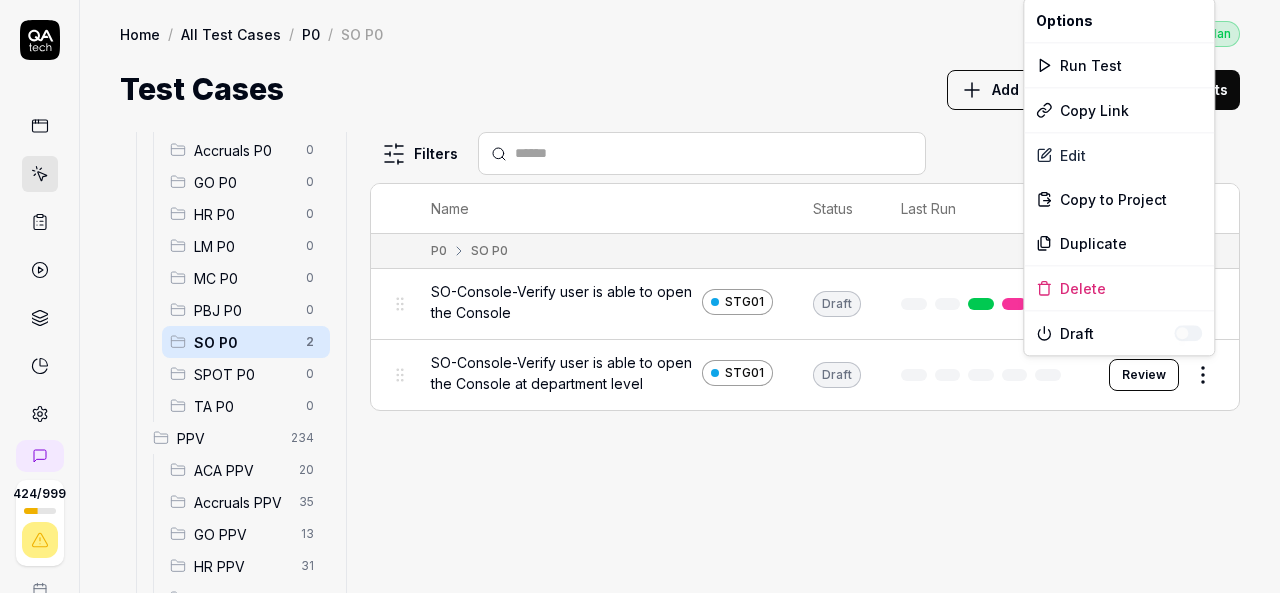 click on "424  /  999 k S Home / All Test Cases / P0 / SO P0 Free Plan Home / All Test Cases / P0 / SO P0 Last scan:  Jun 5 2025 Free Plan Test Cases Add Test Case Run Tests All Test Cases 287 Employee Management 10 Login 7 Logout 1 Master Schedule 9 Navigation 3 P0 2 ACA P0 0 Accruals P0 0 GO P0 0 HR P0 0 LM P0 0 MC P0 0 PBJ P0 0 SO P0 2 SPOT P0 0 TA P0 0 PPV 234 ACA PPV 20 Accruals PPV 35 GO PPV 13 HR PPV 31 LM PPV 7 MC PPV 7 PBJ PPV 22 SO PPV 56 Spotlight PPV 3 TA PPV 40 Reporting 3 Schedule Optimizer 1 Screen Loads 7 Time & Attendance 6 Filters Name Status Last Run P0 SO P0 SO-Console-Verify user is able to open the Console STG01 Draft Review SO-Console-Verify user is able to open the Console at department level STG01 Draft Review
To pick up a draggable item, press the space bar.
While dragging, use the arrow keys to move the item.
Press space again to drop the item in its new position, or press escape to cancel.
* Options Run Test Copy Link Edit Copy to Project Duplicate Delete Draft" at bounding box center (640, 296) 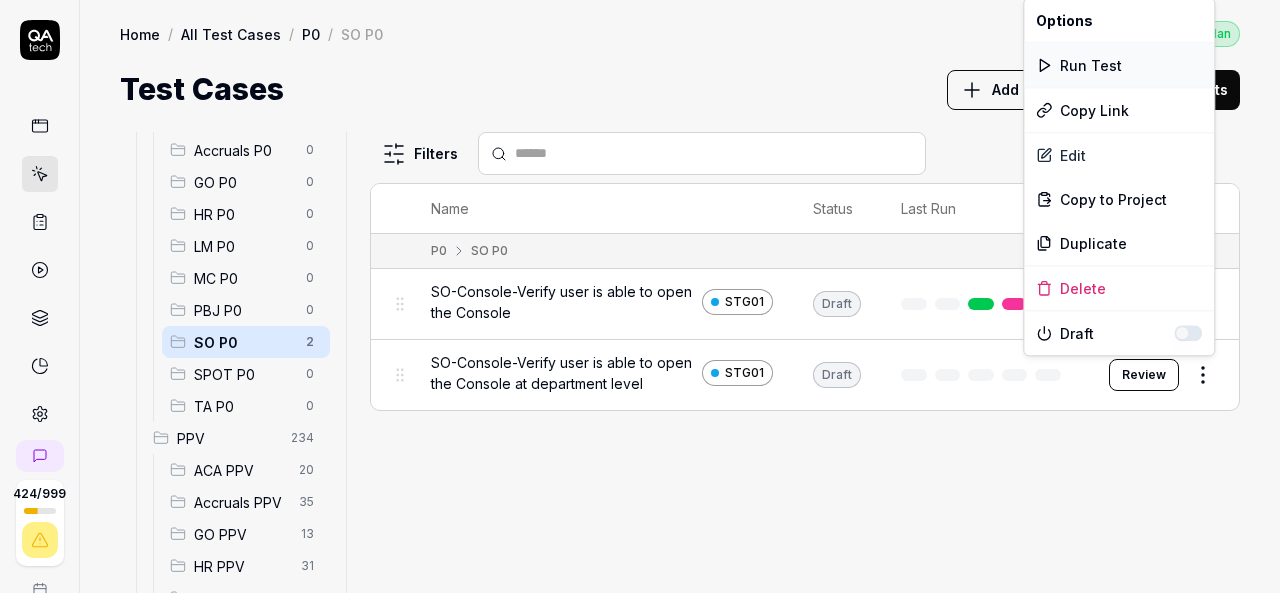 click on "Run Test" at bounding box center (1119, 65) 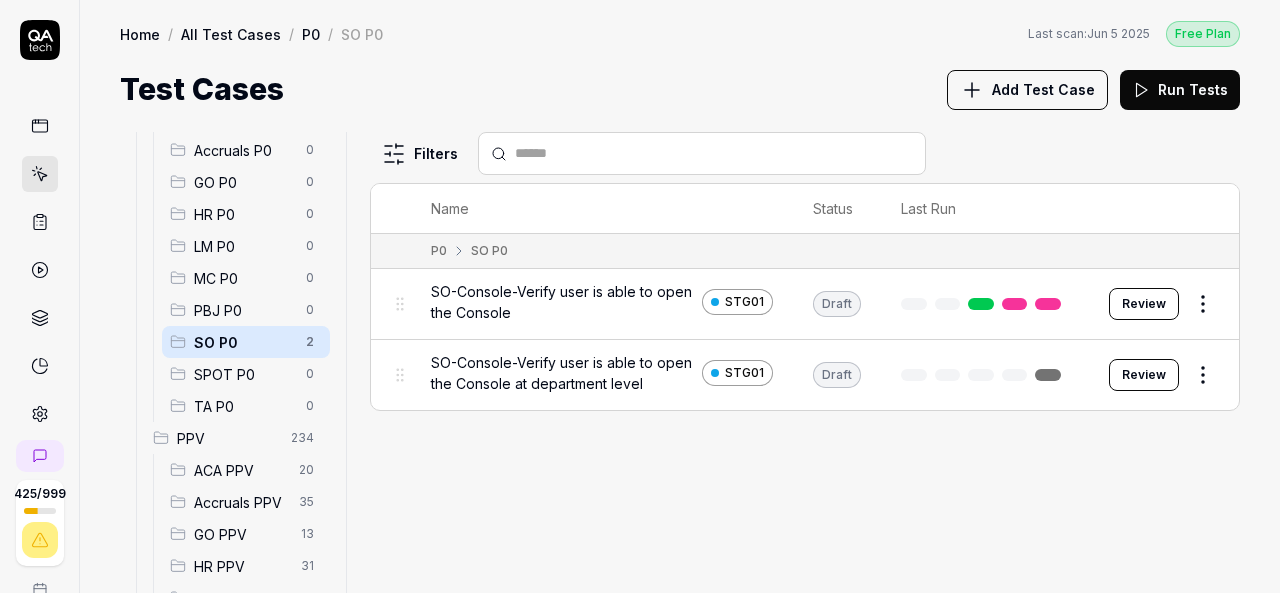 click on "Filters Name Status Last Run P0 SO P0 SO-Console-Verify user is able to open the Console STG01 Draft Review SO-Console-Verify user is able to open the Console at department level STG01 Draft Review" at bounding box center [805, 362] 